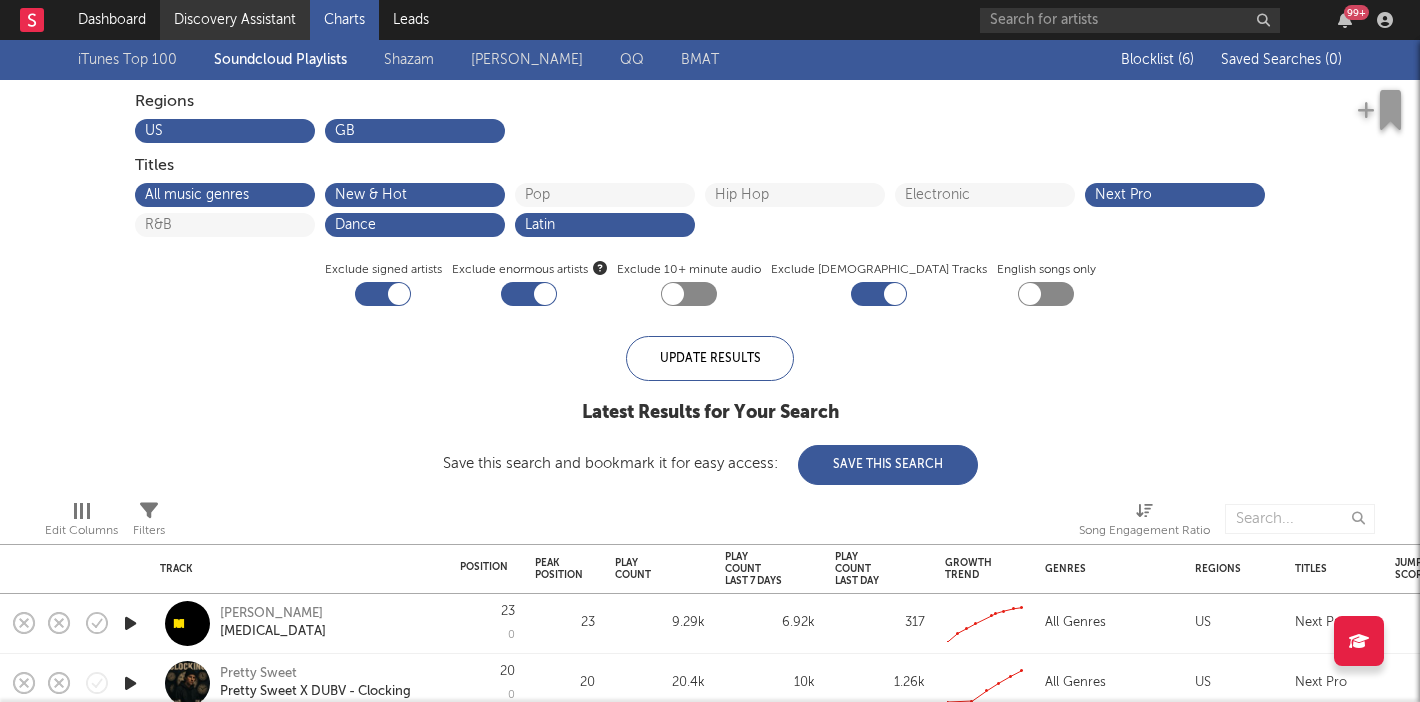scroll, scrollTop: 0, scrollLeft: 0, axis: both 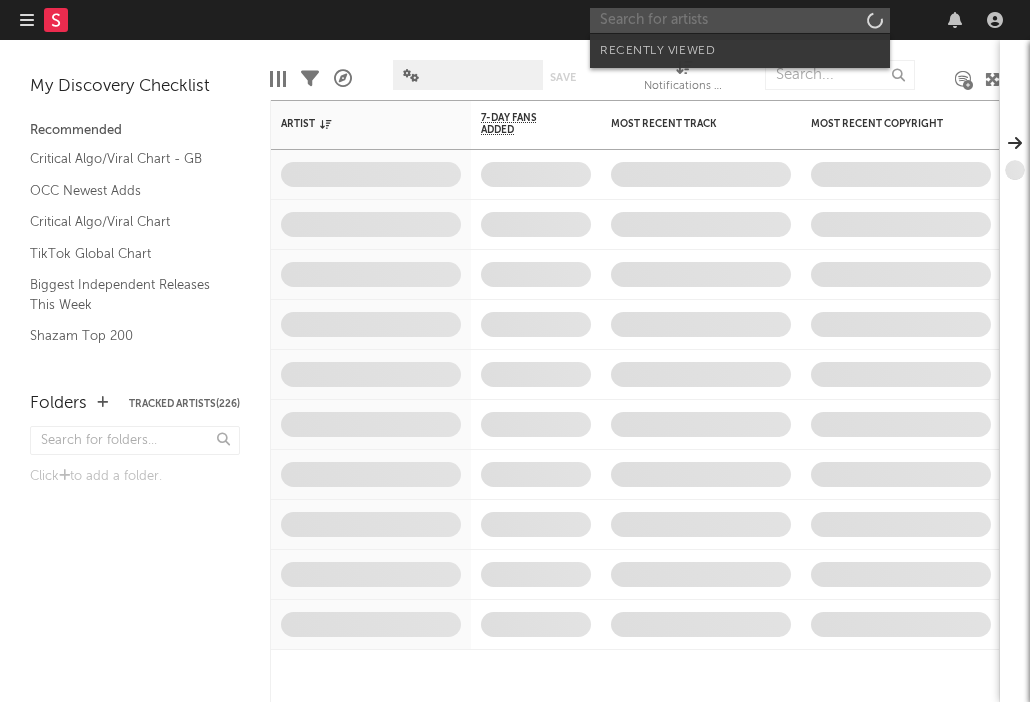 click at bounding box center [740, 20] 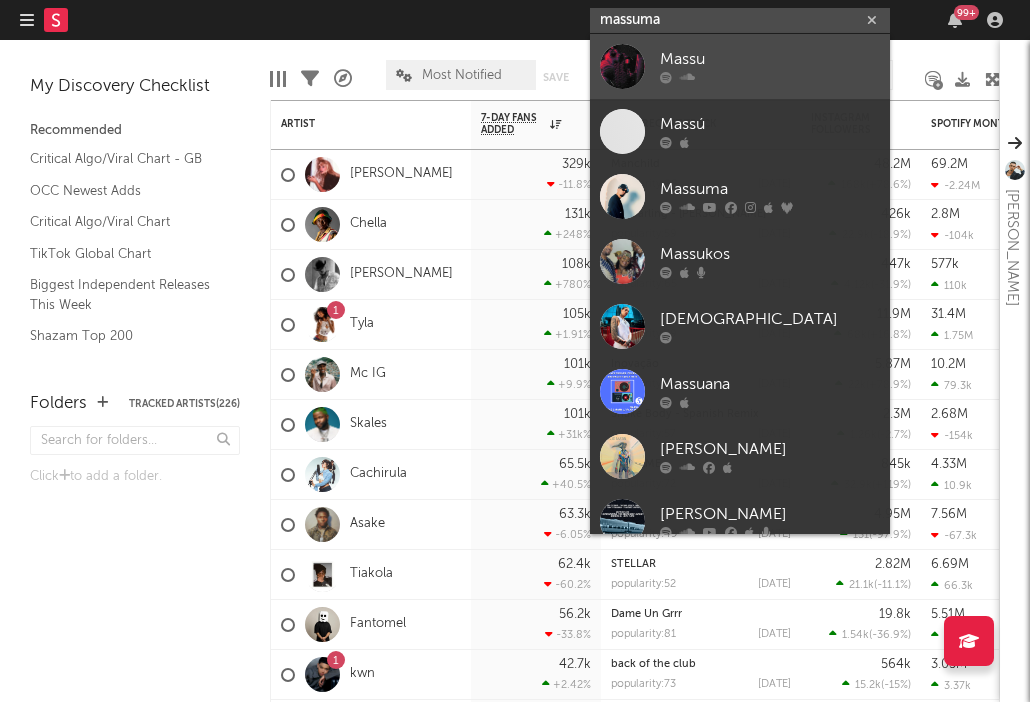type on "massuma" 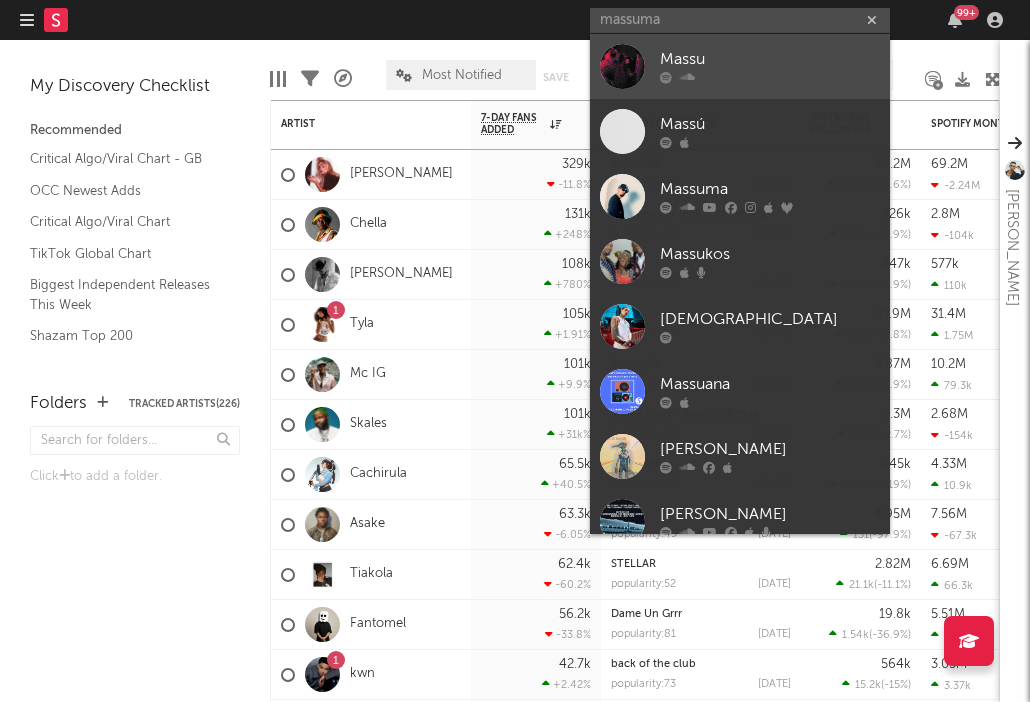click on "Massu" at bounding box center (770, 60) 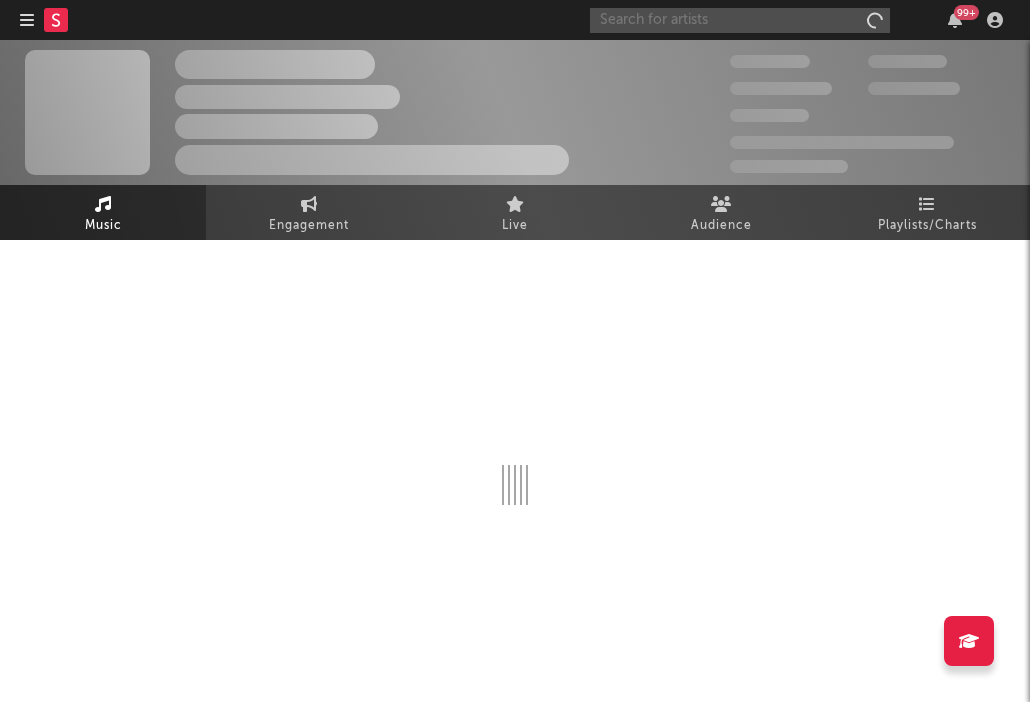 click at bounding box center [740, 20] 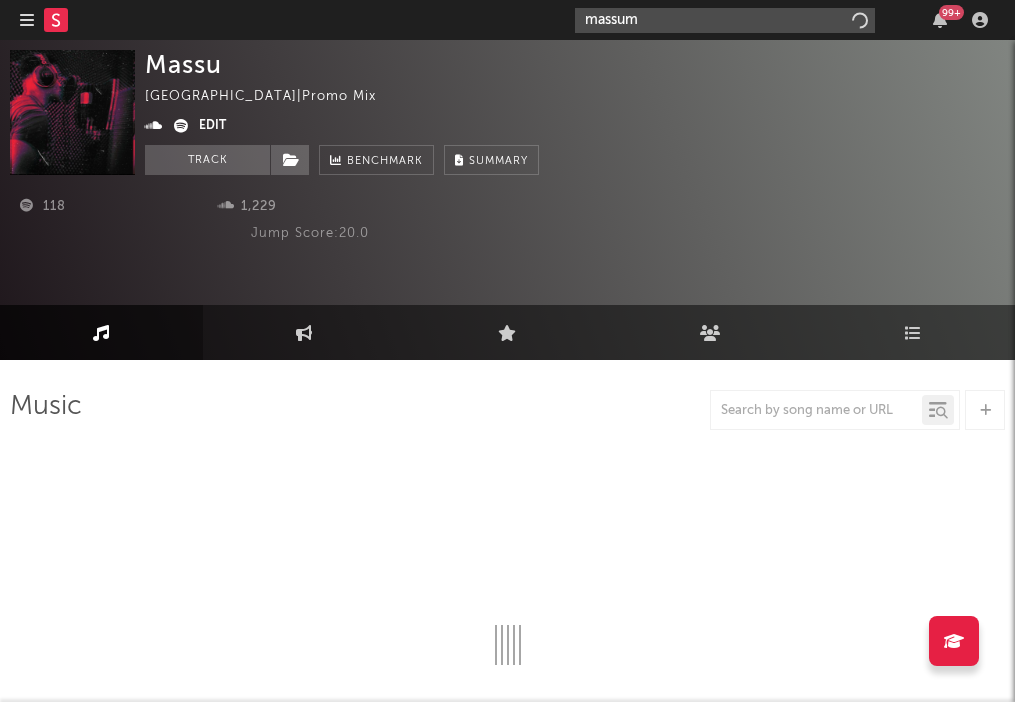 type on "massuma" 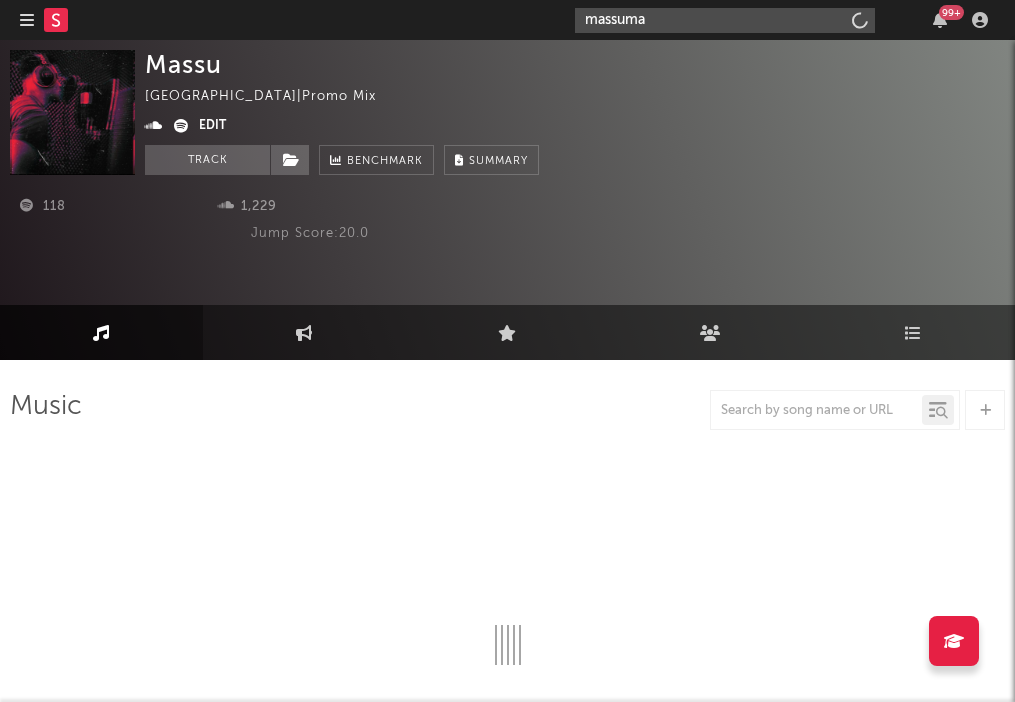 select on "1w" 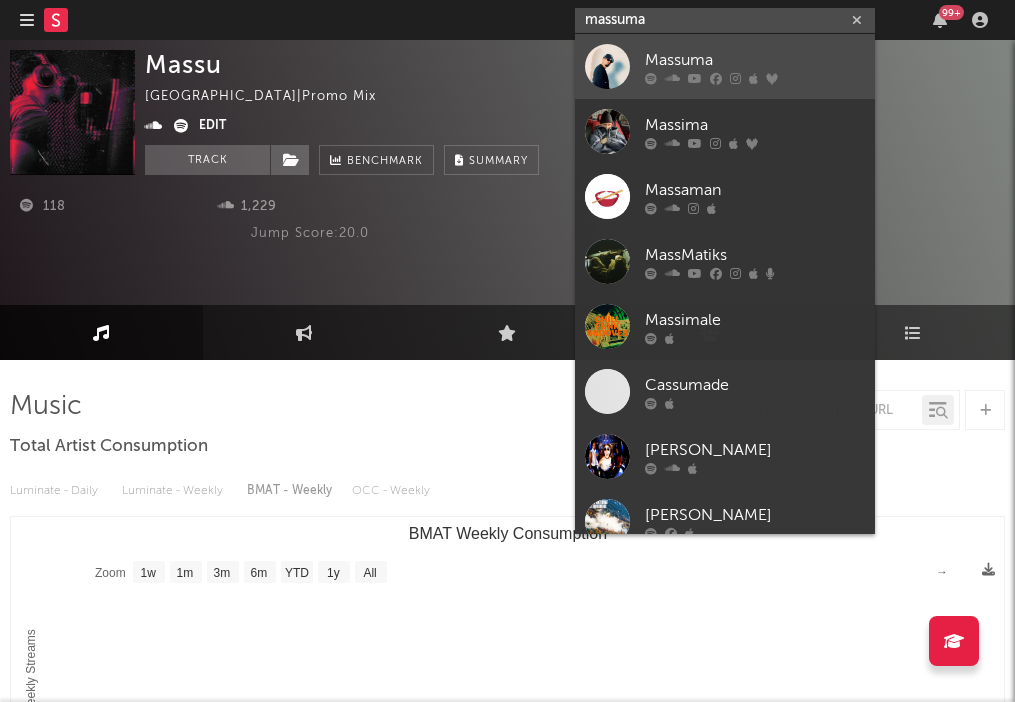 type on "massuma" 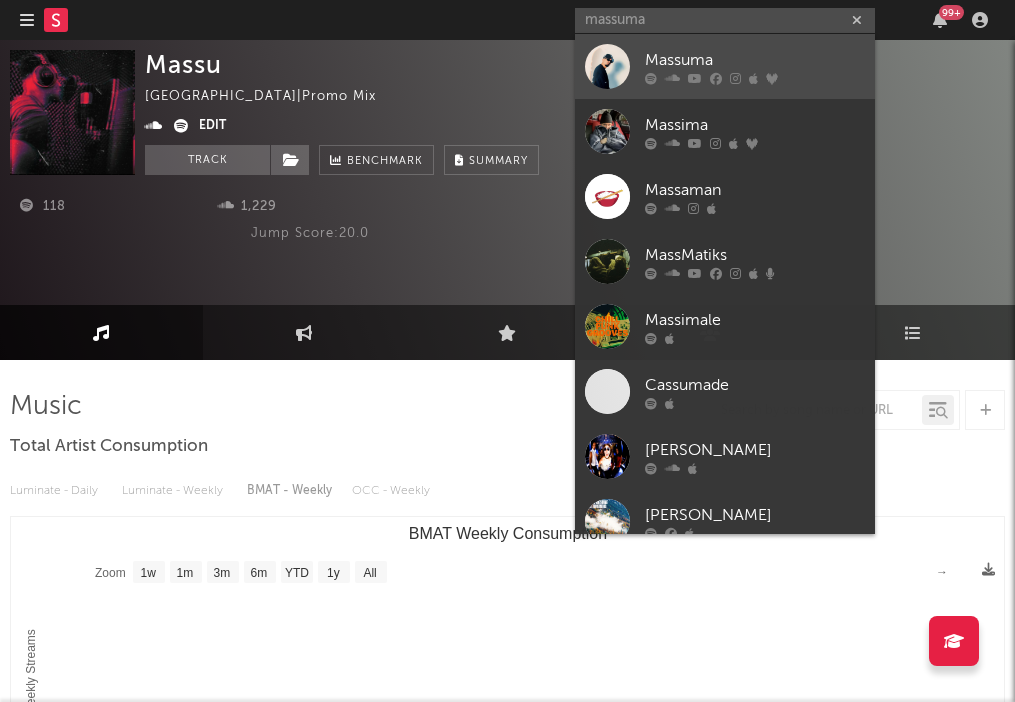 click at bounding box center [607, 66] 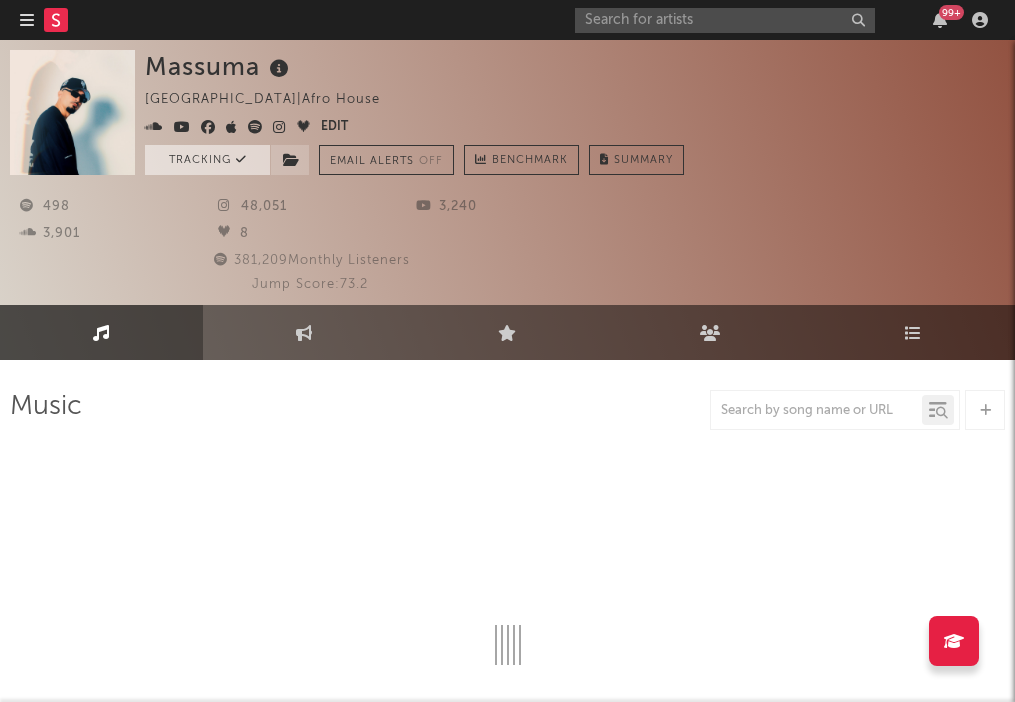 select on "1w" 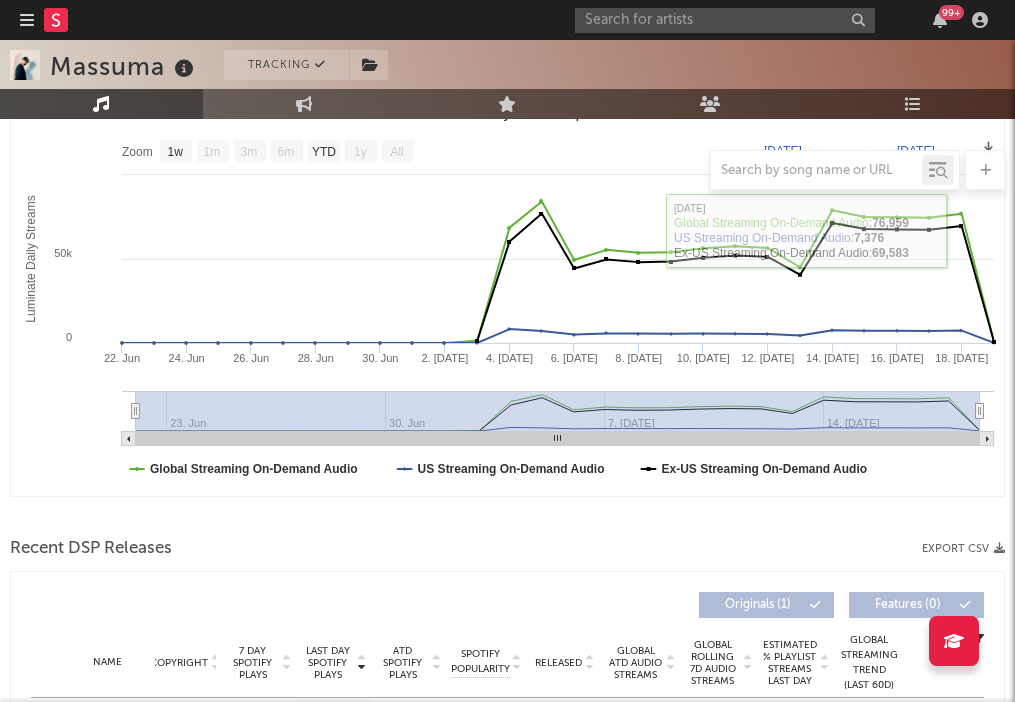 scroll, scrollTop: 835, scrollLeft: 0, axis: vertical 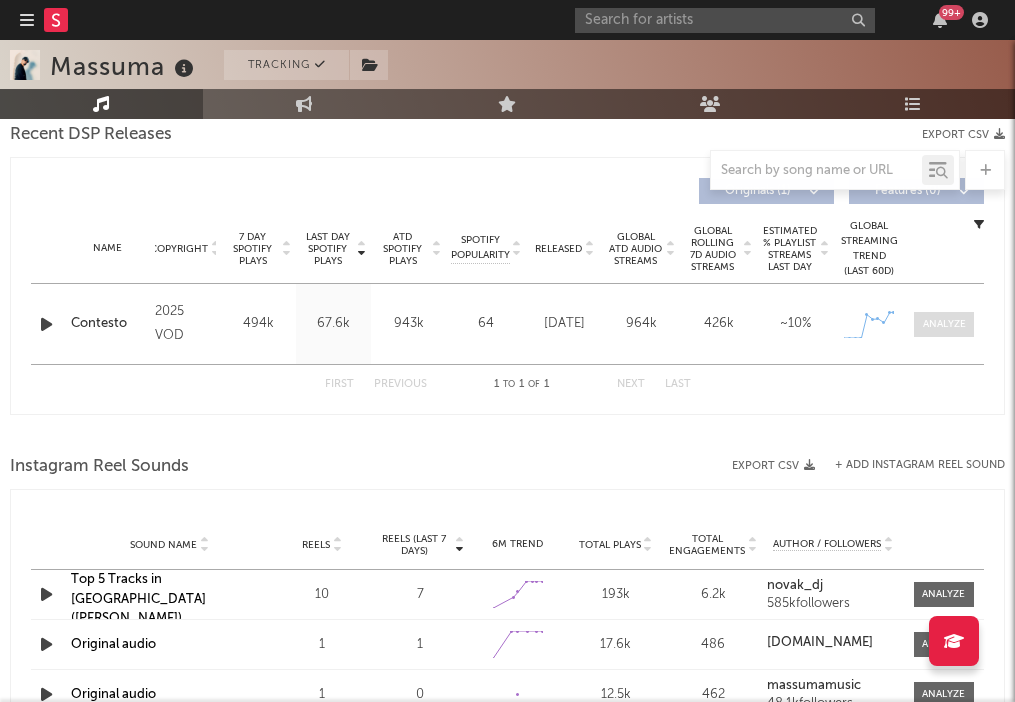 click at bounding box center [944, 324] 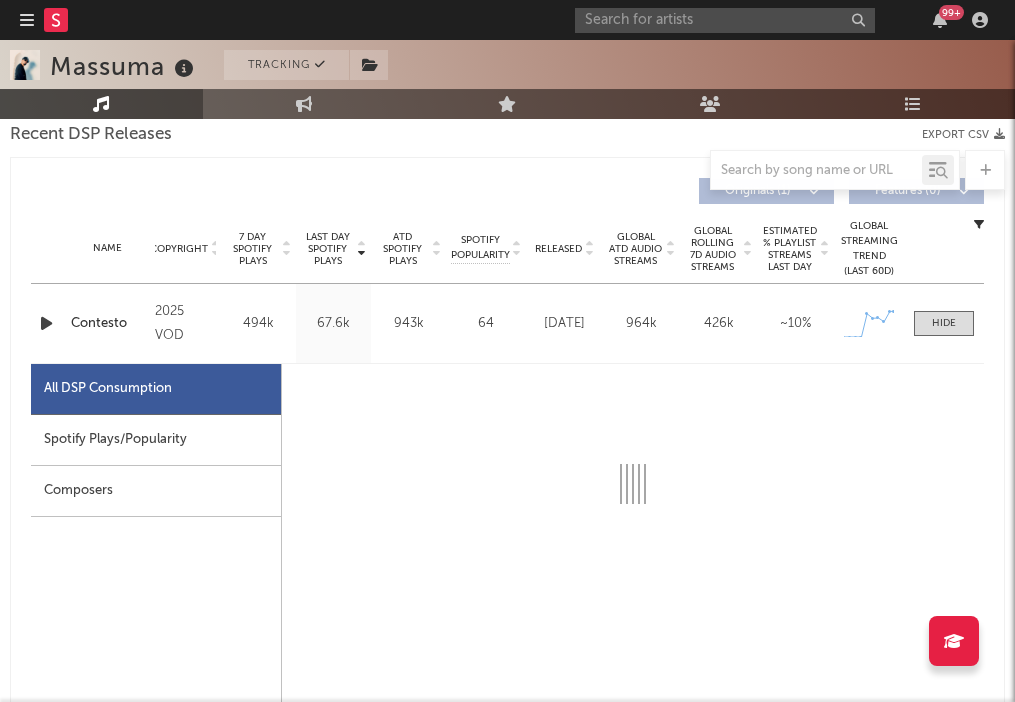 select on "1w" 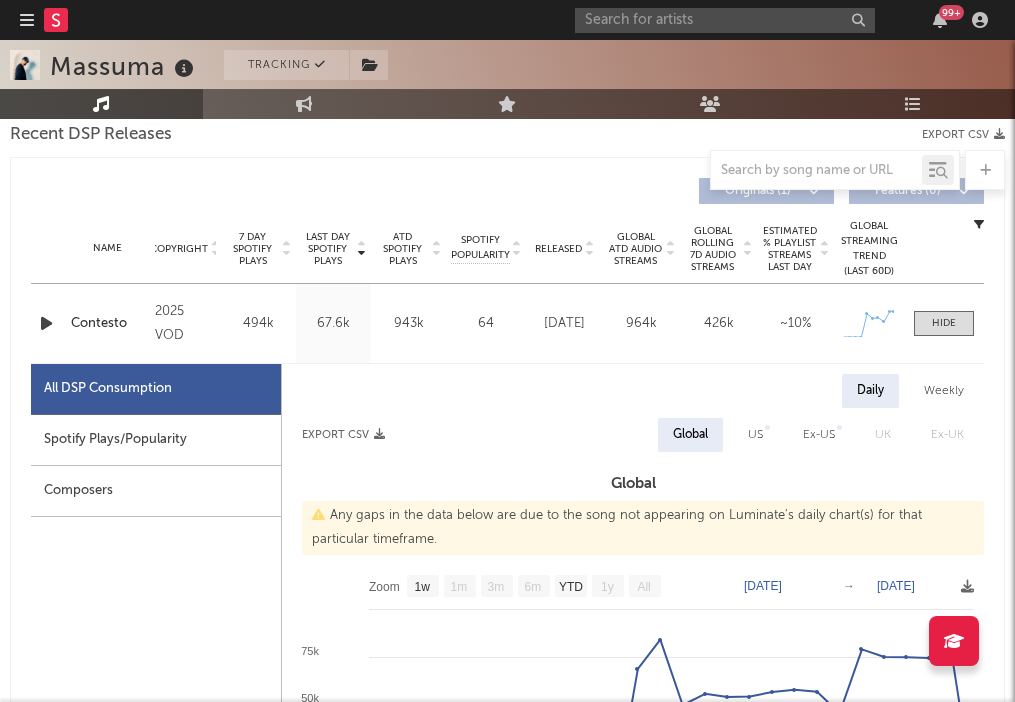 click on "Spotify Plays/Popularity" at bounding box center (156, 440) 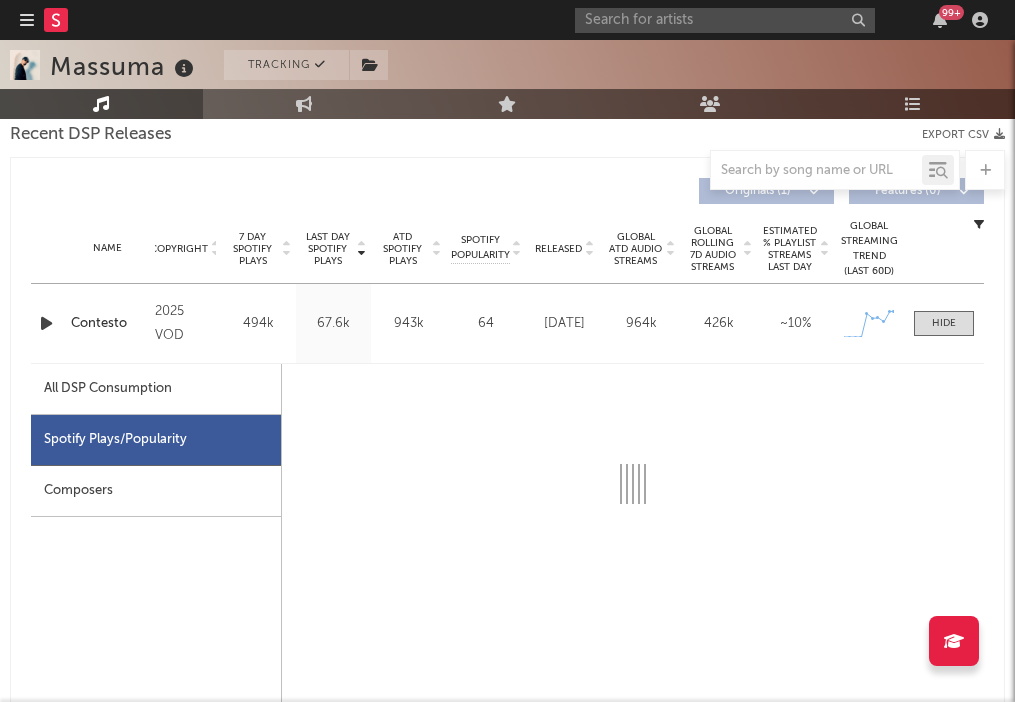 select on "1w" 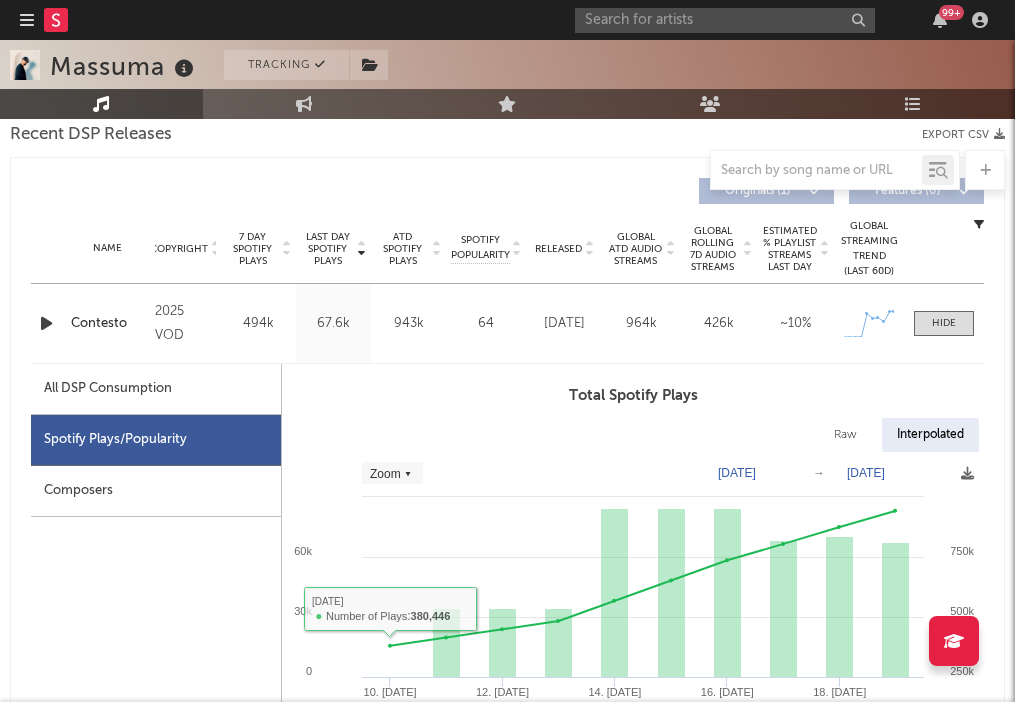click on "All DSP Consumption" at bounding box center [108, 389] 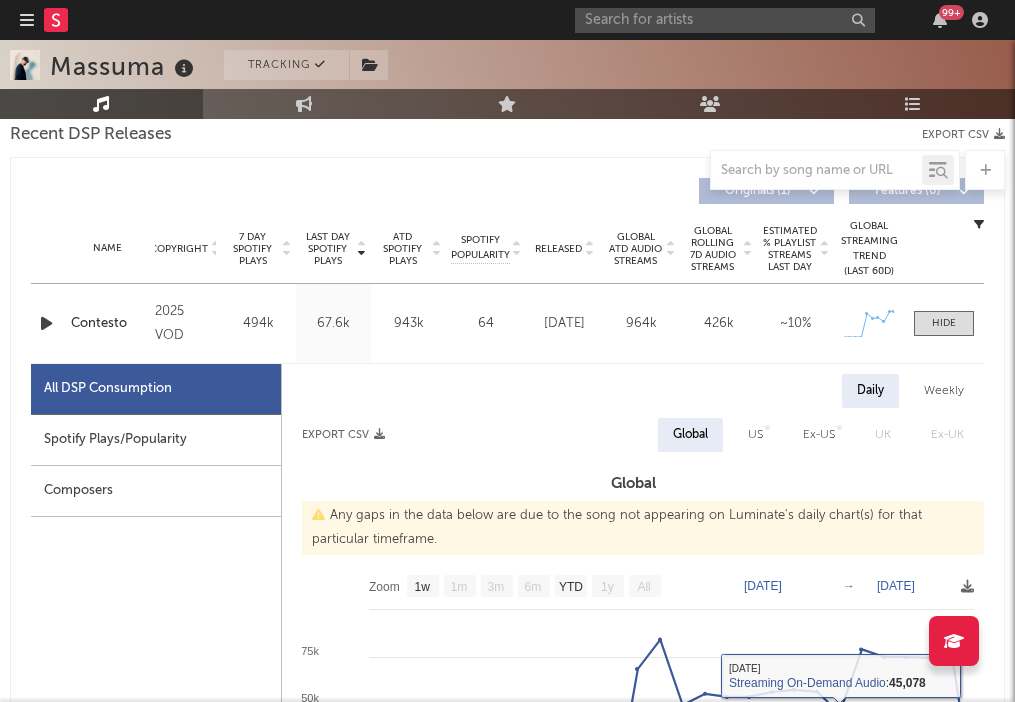 click on "Spotify Plays/Popularity" at bounding box center [156, 440] 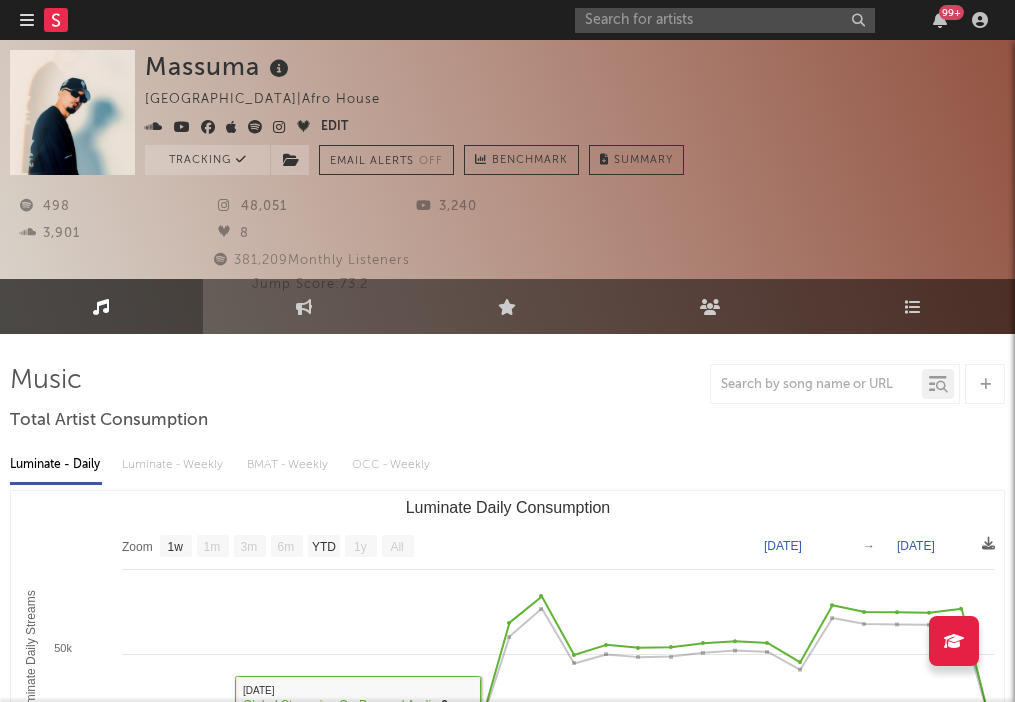 scroll, scrollTop: 0, scrollLeft: 0, axis: both 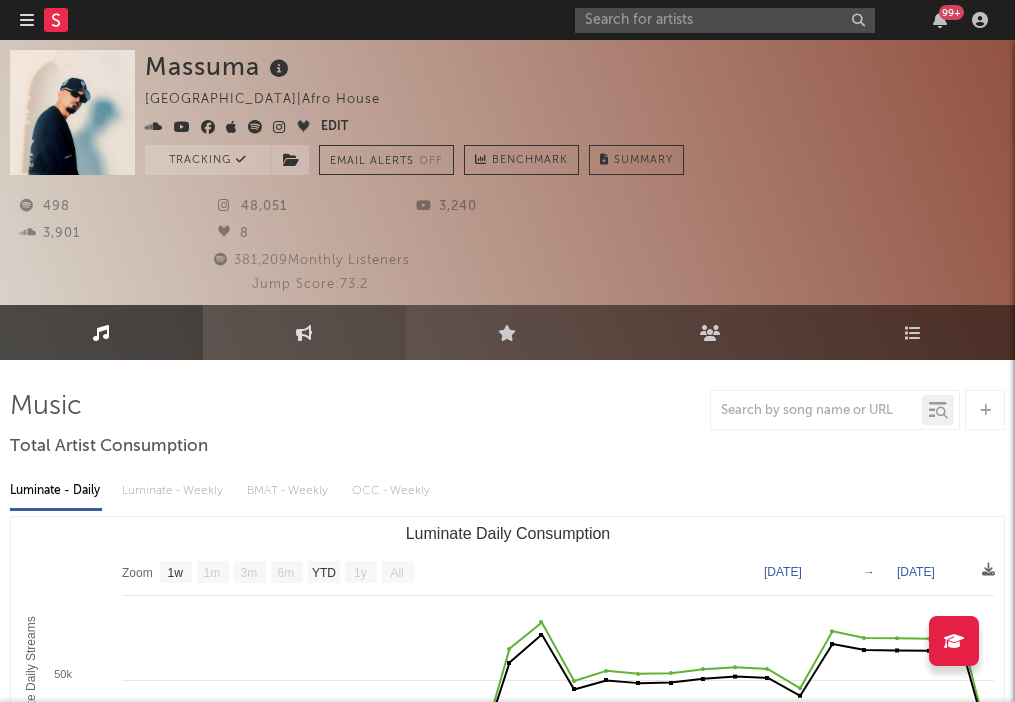 click on "Engagement" at bounding box center [0, 0] 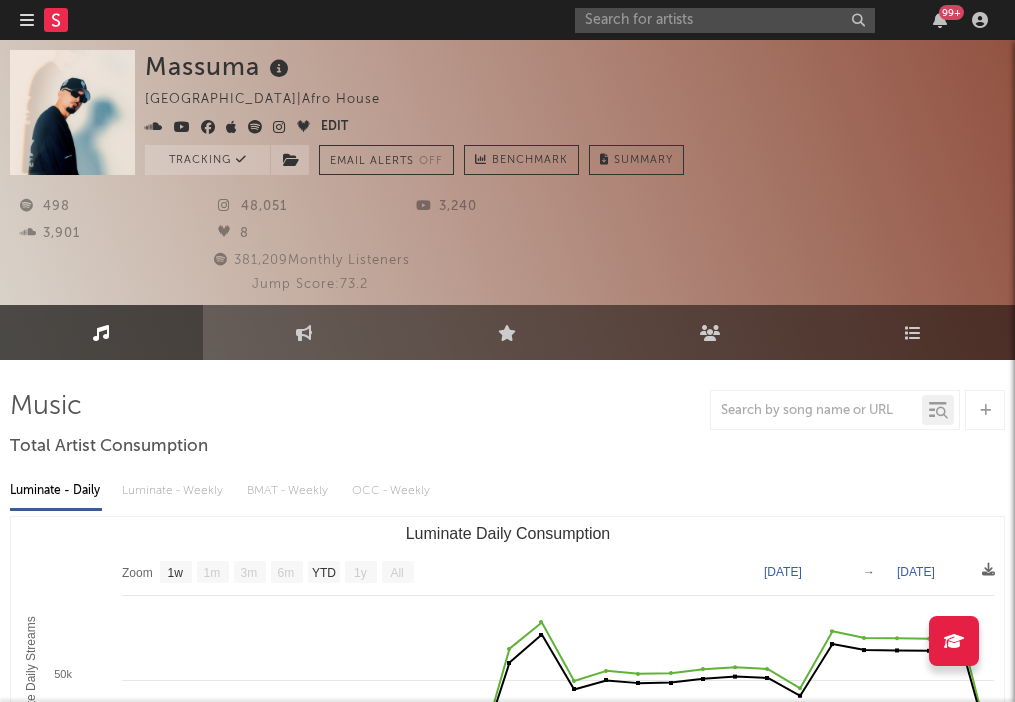 select on "1w" 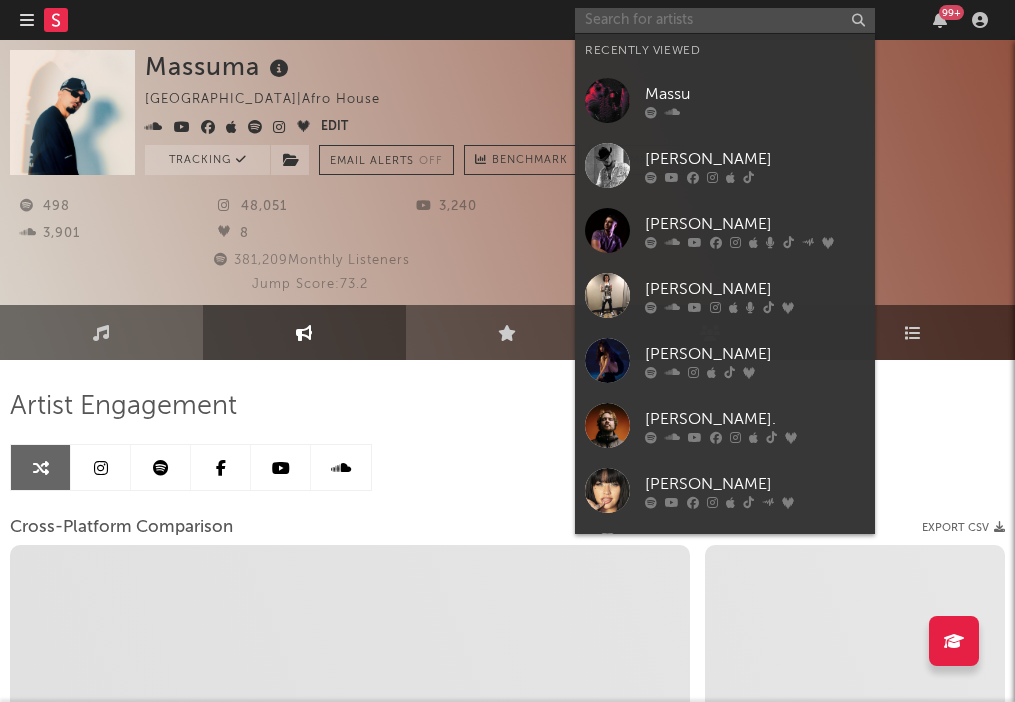 click at bounding box center [725, 20] 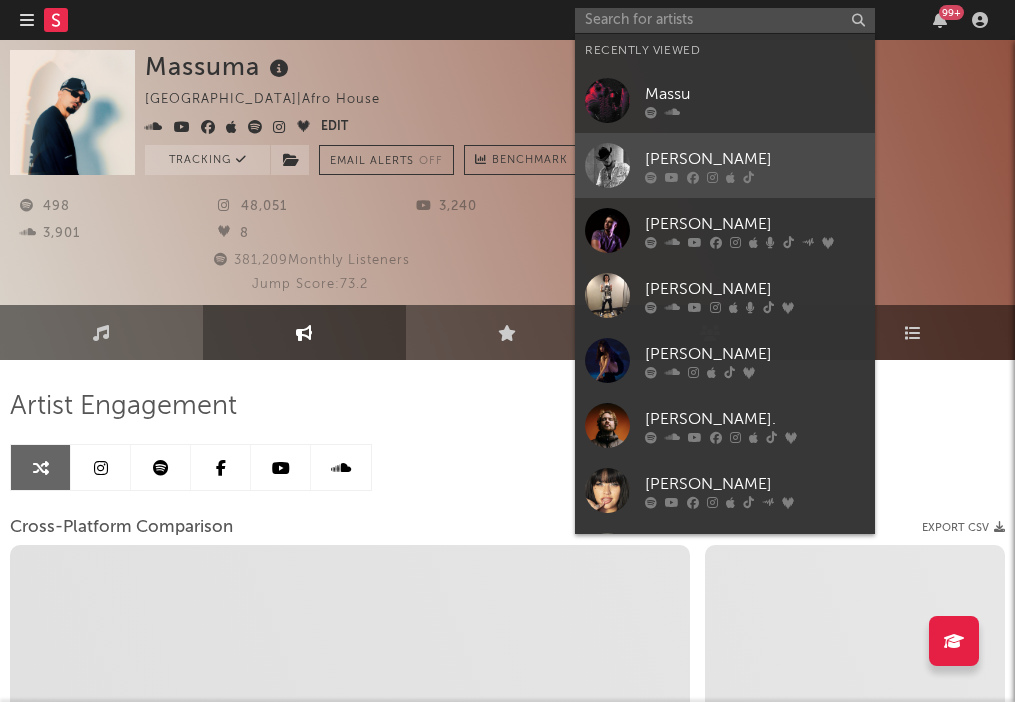 click at bounding box center [607, 165] 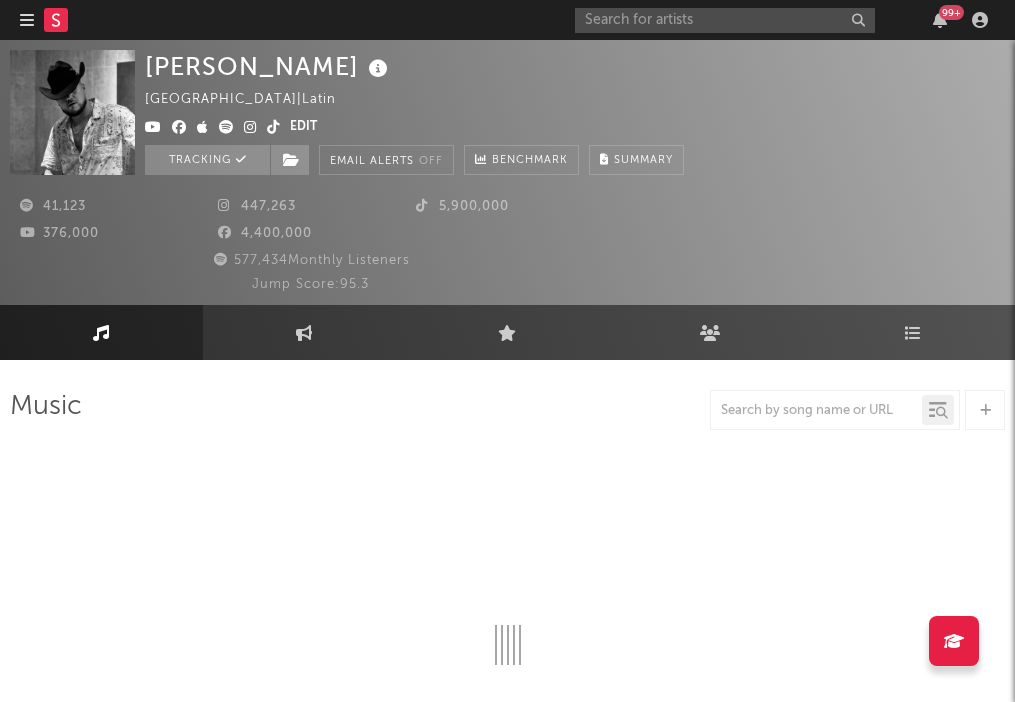 select on "6m" 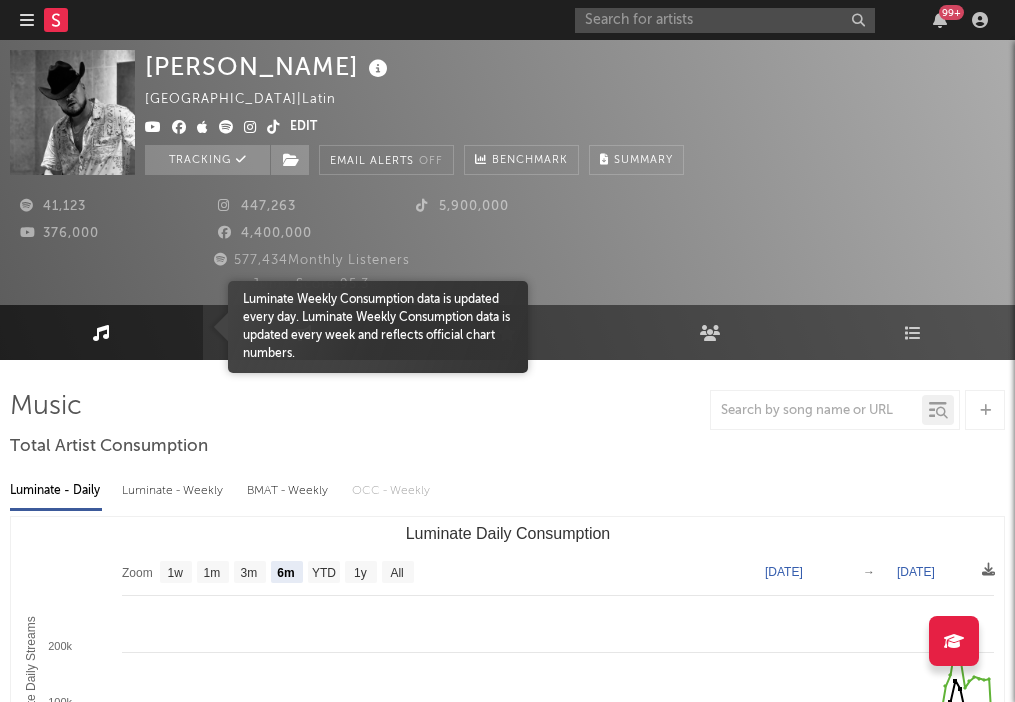select on "6m" 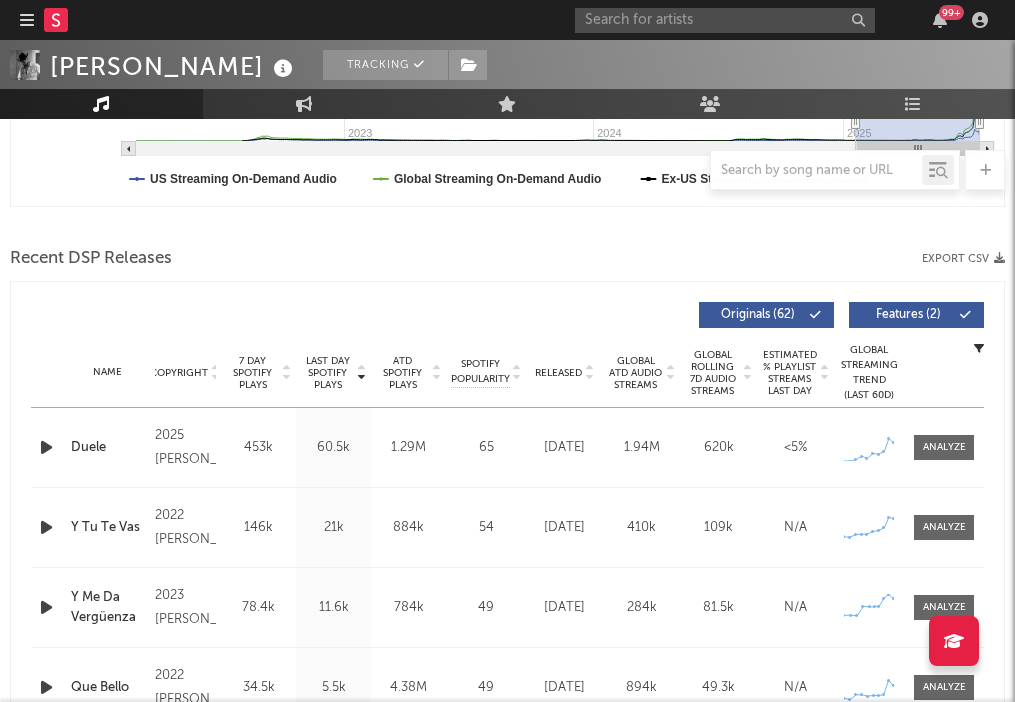 scroll, scrollTop: 716, scrollLeft: 0, axis: vertical 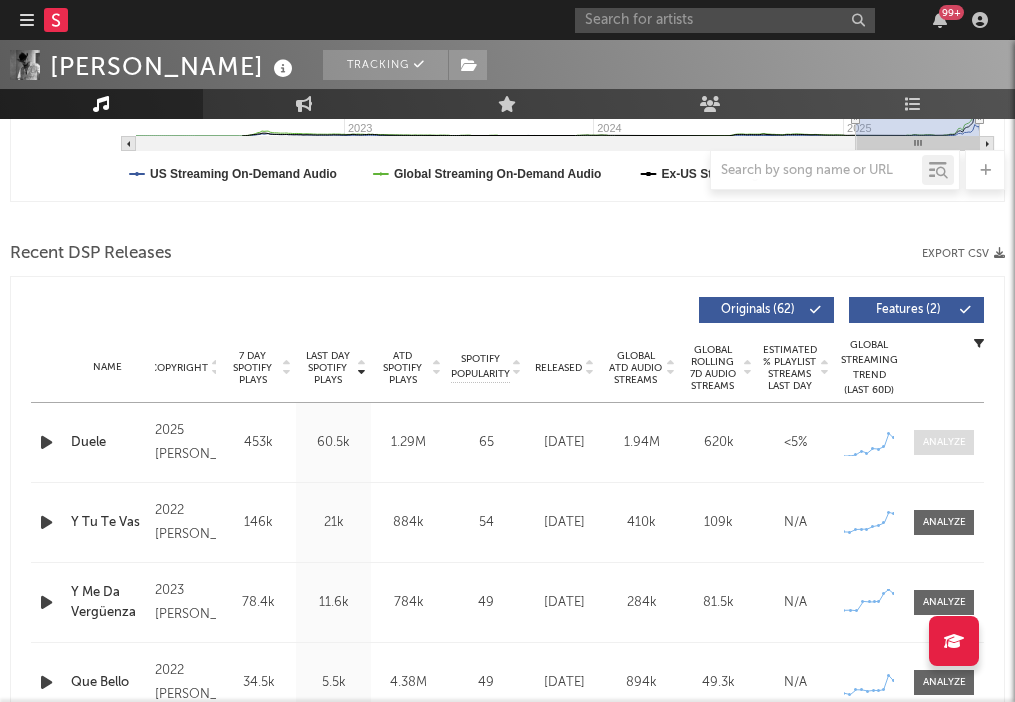 click at bounding box center (944, 442) 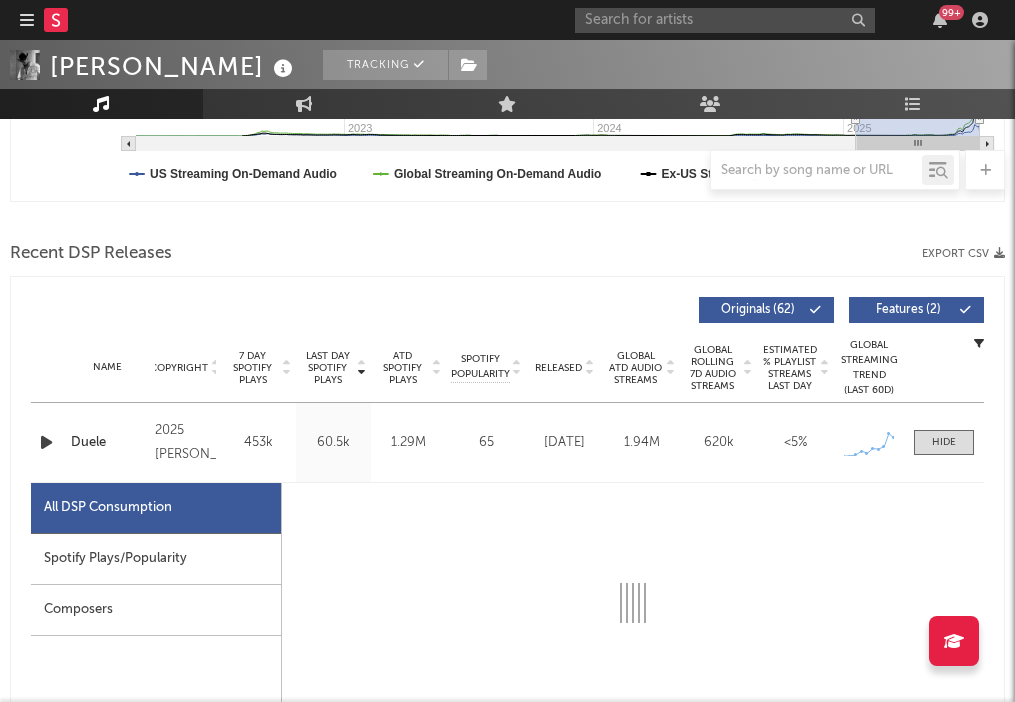 click on "Spotify Plays/Popularity" at bounding box center (156, 559) 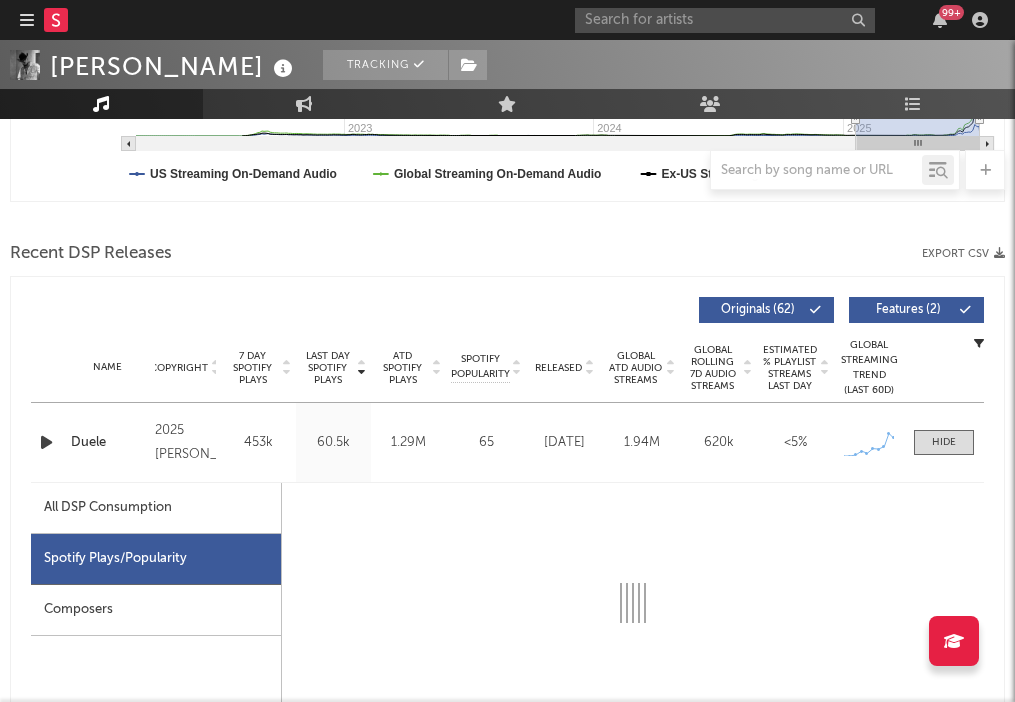select on "1w" 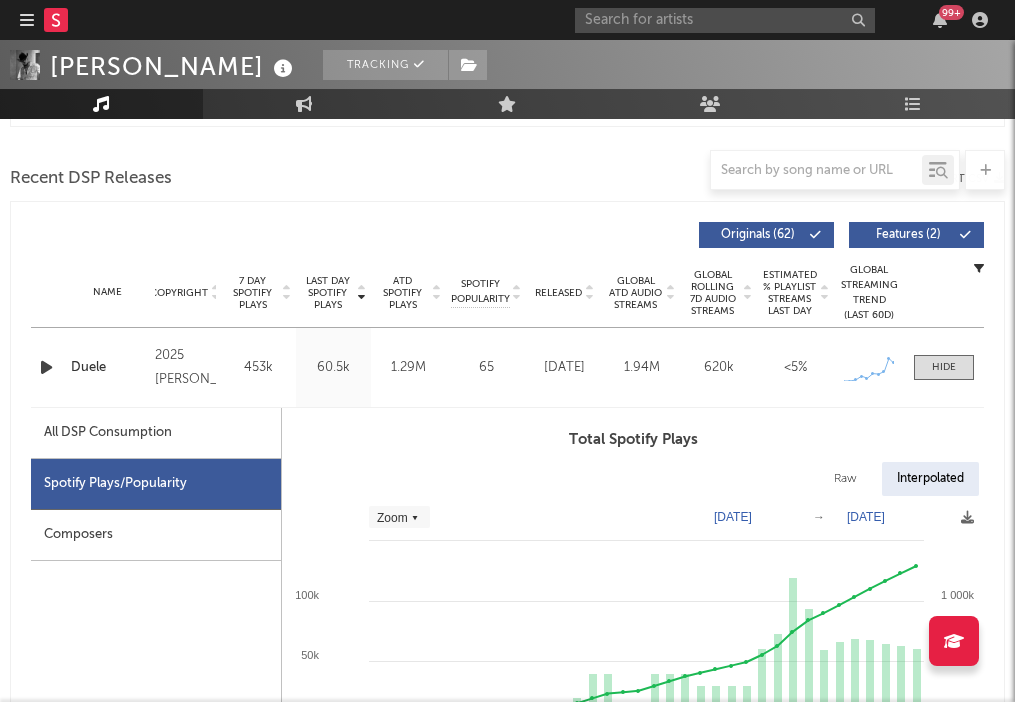 scroll, scrollTop: 843, scrollLeft: 0, axis: vertical 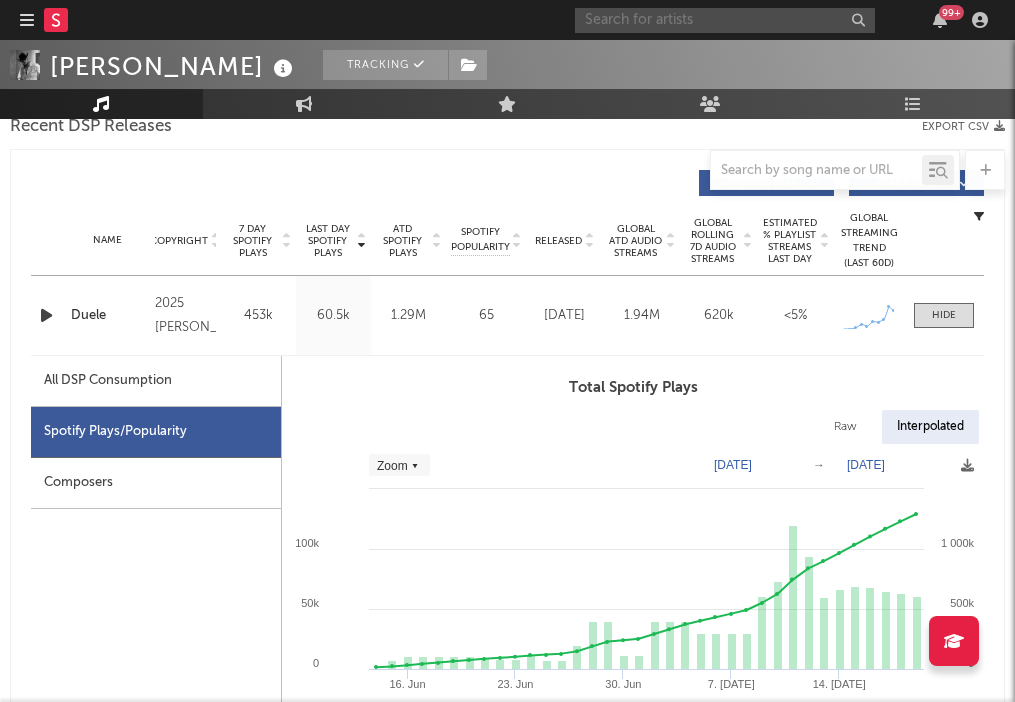 click at bounding box center (725, 20) 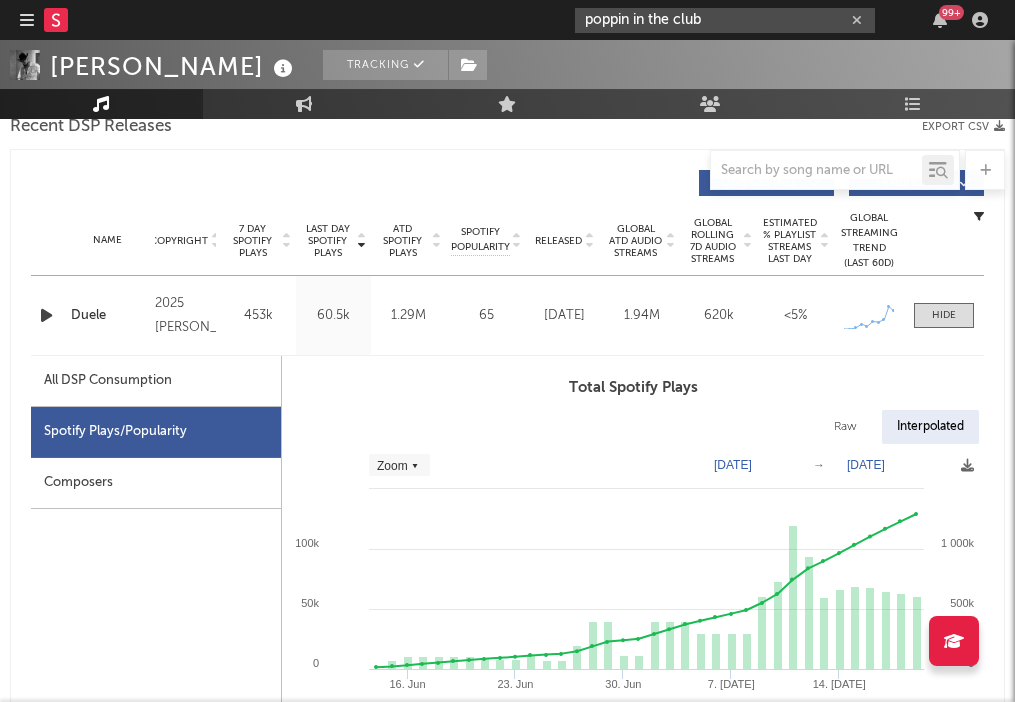 click on "poppin in the club" at bounding box center [725, 20] 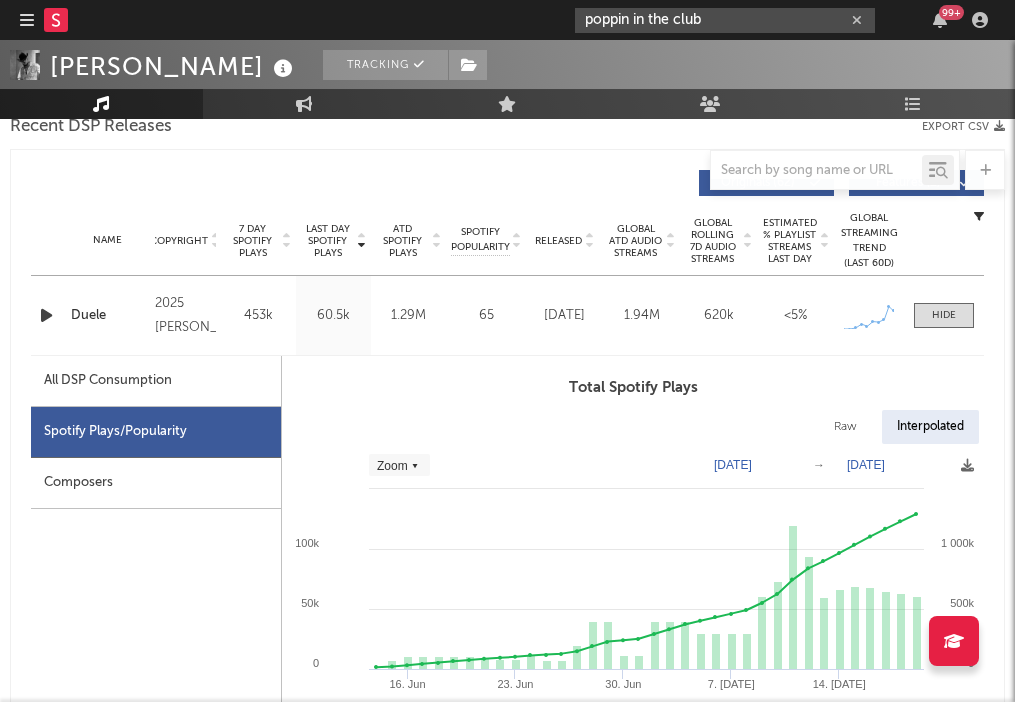 click on "poppin in the club" at bounding box center [725, 20] 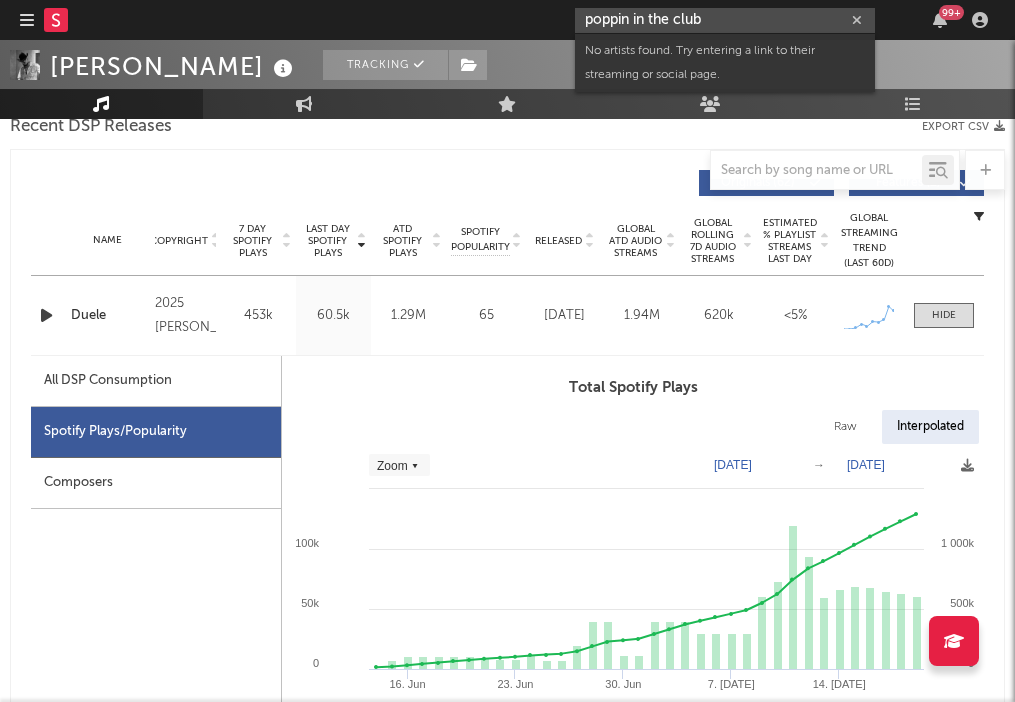 click on "poppin in the club" at bounding box center (725, 20) 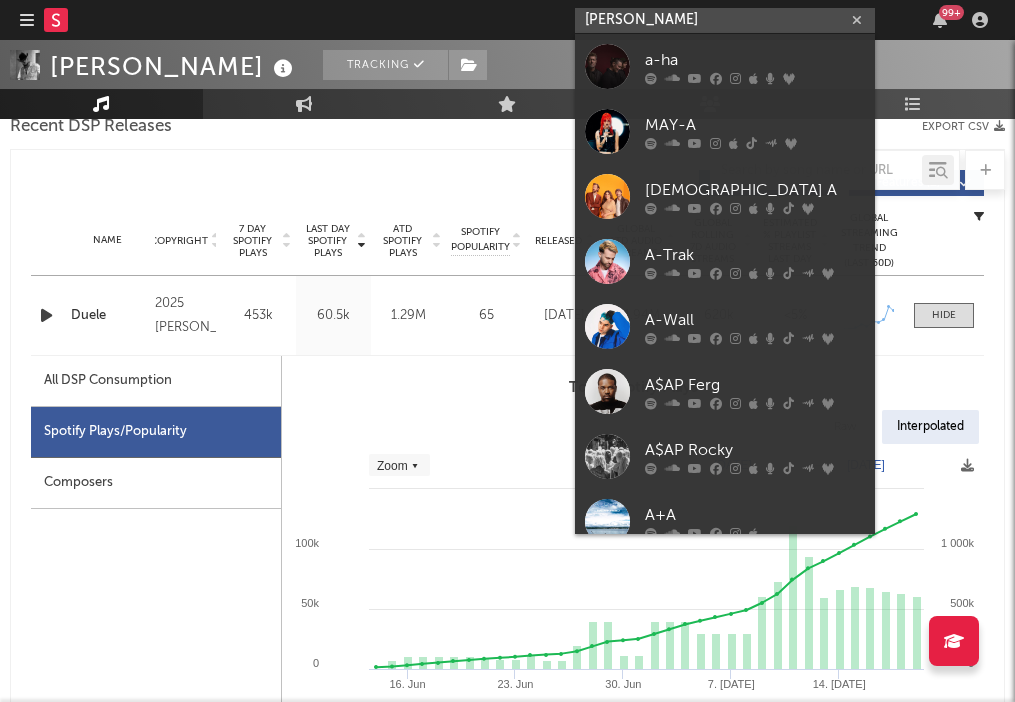 click on "adnan" at bounding box center (725, 20) 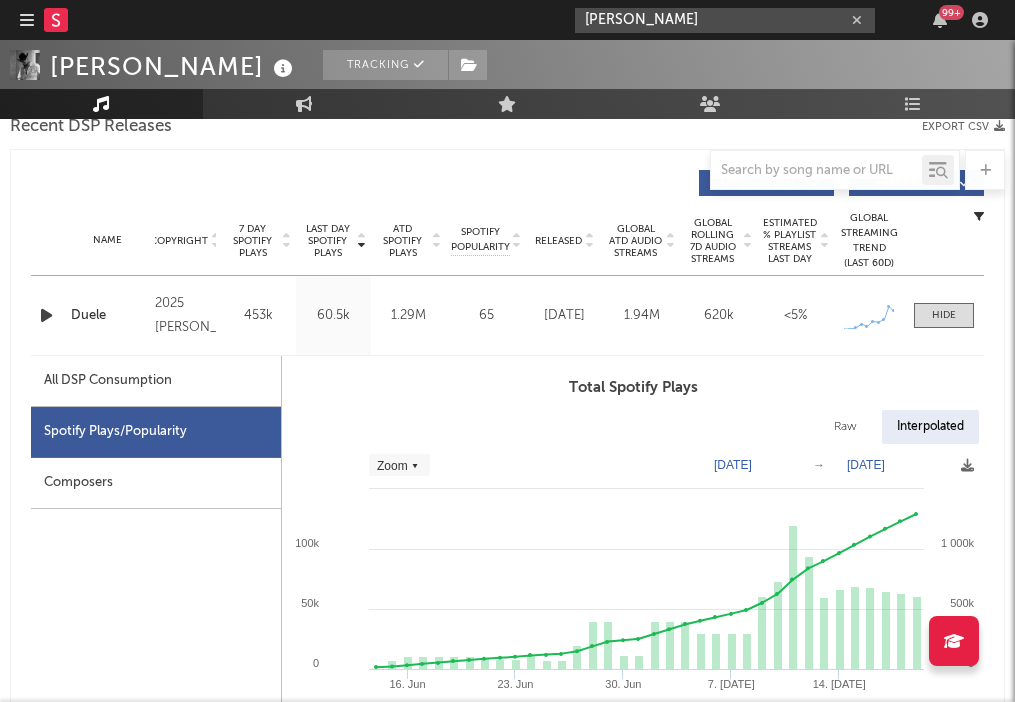 click on "adnan gufrona" at bounding box center (725, 20) 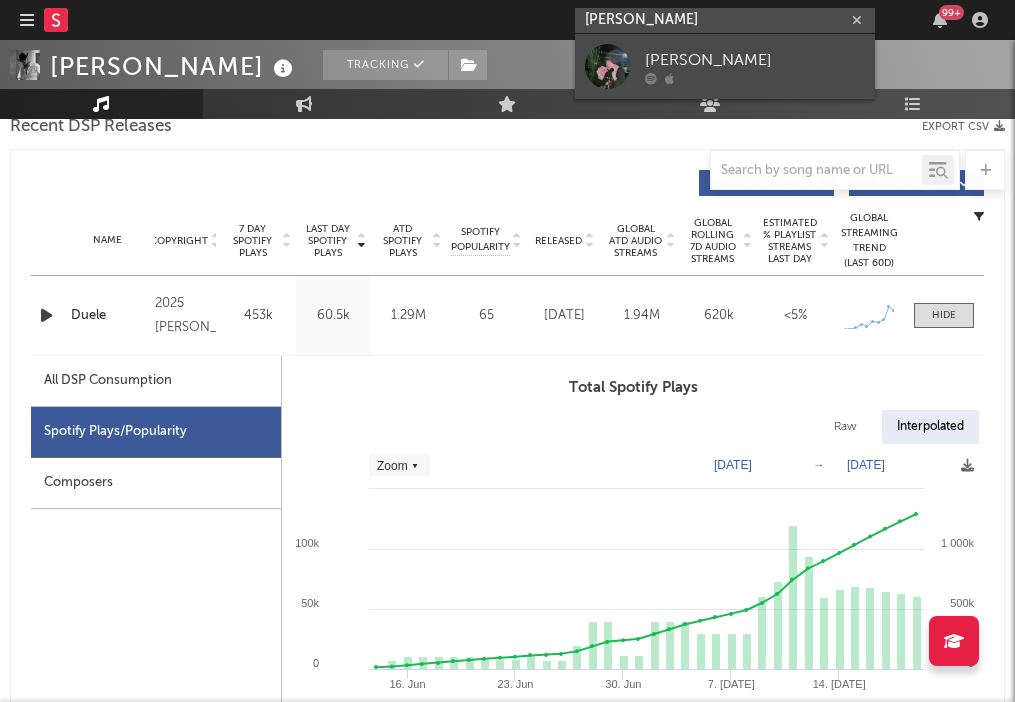 type on "adnan gufrona" 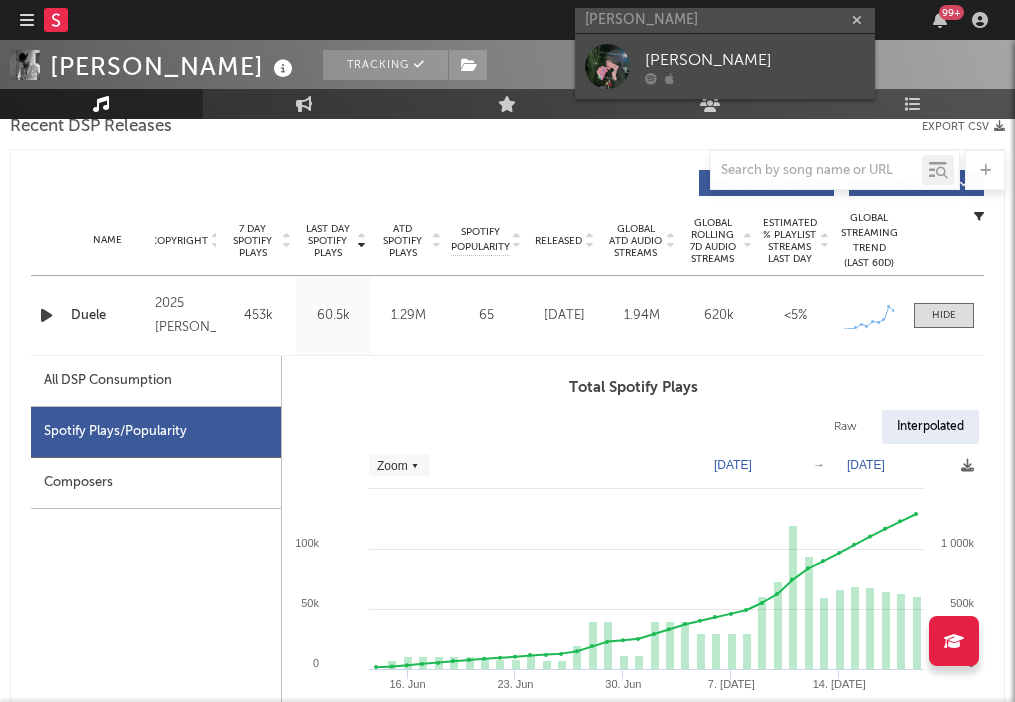 click on "Adnan Gufrona" at bounding box center (755, 60) 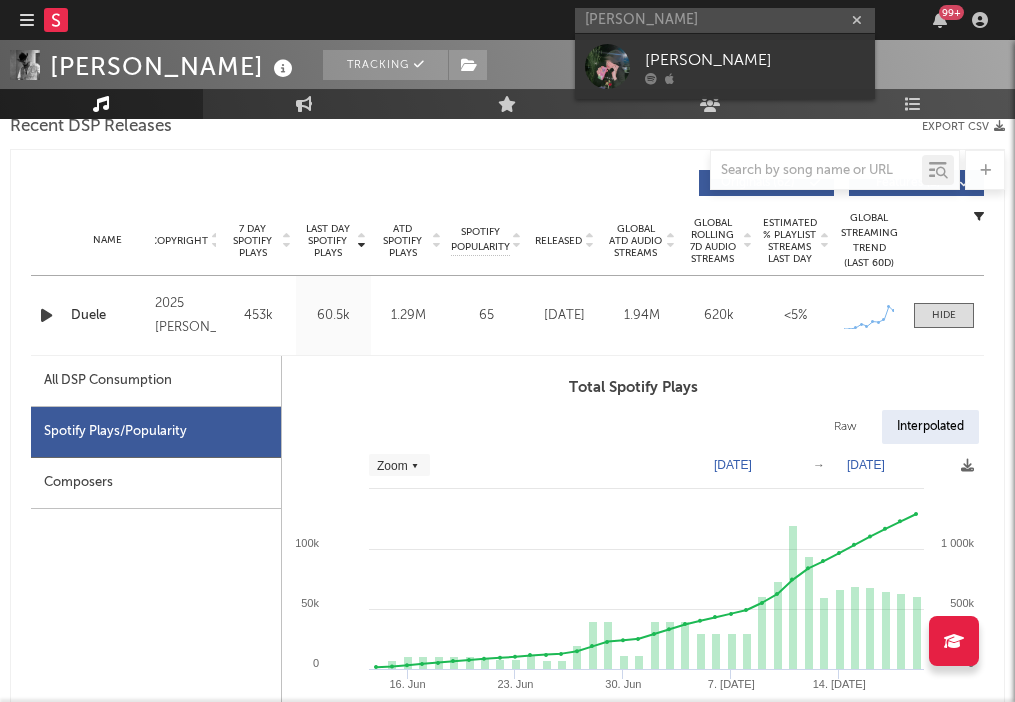 type 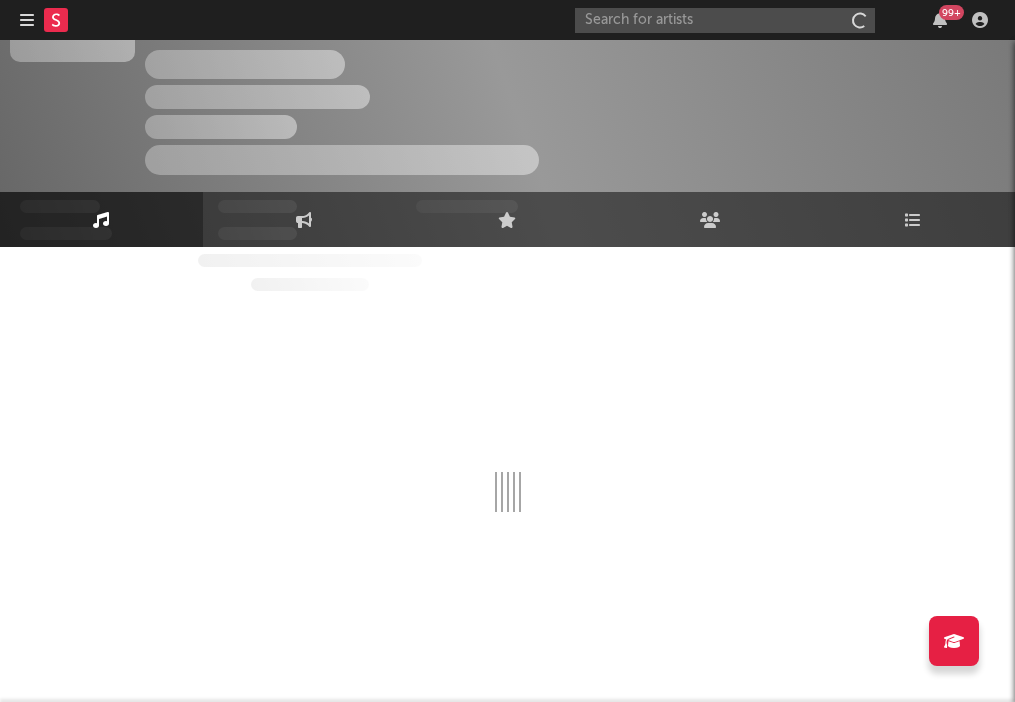 scroll, scrollTop: 0, scrollLeft: 0, axis: both 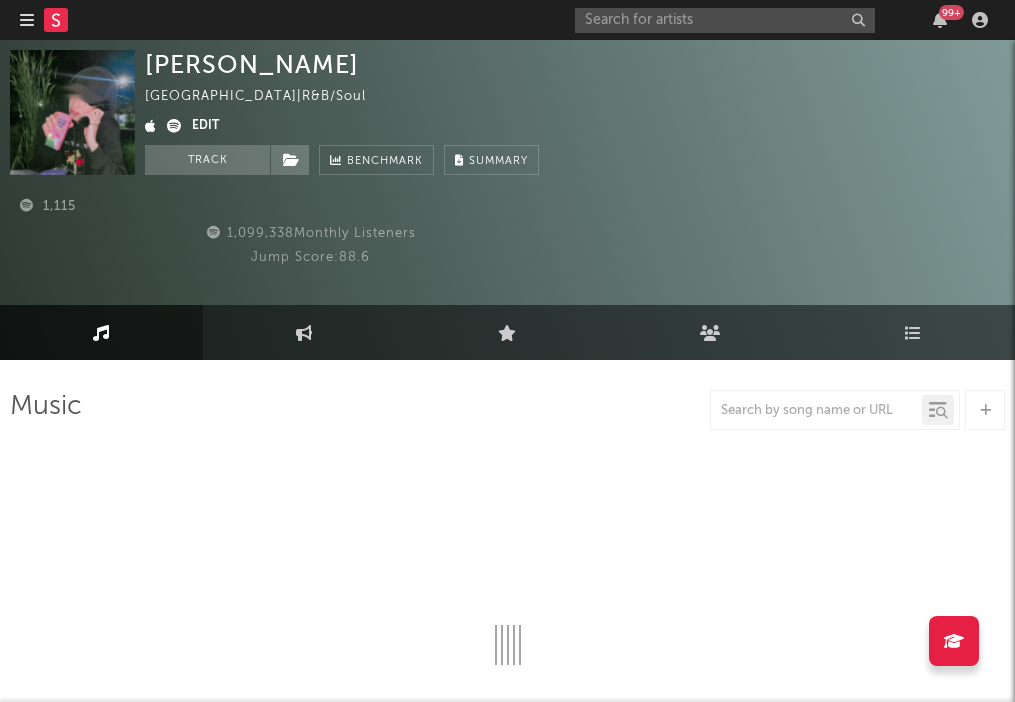 select on "1w" 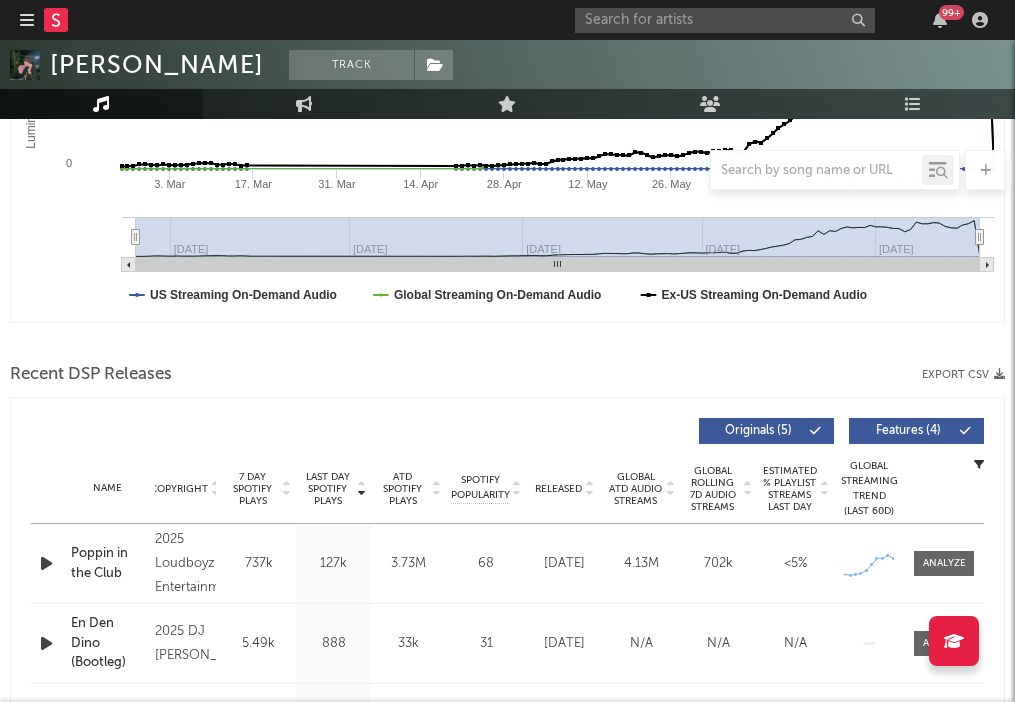 scroll, scrollTop: 759, scrollLeft: 0, axis: vertical 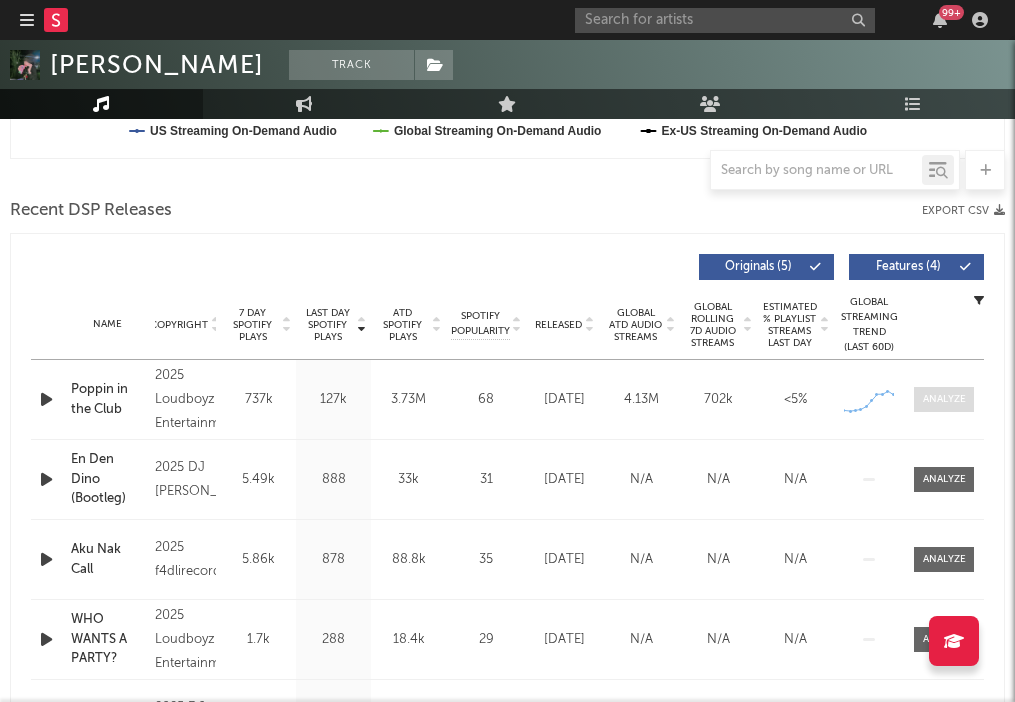 click at bounding box center (944, 399) 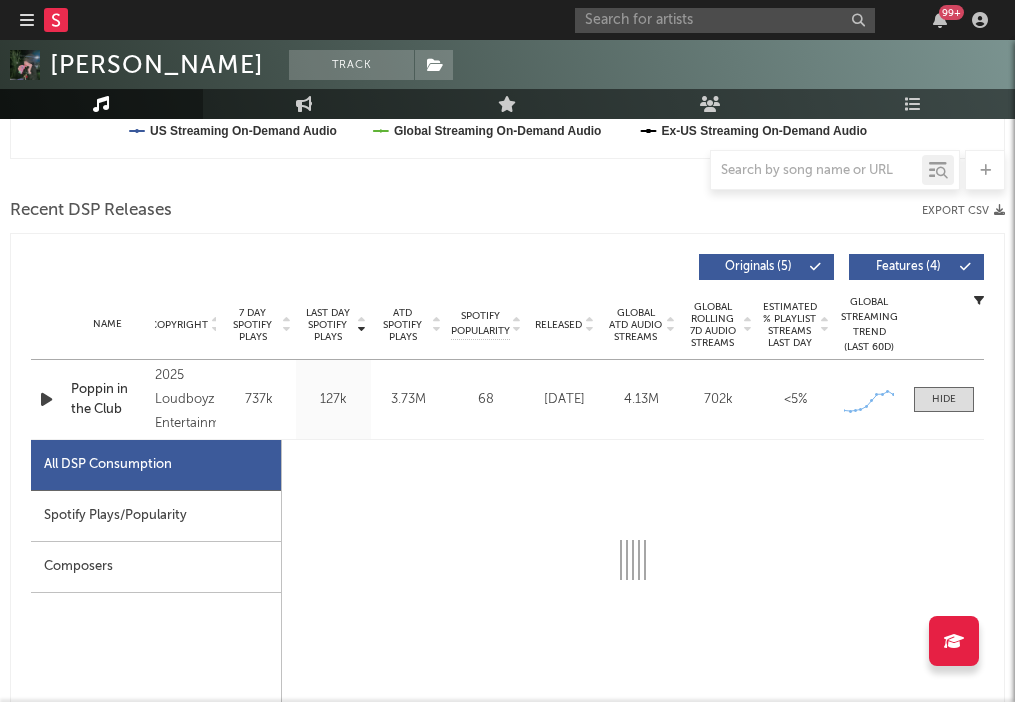 click on "Spotify Plays/Popularity" at bounding box center (156, 516) 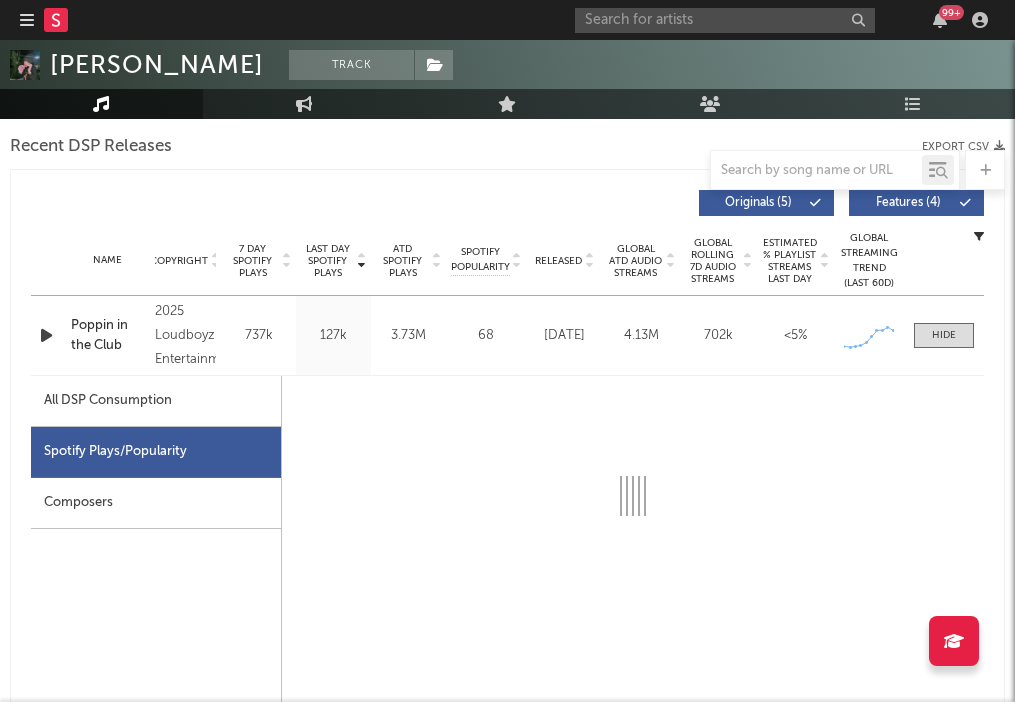 select on "1w" 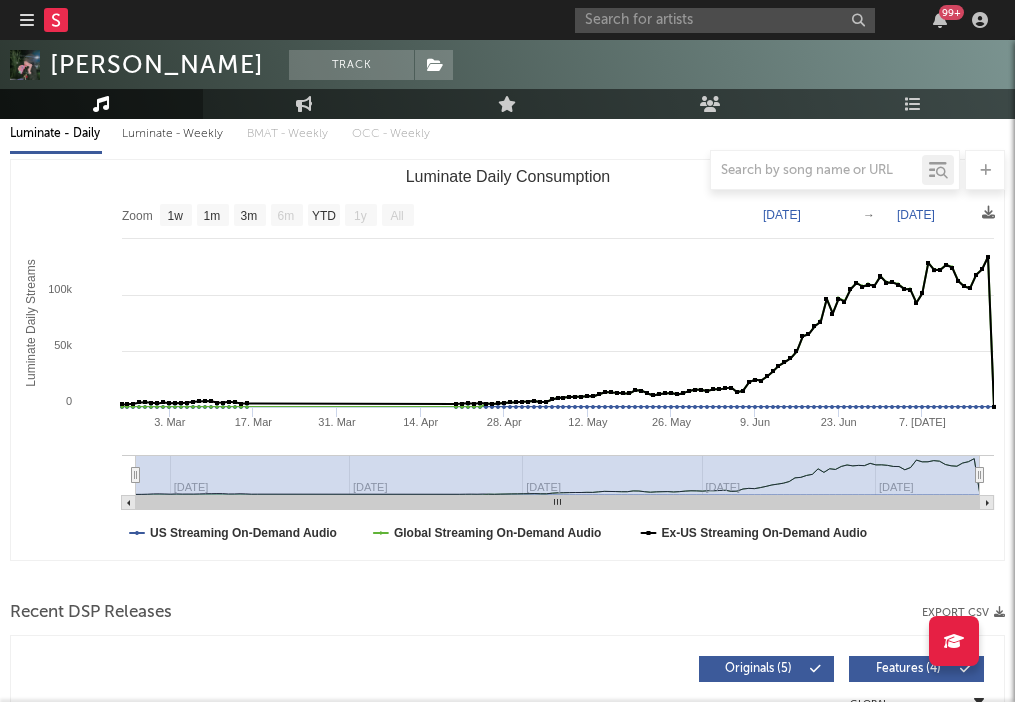 scroll, scrollTop: 0, scrollLeft: 0, axis: both 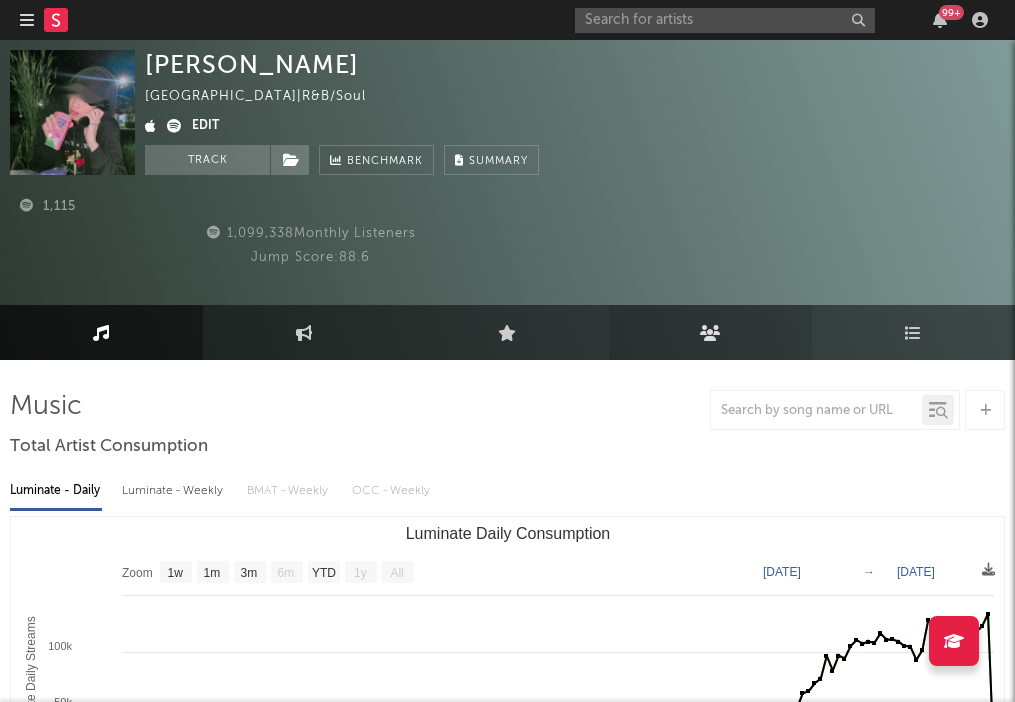 click on "Audience" at bounding box center [0, 0] 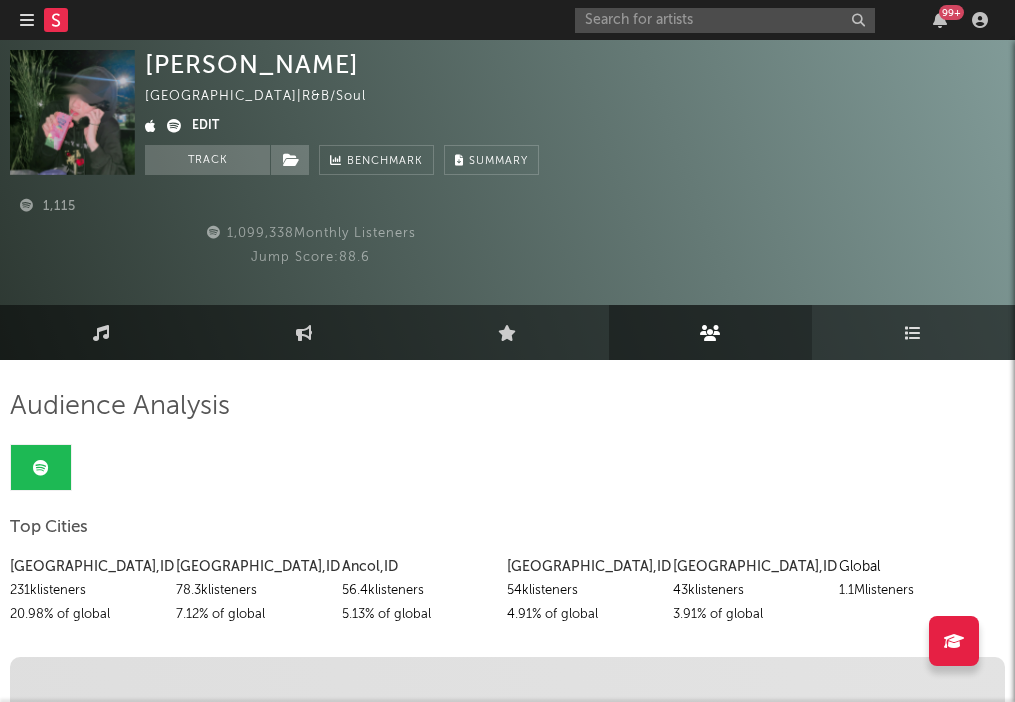 click on "Playlists/Charts" at bounding box center (913, 332) 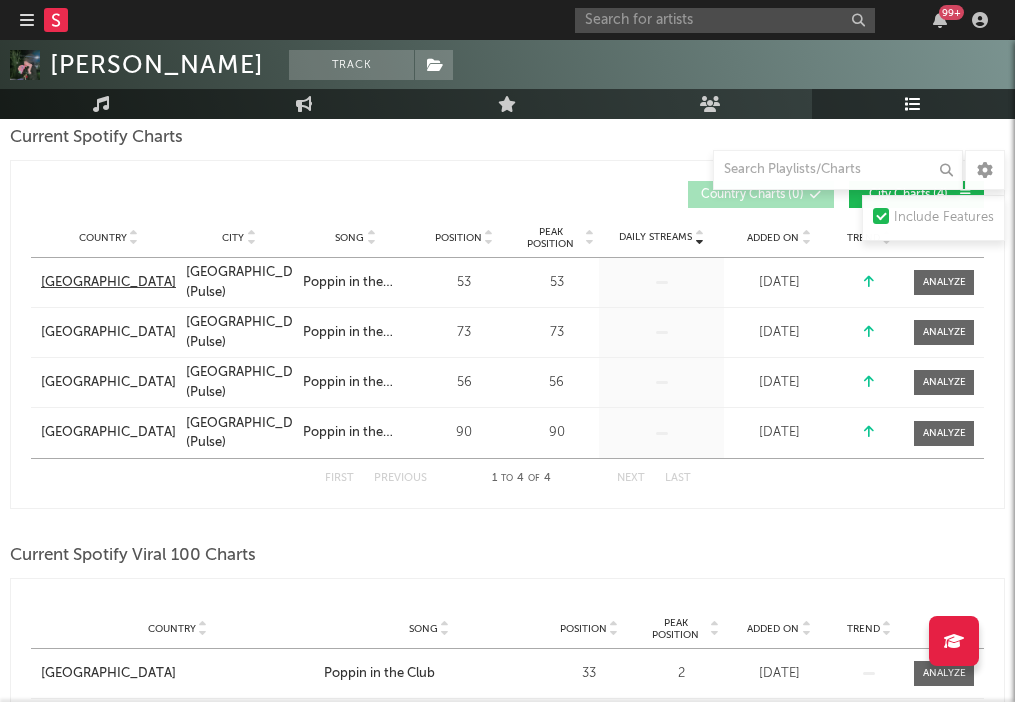 scroll, scrollTop: 552, scrollLeft: 0, axis: vertical 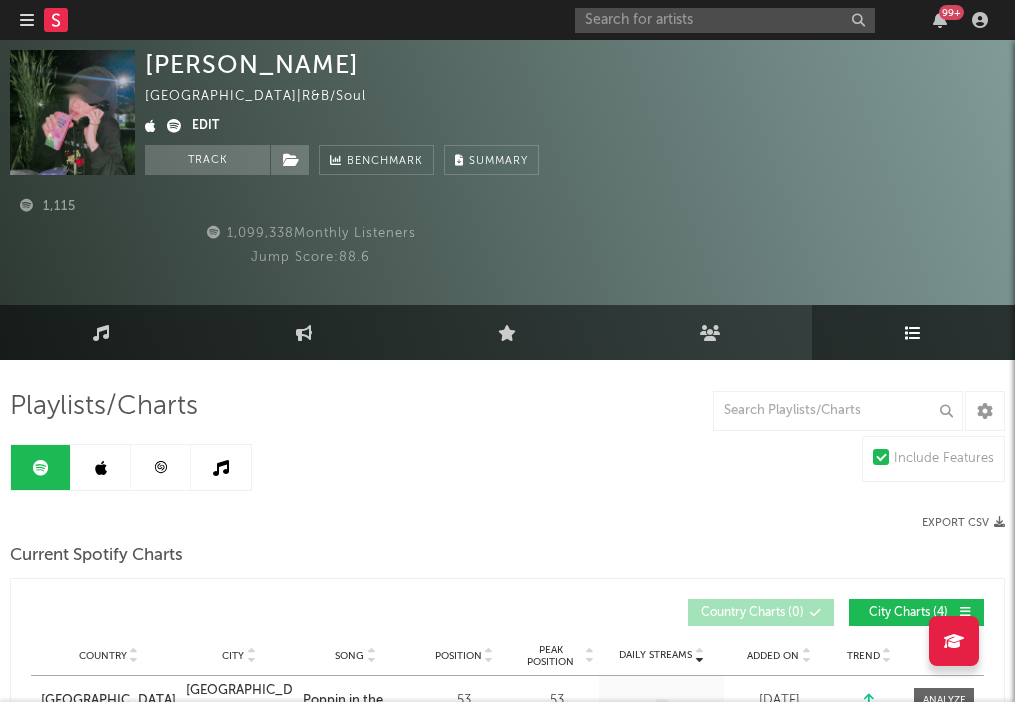click on "Playlists/Charts Include Features Export CSV  Current Spotify Charts Country City Song Position Peak Position Added On Trend Position Daily Streams Country Charts   ( 0 ) City Charts   ( 4 ) Country City Song Position Peak Position Estimated Daily Streams Playlist Followers Daily Streams Added On Exited On Trend Country Indonesia City Jakarta (Pulse) Song Poppin in the Club Position 53 Peak Position 53 Estimated Daily Streams Playlist Followers 0 Daily Streams Added On Jun 19, 2025 Exited On Jul 10, 2025 Trend Country Indonesia City Surabaya (Pulse) Song Poppin in the Club Position 73 Peak Position 73 Estimated Daily Streams Playlist Followers 0 Daily Streams Added On Jun 19, 2025 Exited On Jul 10, 2025 Trend Country Indonesia City Bandung (Pulse) Song Poppin in the Club Position 56 Peak Position 56 Estimated Daily Streams Playlist Followers 0 Daily Streams Added On Jun 19, 2025 Exited On Jul 10, 2025 Trend Country Indonesia City Yogyakarta (Pulse) Song Poppin in the Club Position 90 Peak Position 90 0 1" at bounding box center (507, 1362) 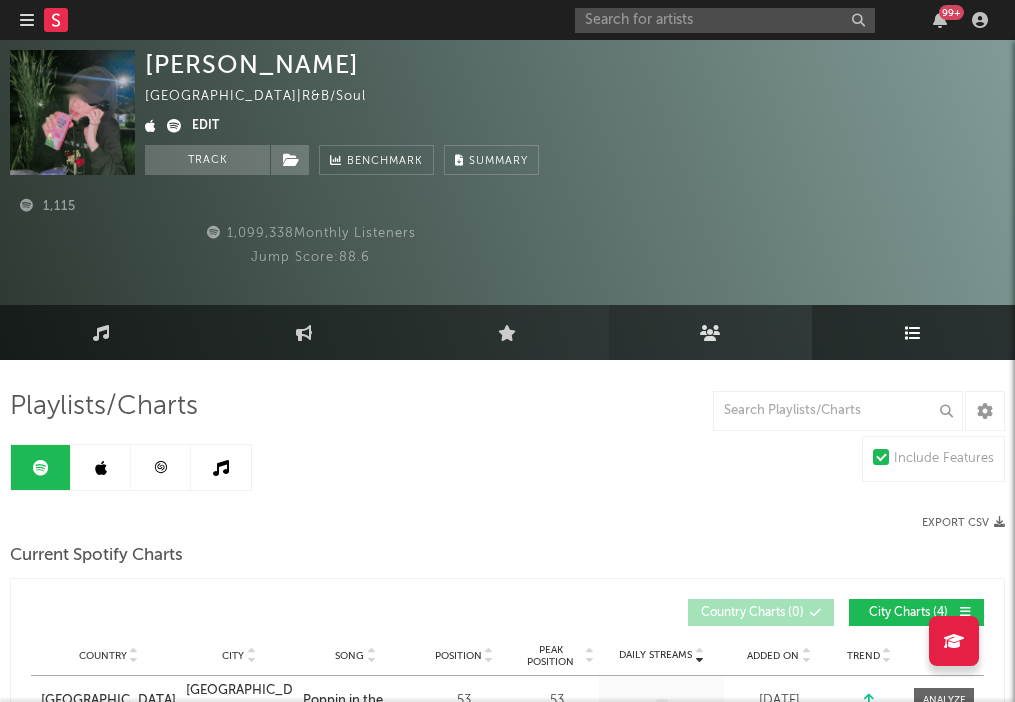 click on "Audience" at bounding box center [0, 0] 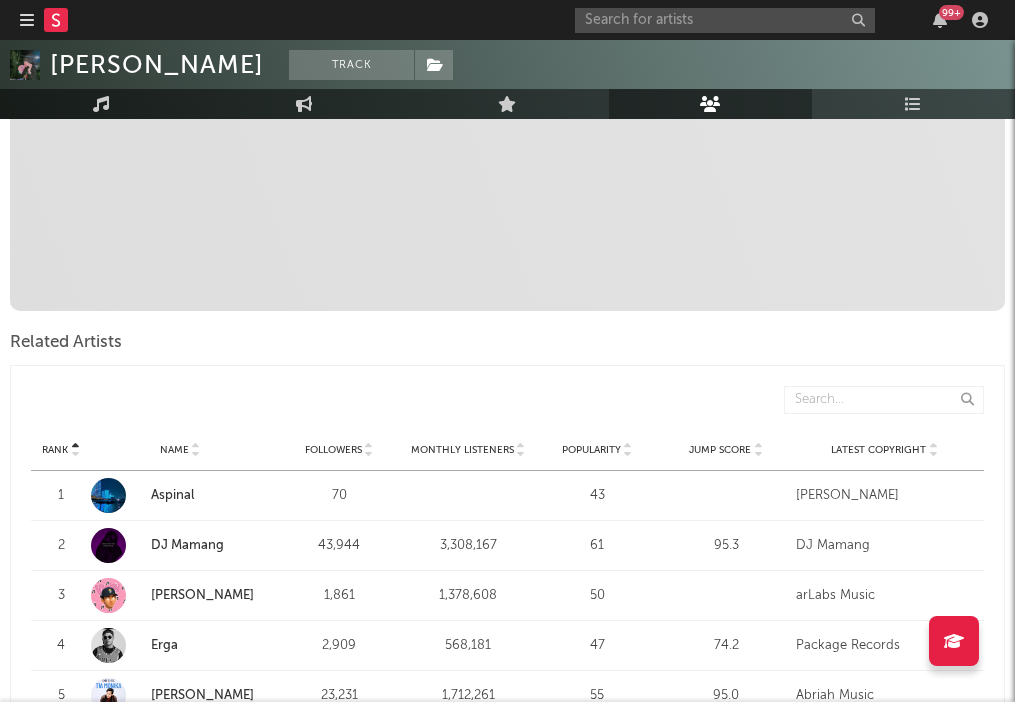 scroll, scrollTop: 645, scrollLeft: 0, axis: vertical 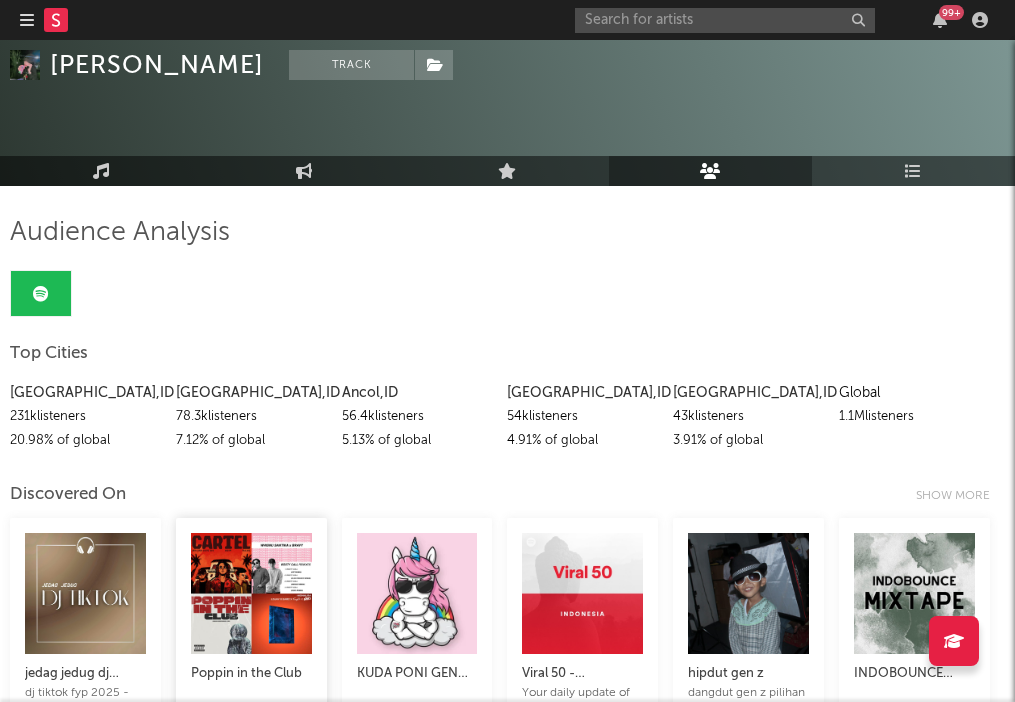 click at bounding box center (251, 593) 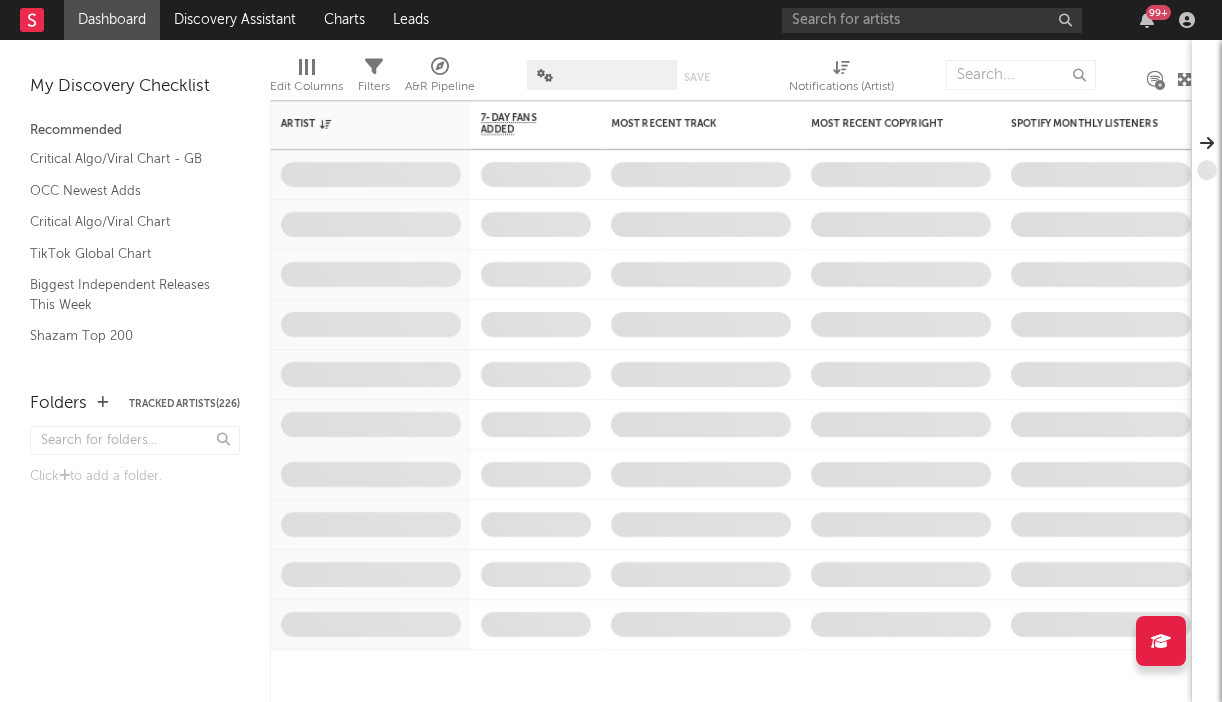 scroll, scrollTop: 0, scrollLeft: 0, axis: both 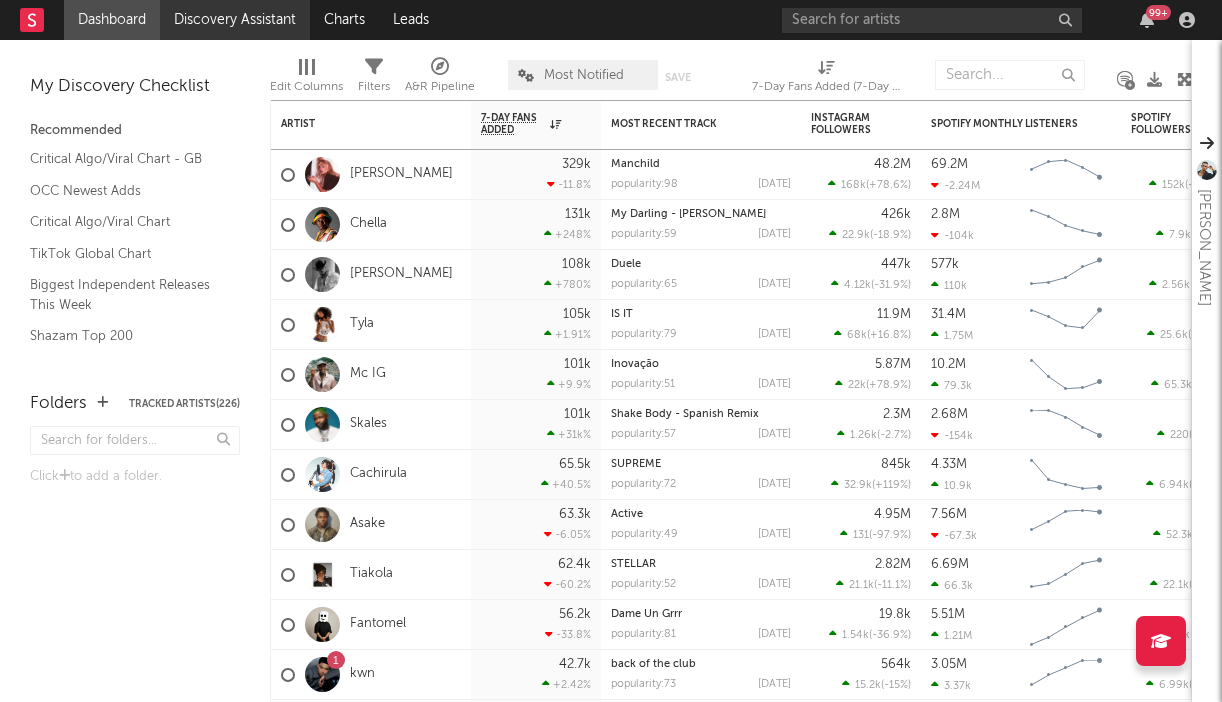 click on "Discovery Assistant" at bounding box center [235, 20] 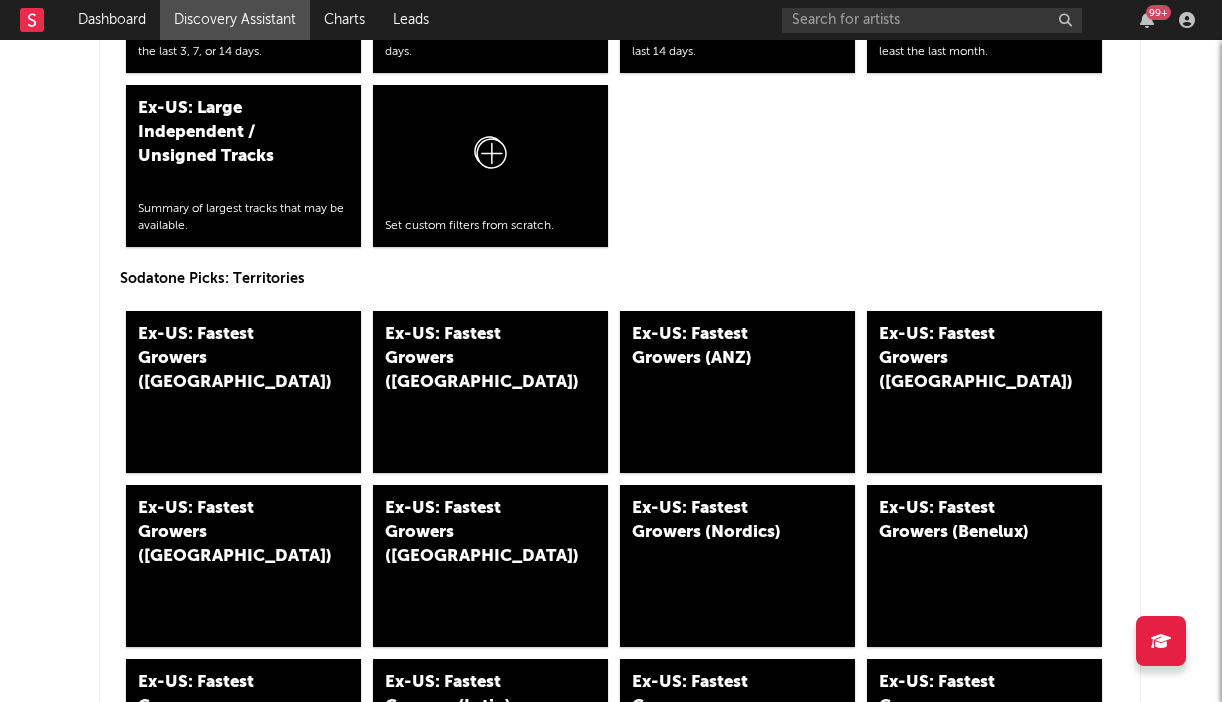 scroll, scrollTop: 10097, scrollLeft: 0, axis: vertical 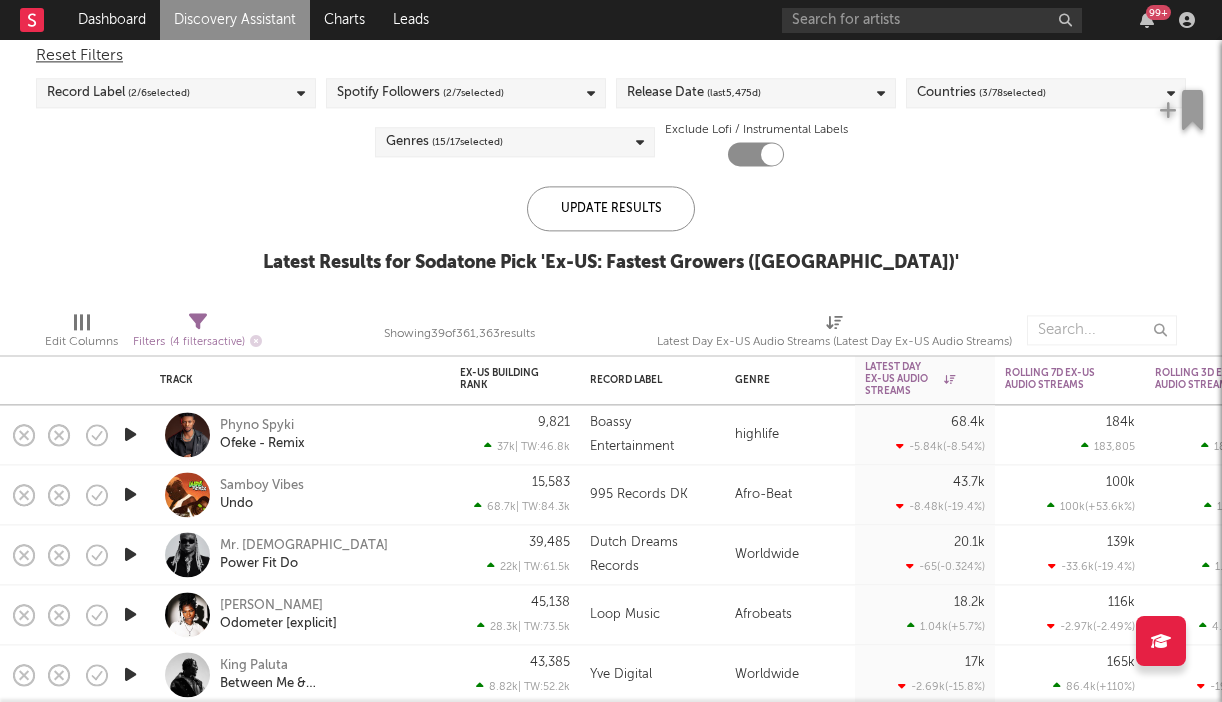 click on "Samboy Vibes Undo" at bounding box center (300, 494) 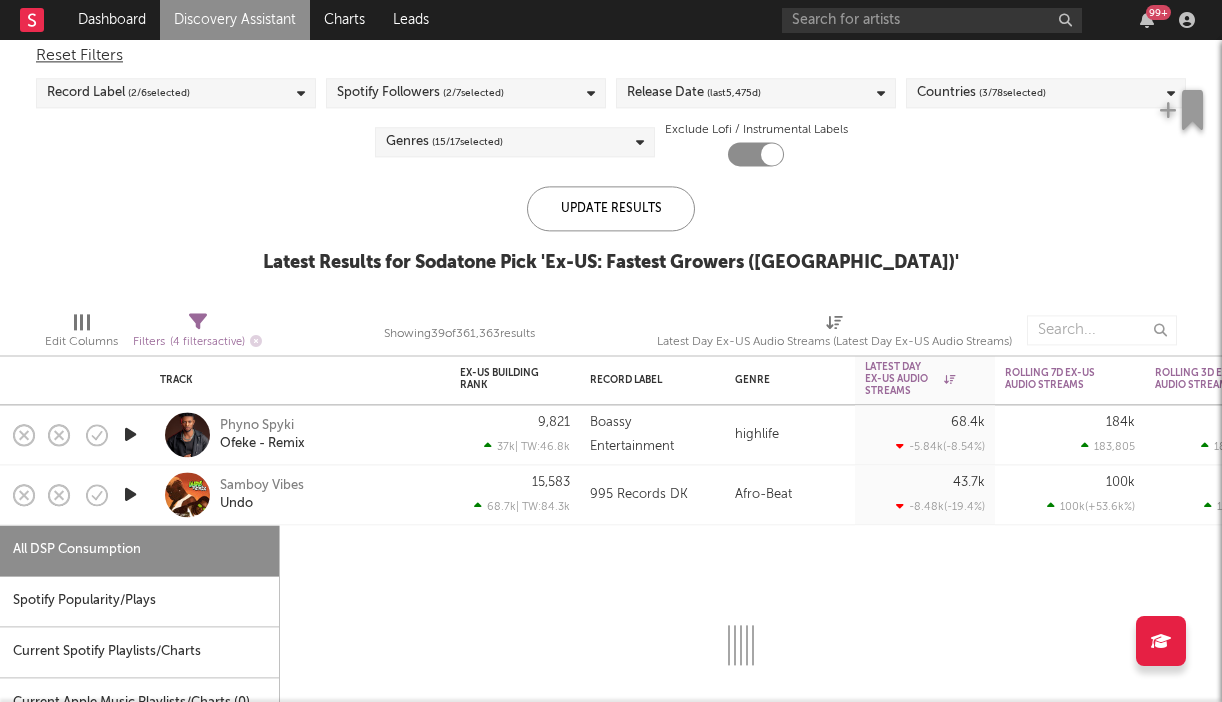 select on "1w" 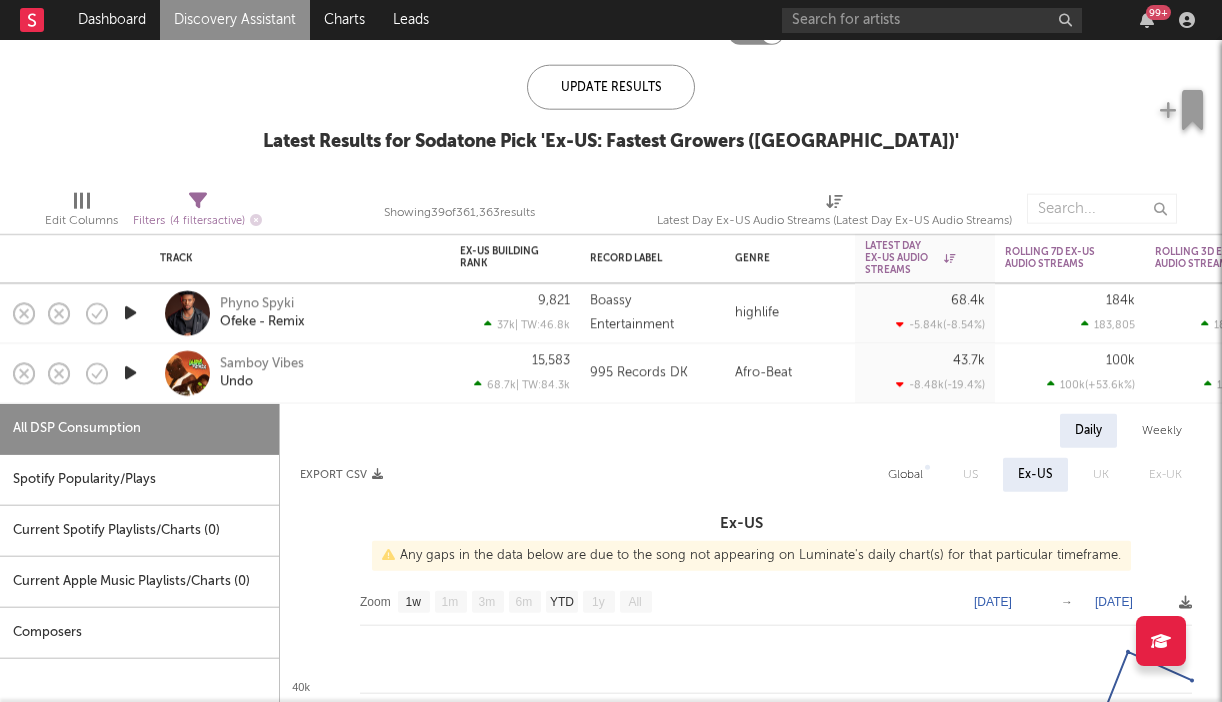 click at bounding box center [130, 373] 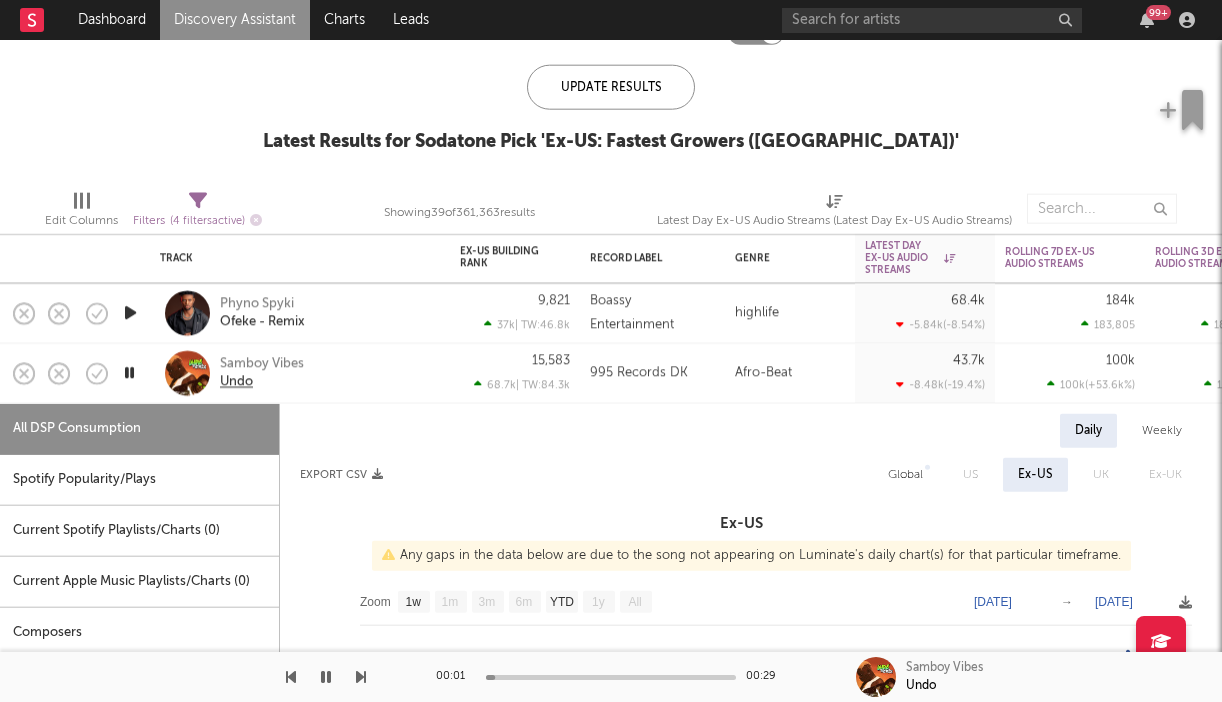 click on "Undo" at bounding box center [236, 382] 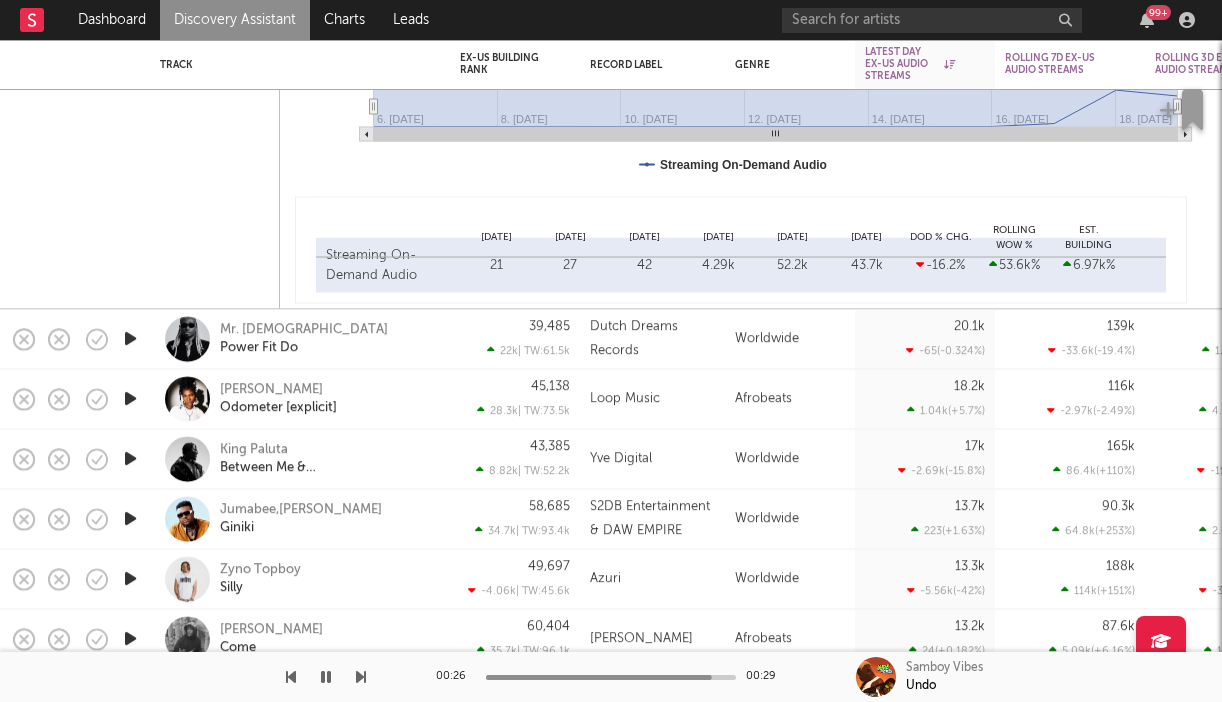 click at bounding box center [130, 339] 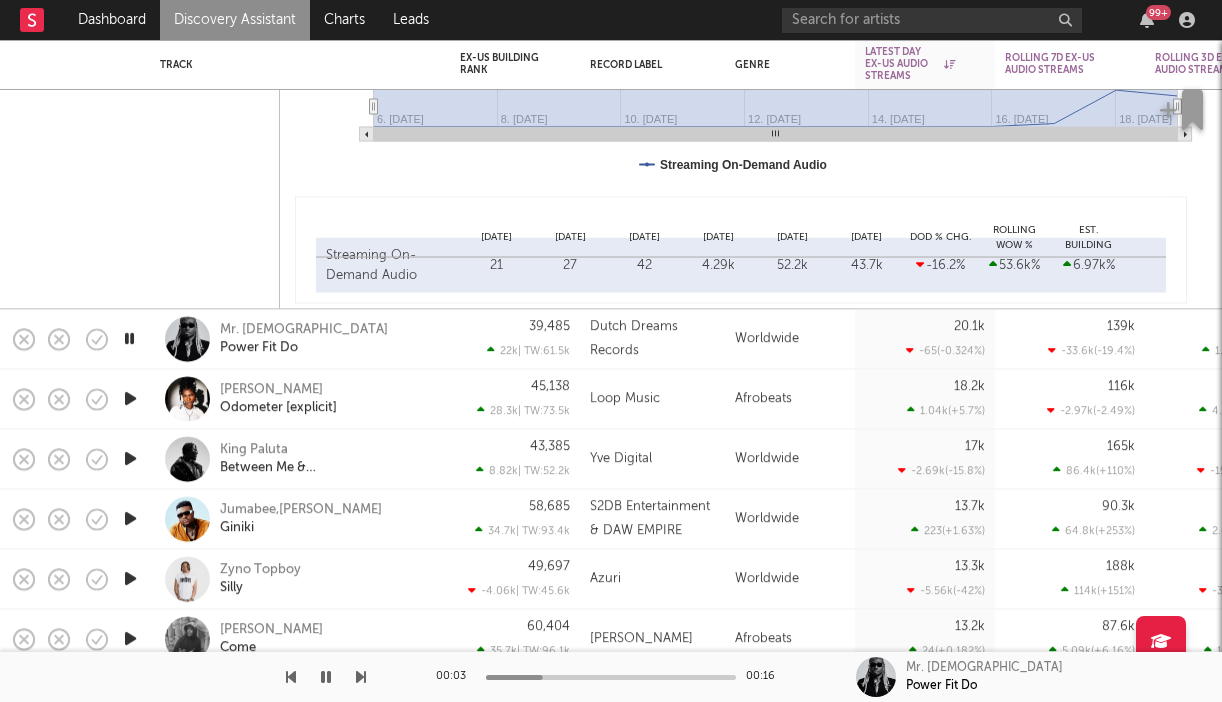 click at bounding box center (130, 399) 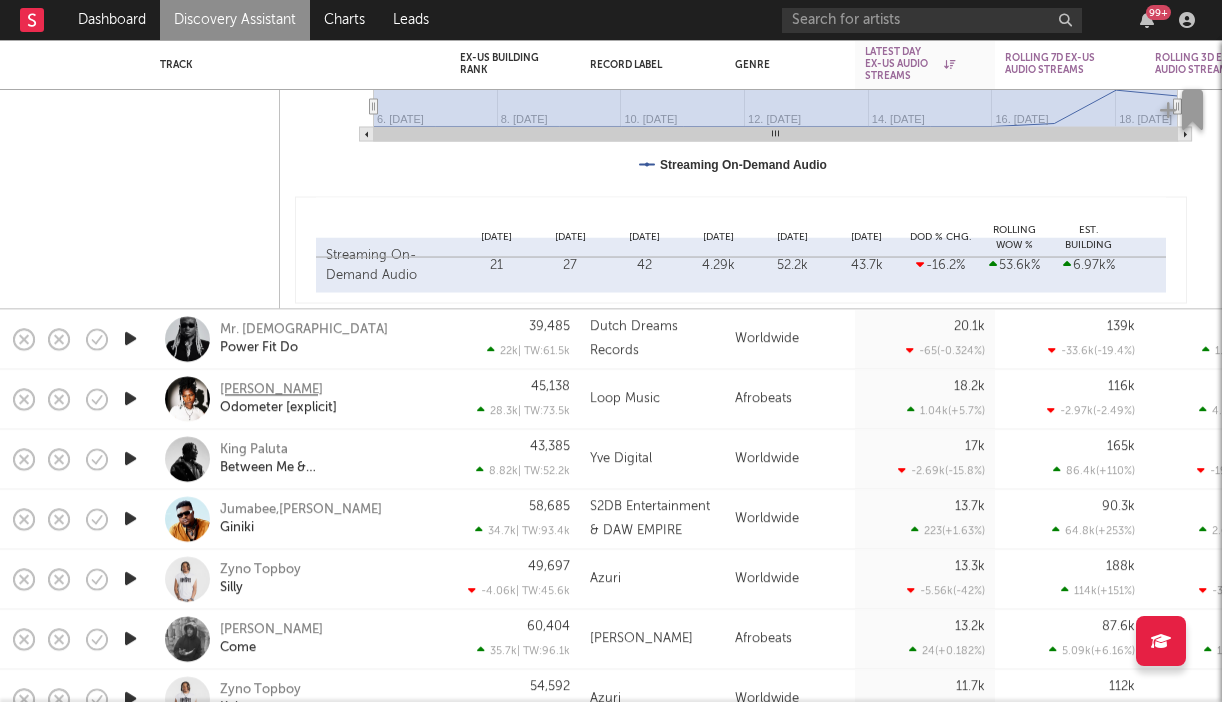 click on "Veola" at bounding box center [271, 390] 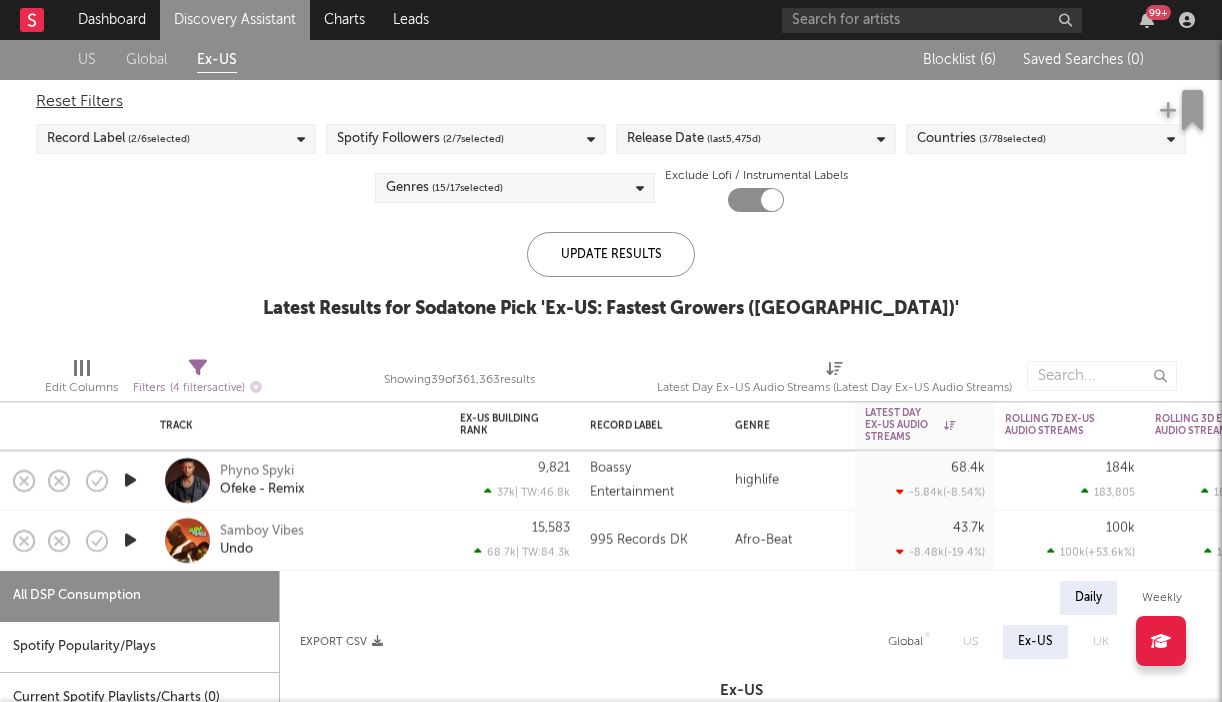 click on "Discovery Assistant" at bounding box center (235, 20) 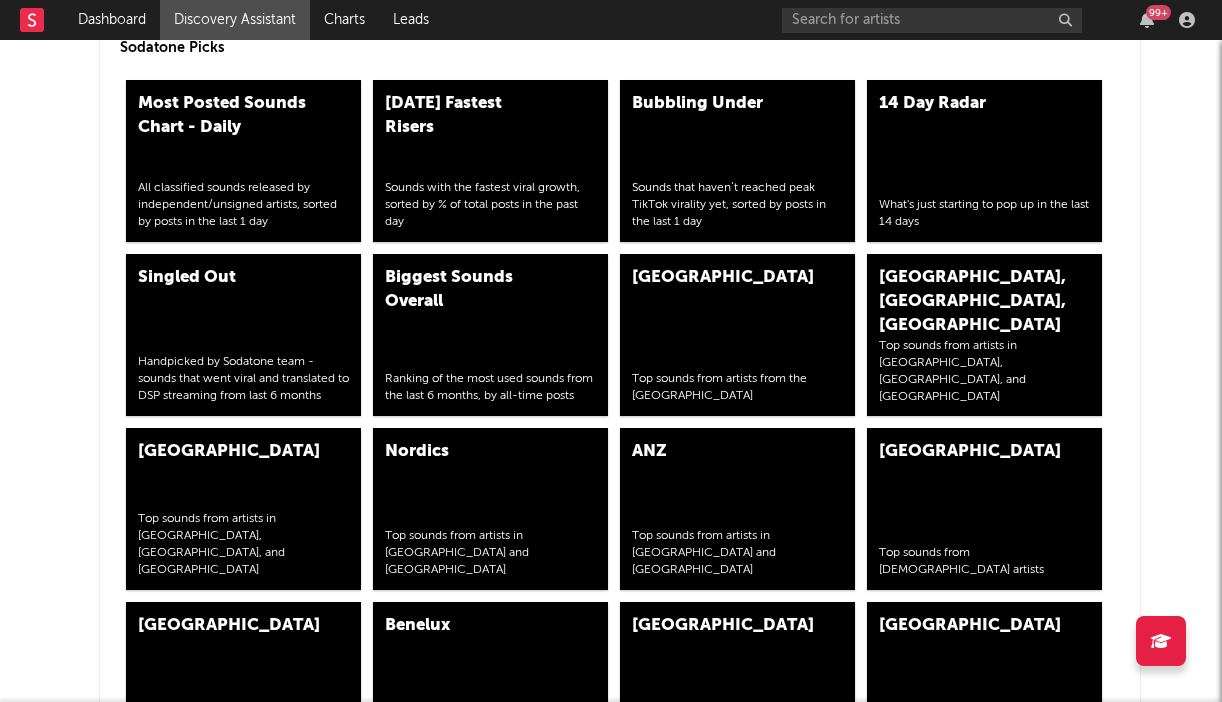 scroll, scrollTop: 6941, scrollLeft: 0, axis: vertical 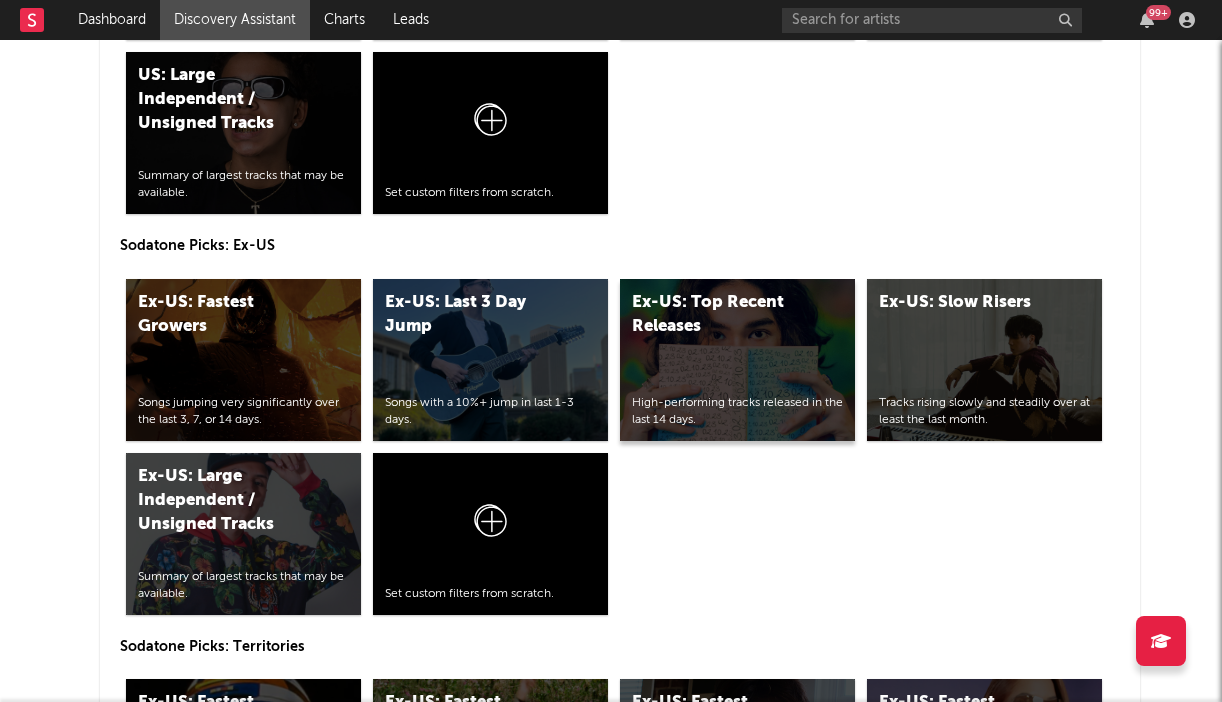 click on "Ex-US: Top Recent Releases High-performing tracks released in the last 14 days." at bounding box center [737, 360] 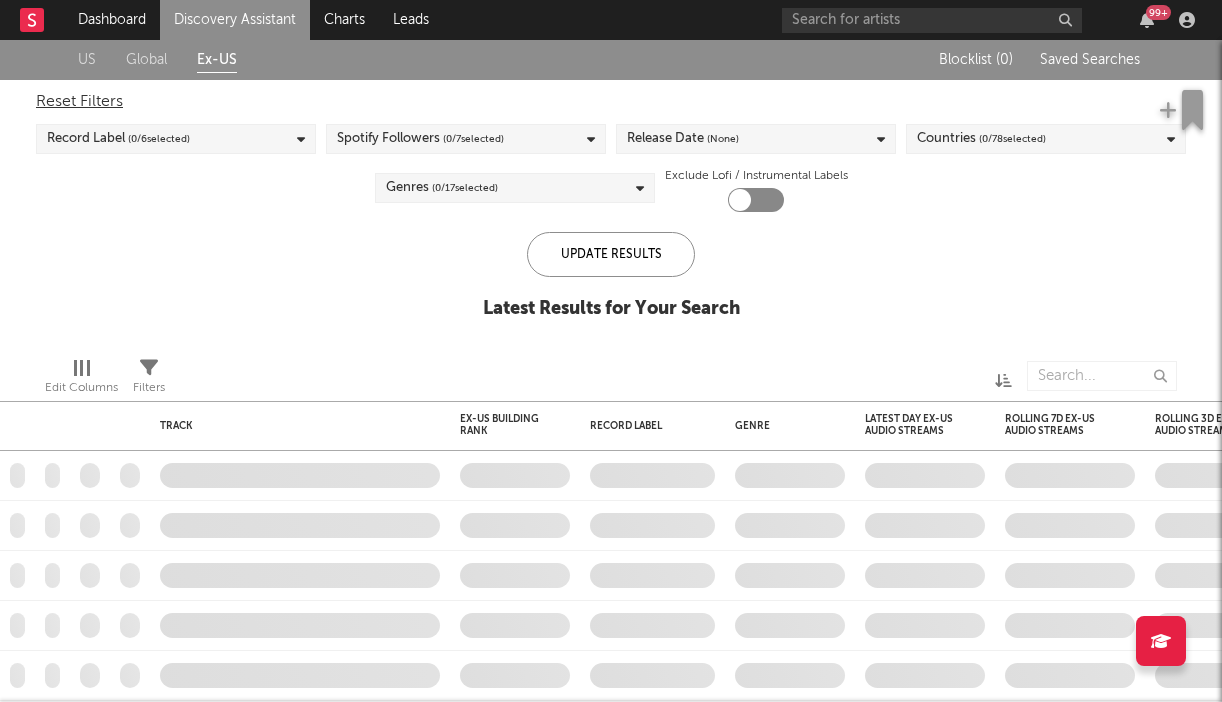 checkbox on "true" 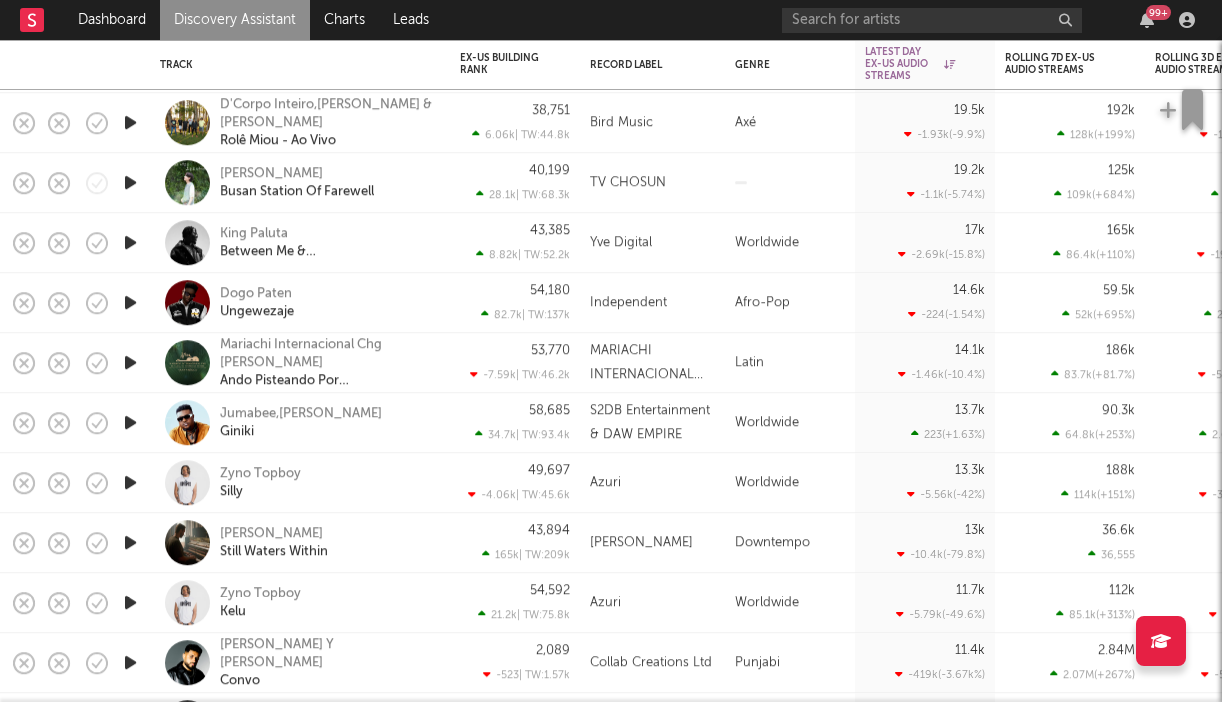 click at bounding box center (130, 422) 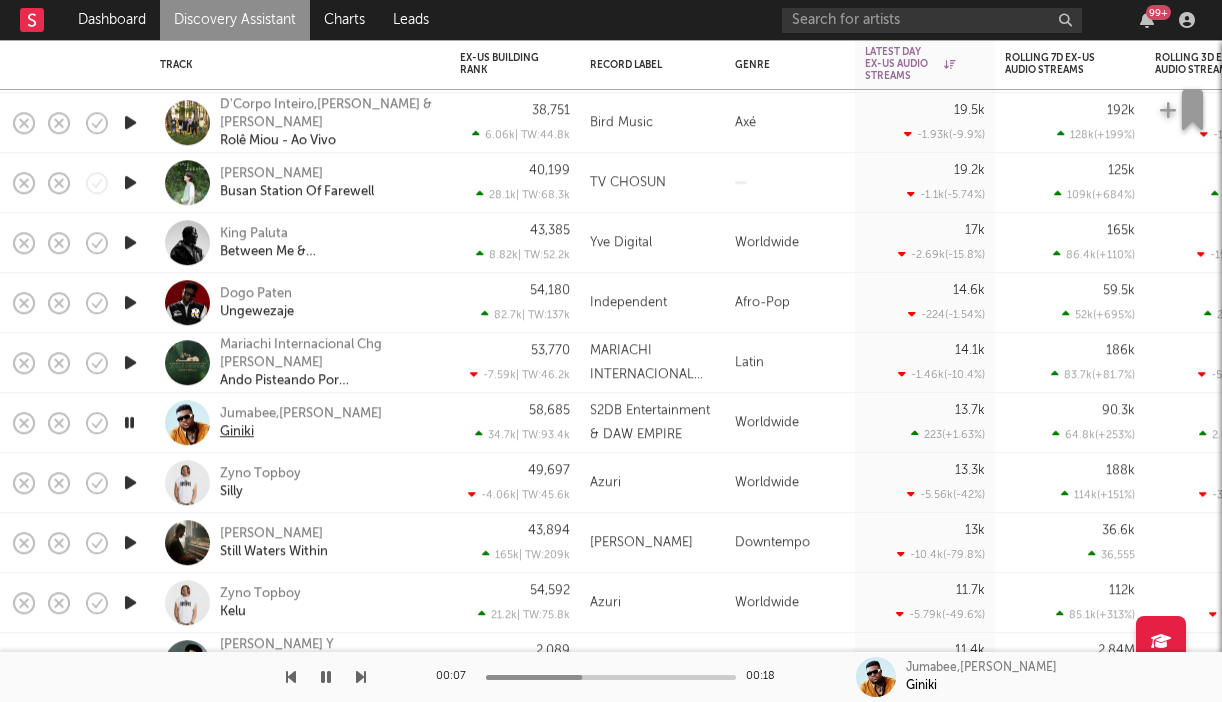 click on "Giniki" at bounding box center [237, 432] 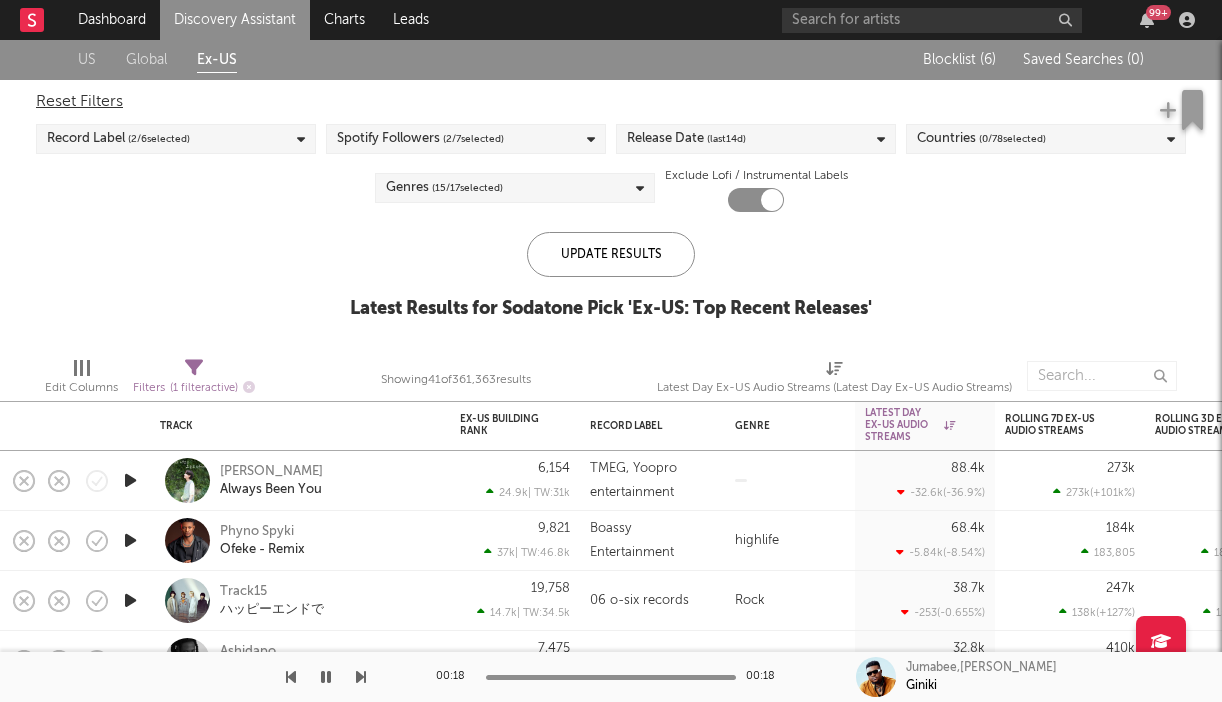 click on "Kim Yong Bin Always Been You" at bounding box center (327, 481) 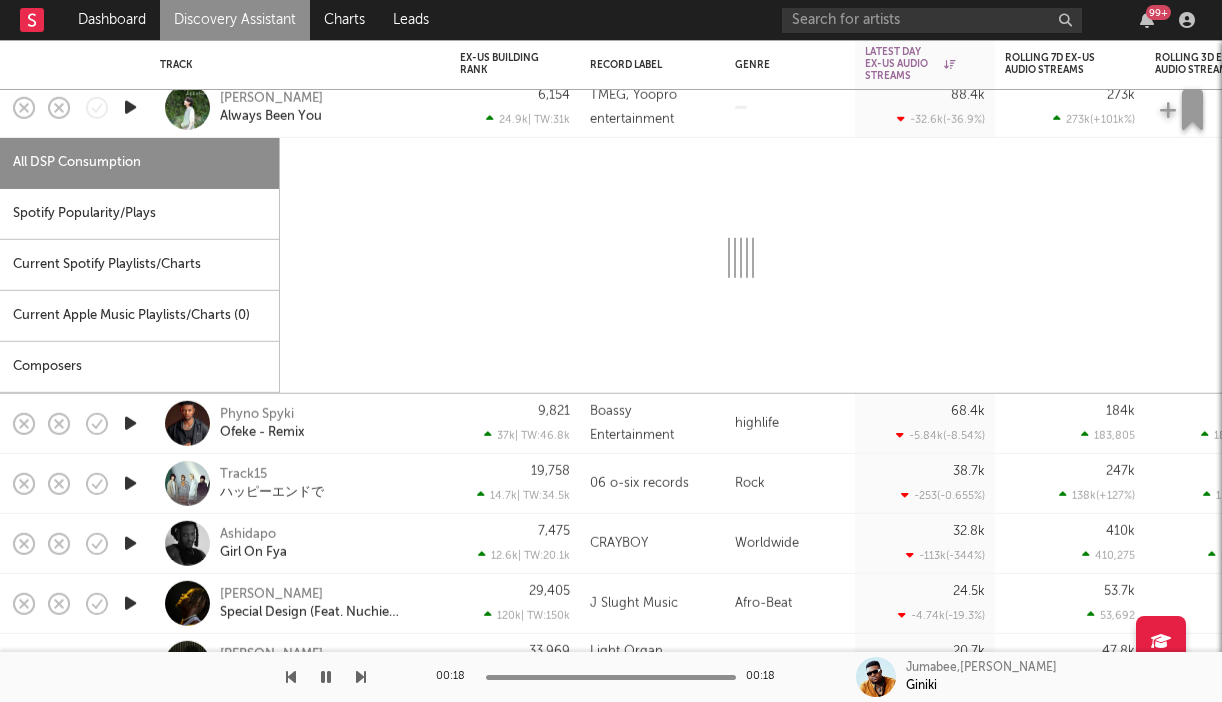 select on "1w" 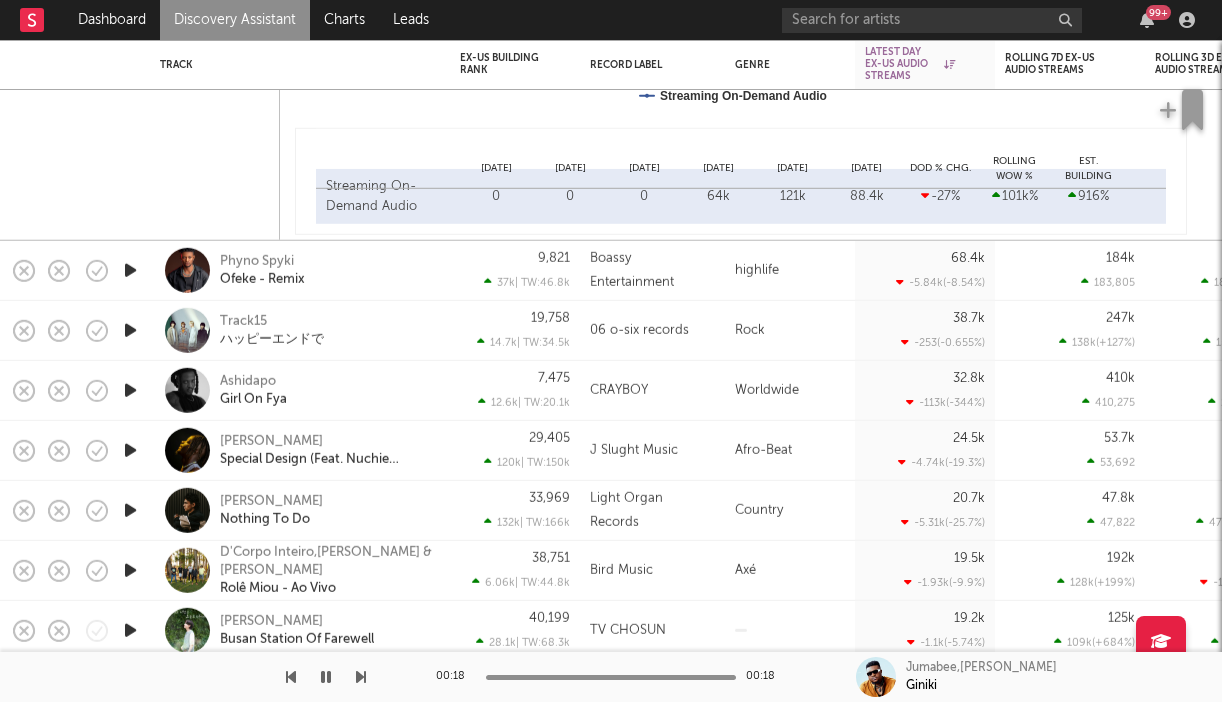 click on "Phyno Spyki Ofeke - Remix" at bounding box center [300, 271] 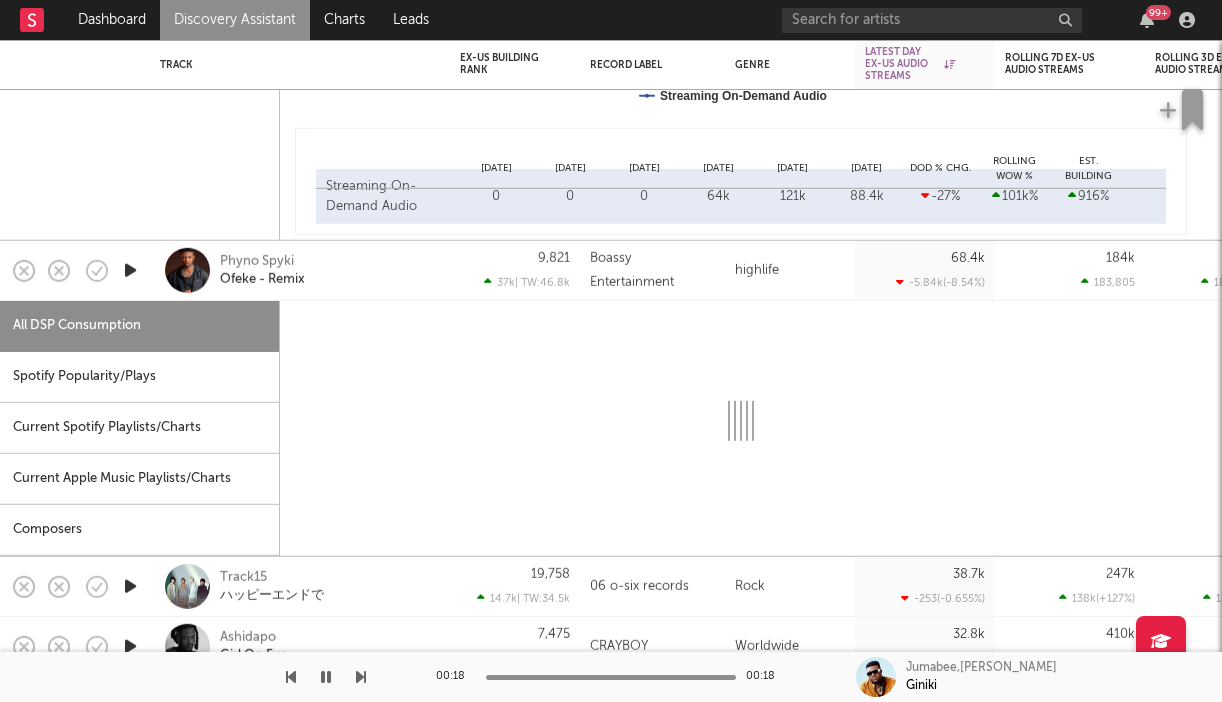 select on "1w" 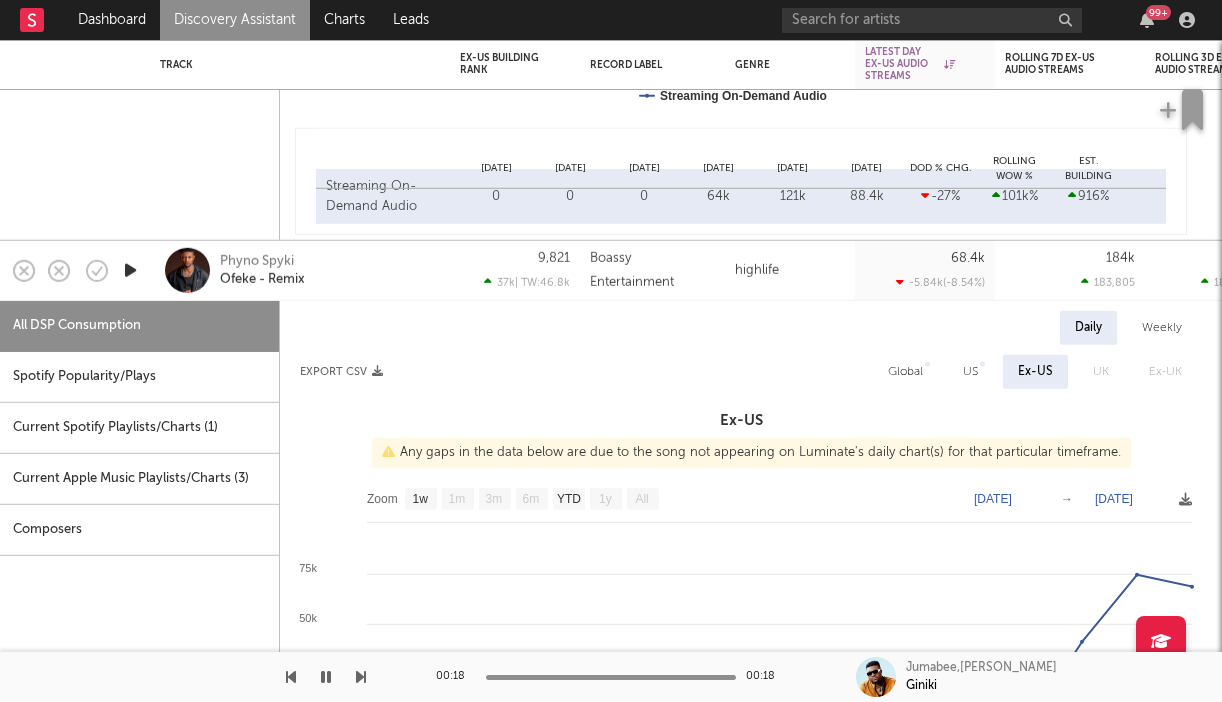 click on "Spotify Popularity/Plays" at bounding box center [139, 377] 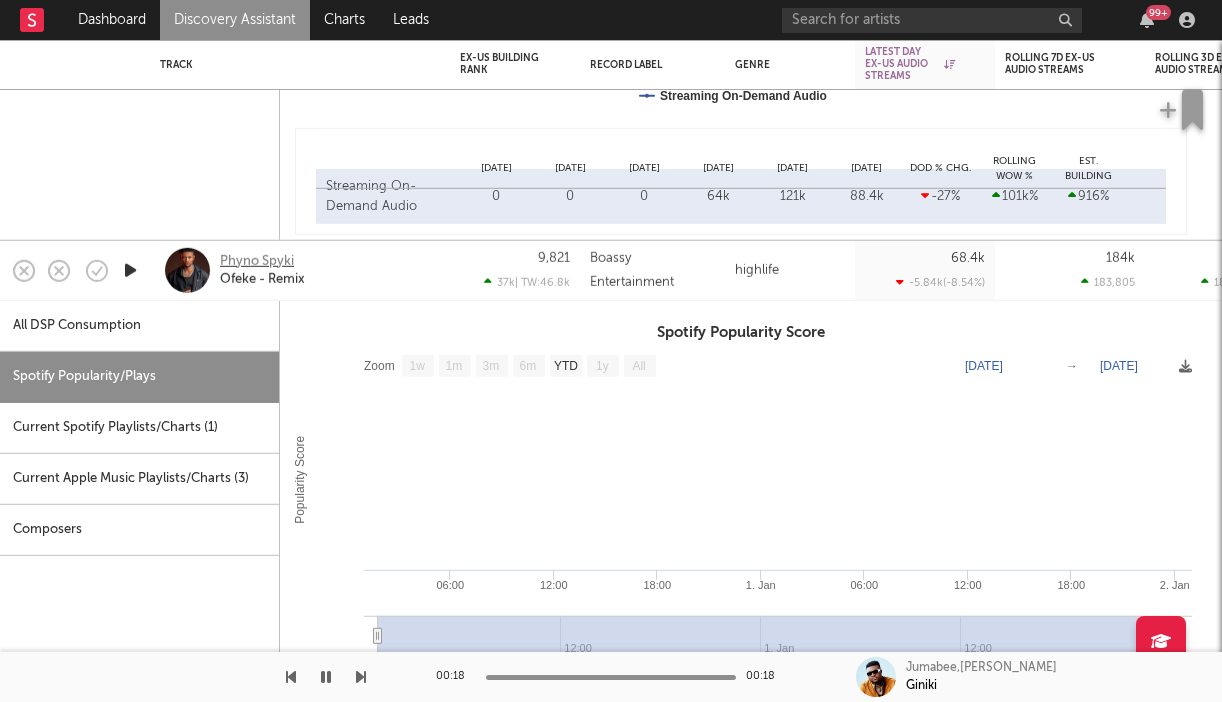 click on "Phyno Spyki" at bounding box center (257, 261) 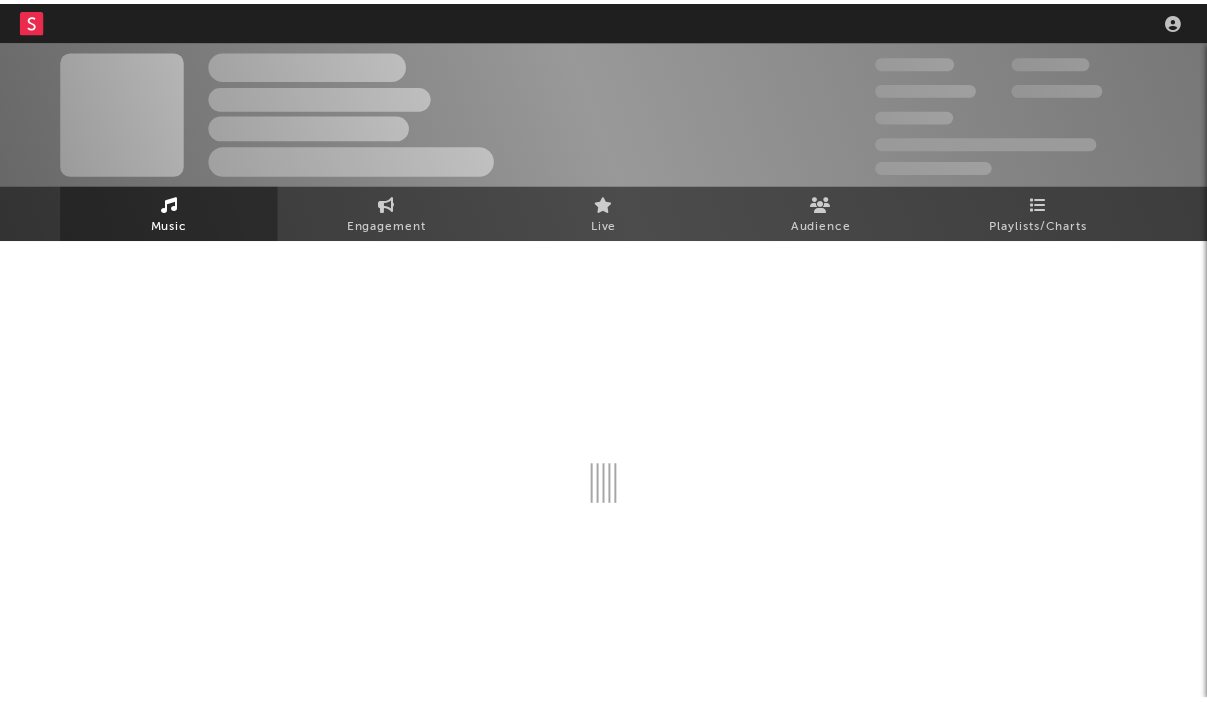 scroll, scrollTop: 0, scrollLeft: 0, axis: both 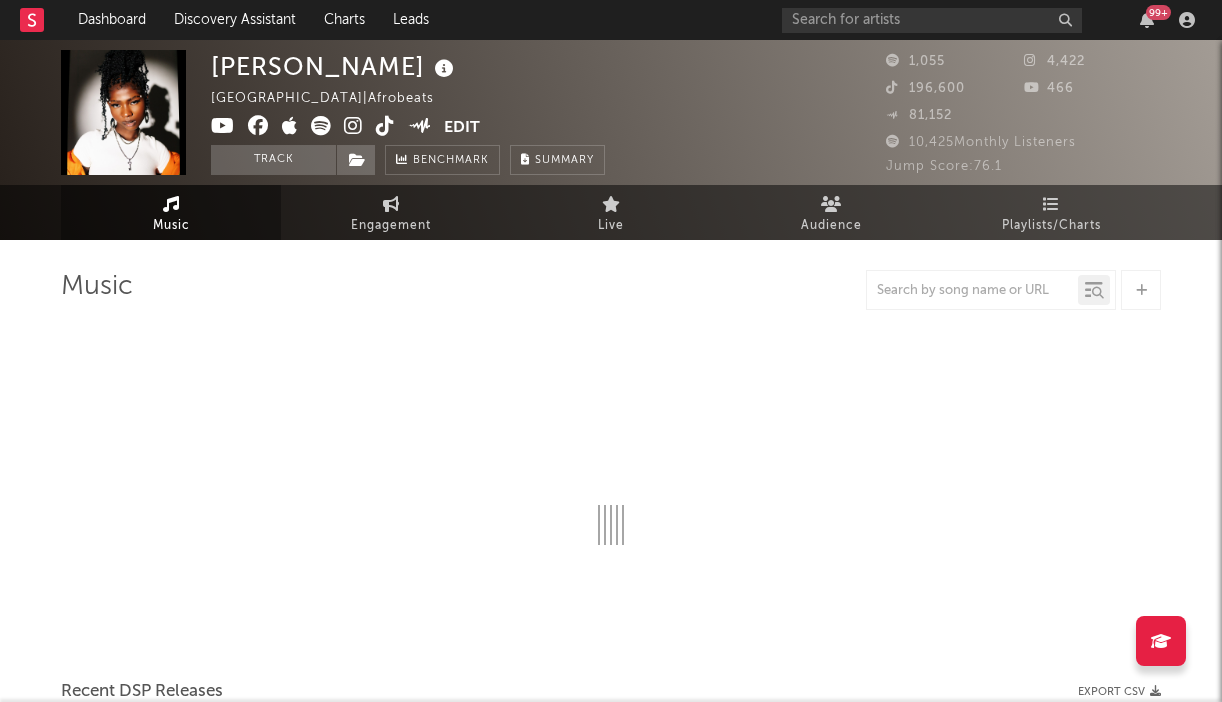 select on "6m" 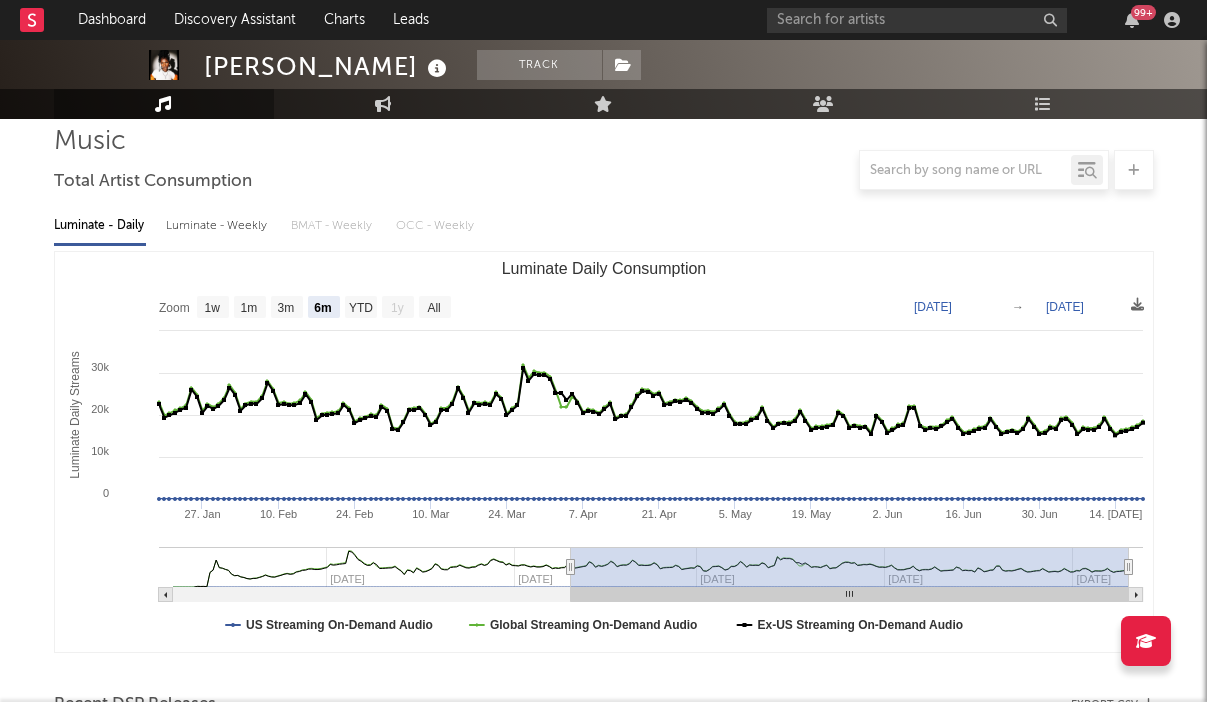 scroll, scrollTop: 840, scrollLeft: 0, axis: vertical 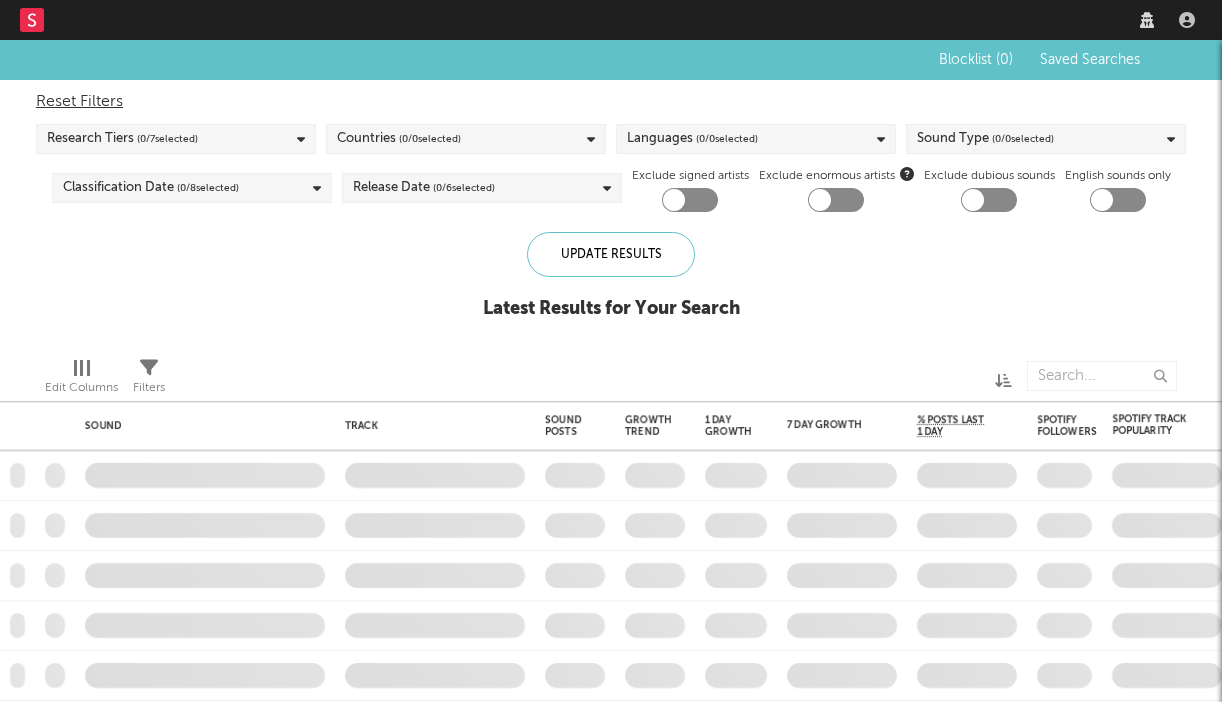 checkbox on "true" 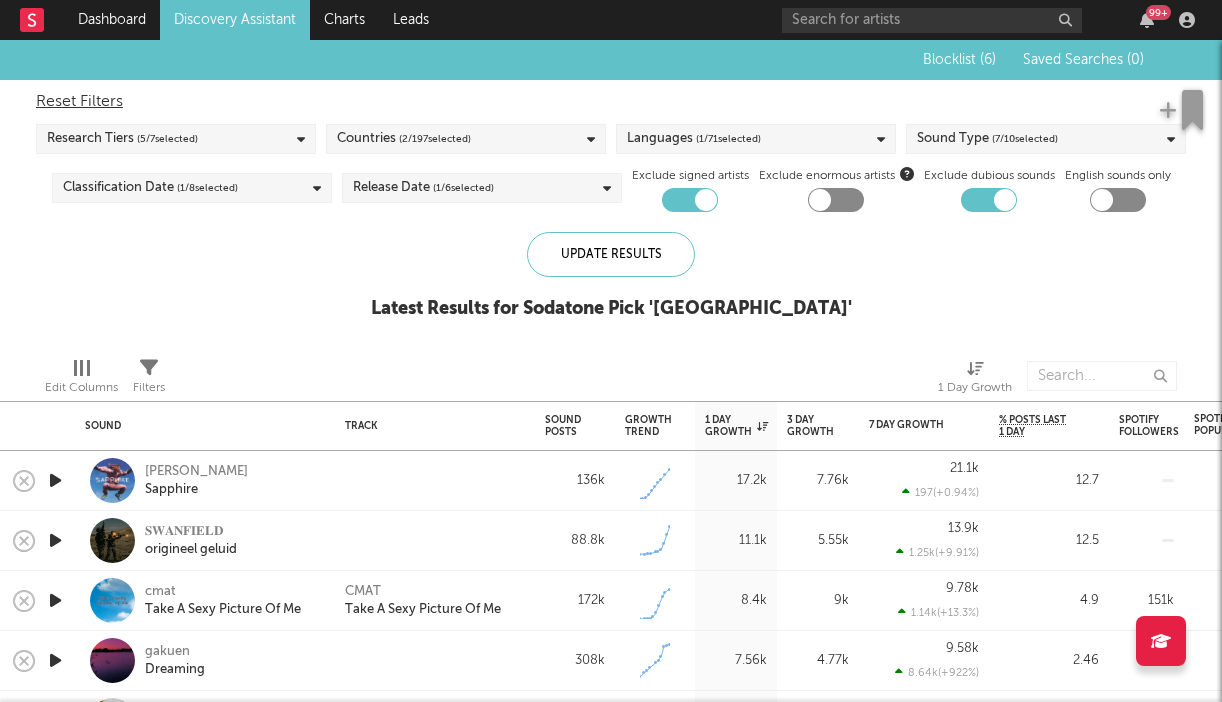 click on "Discovery Assistant" at bounding box center [235, 20] 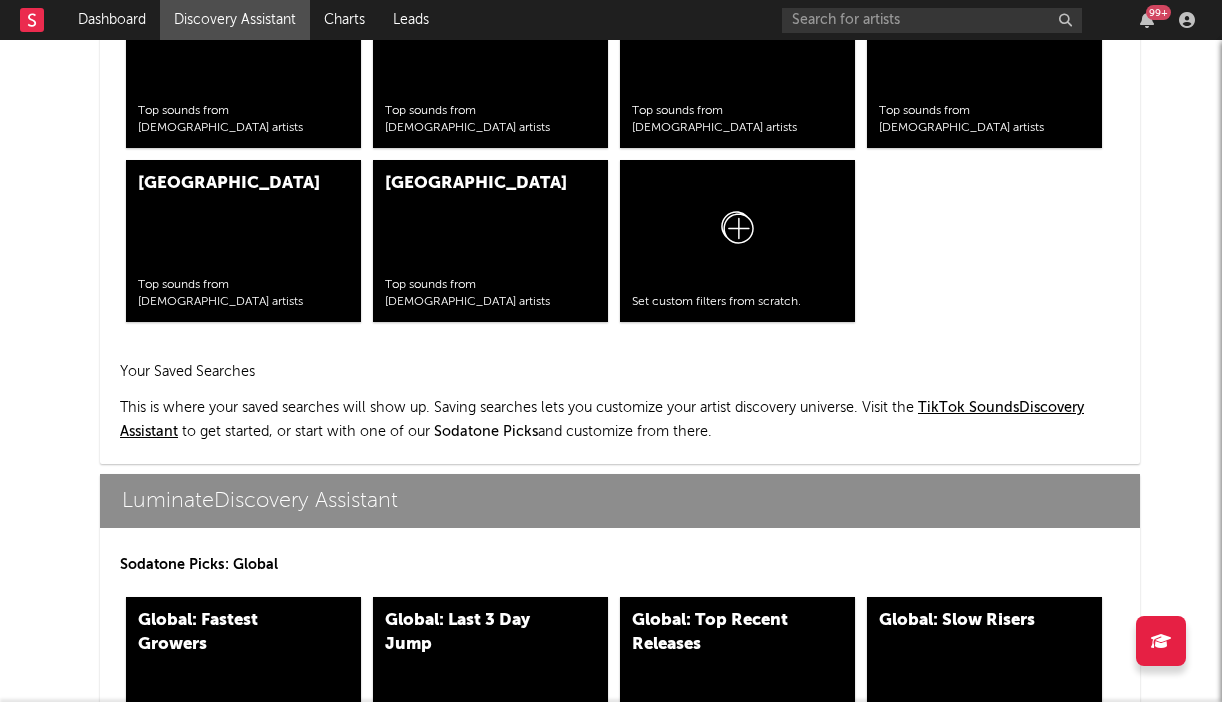 scroll, scrollTop: 8830, scrollLeft: 0, axis: vertical 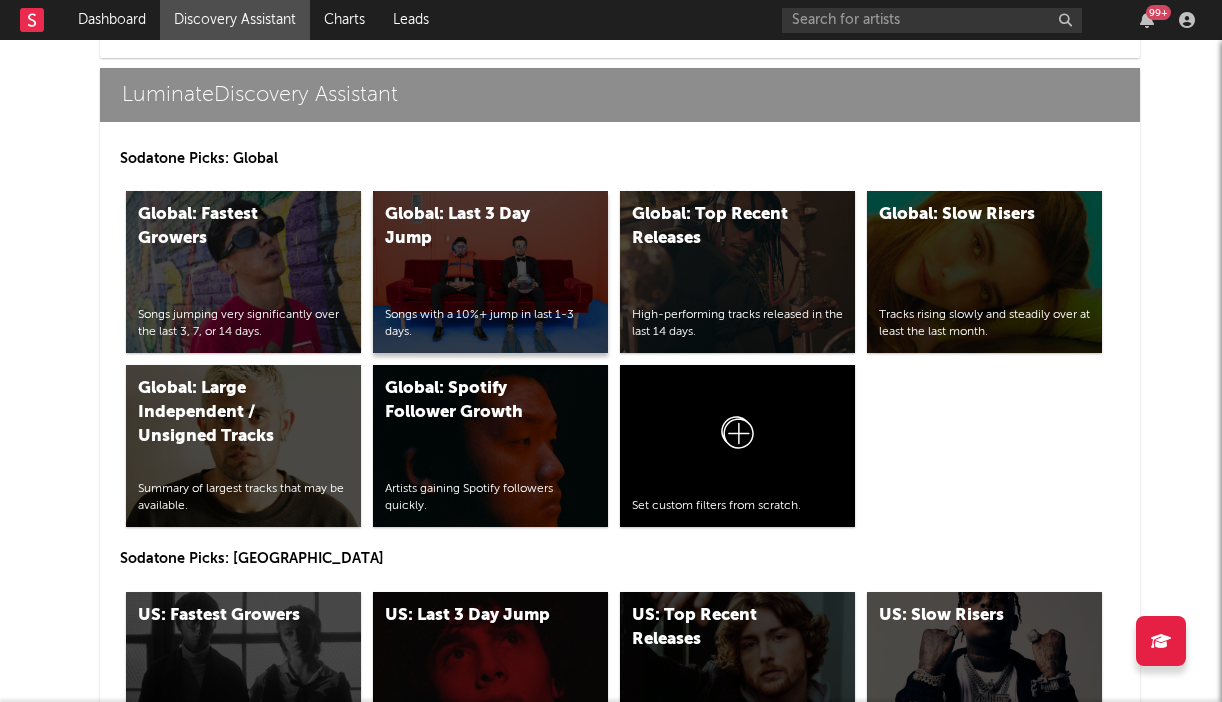 click on "Global: Last 3 Day Jump" at bounding box center [469, 227] 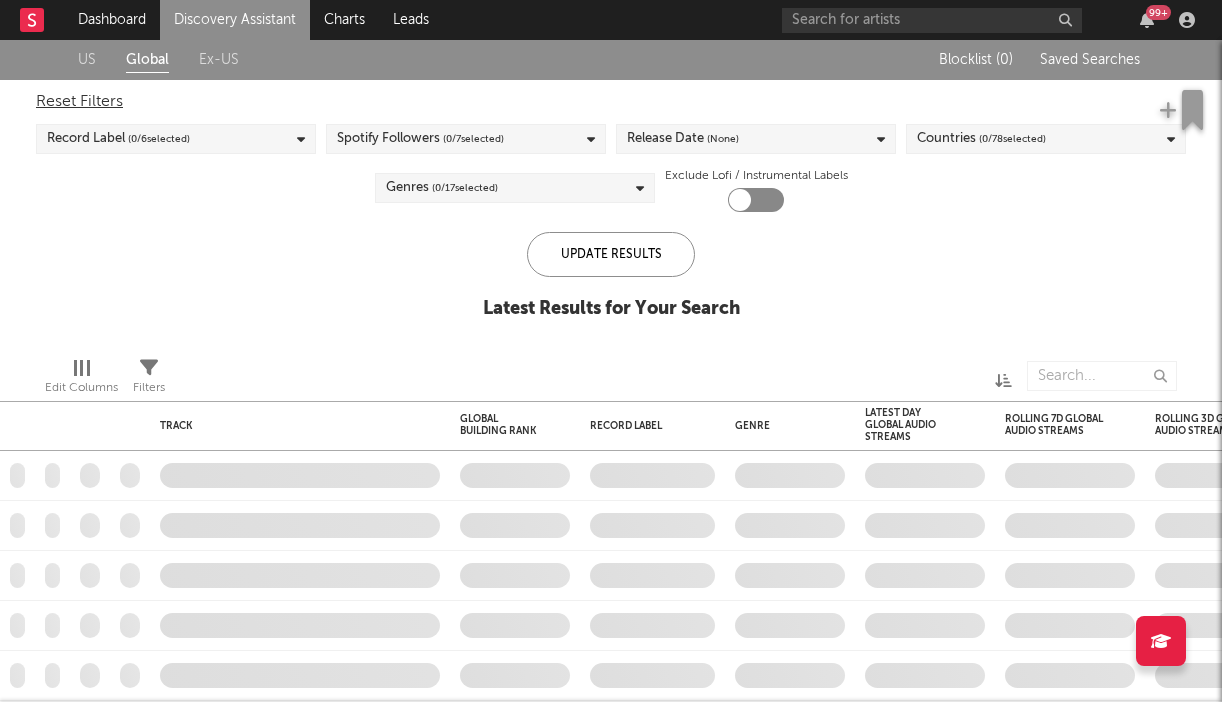 checkbox on "true" 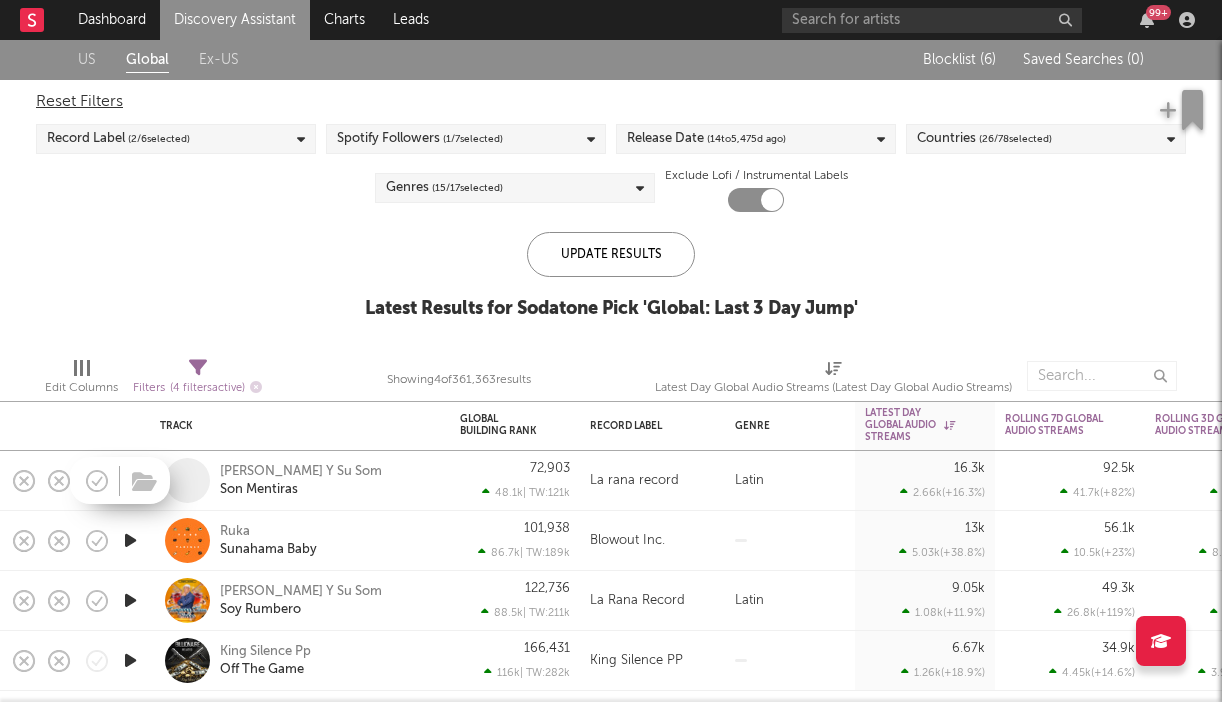 click at bounding box center (120, 480) 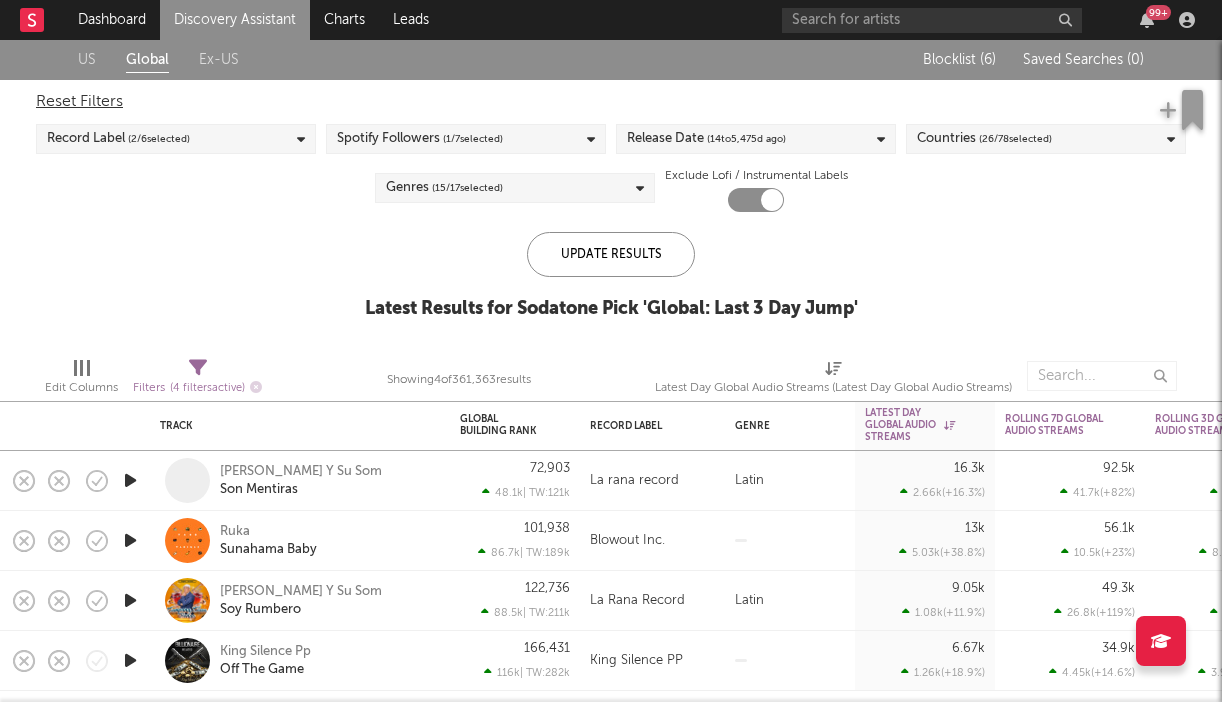 click at bounding box center [130, 480] 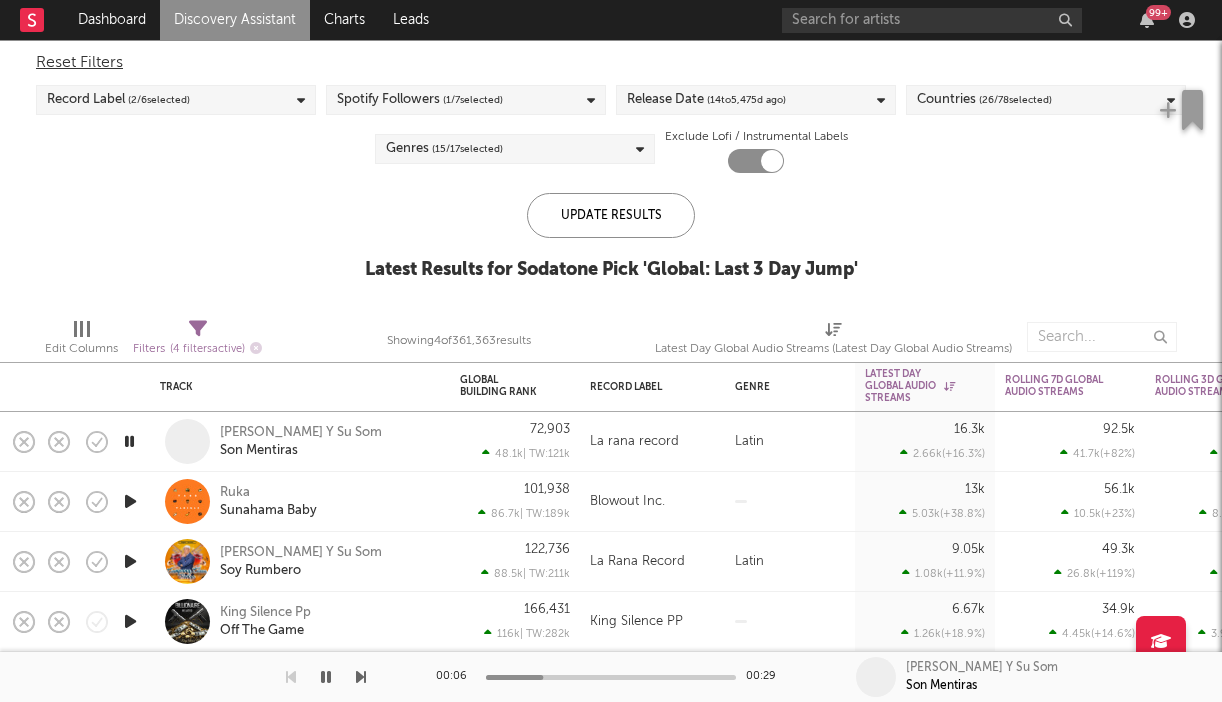 click on "Countries ( 26 / 78  selected)" at bounding box center (1046, 100) 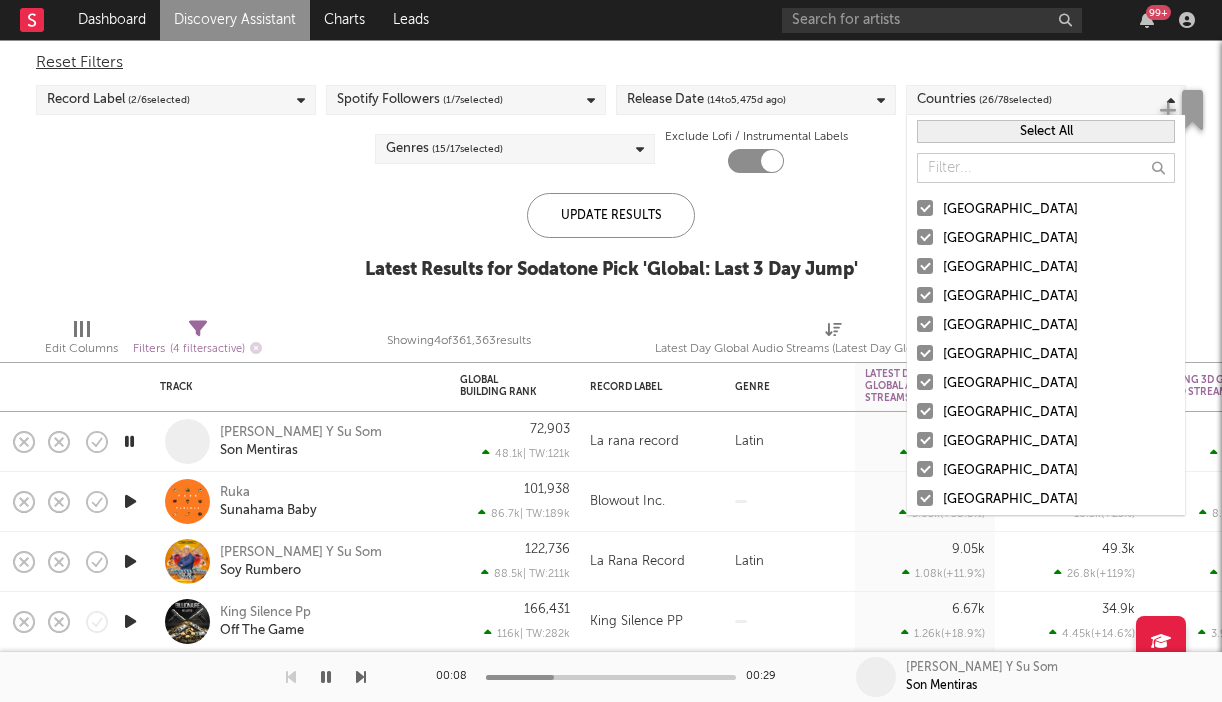 click on "Select All" at bounding box center [1046, 131] 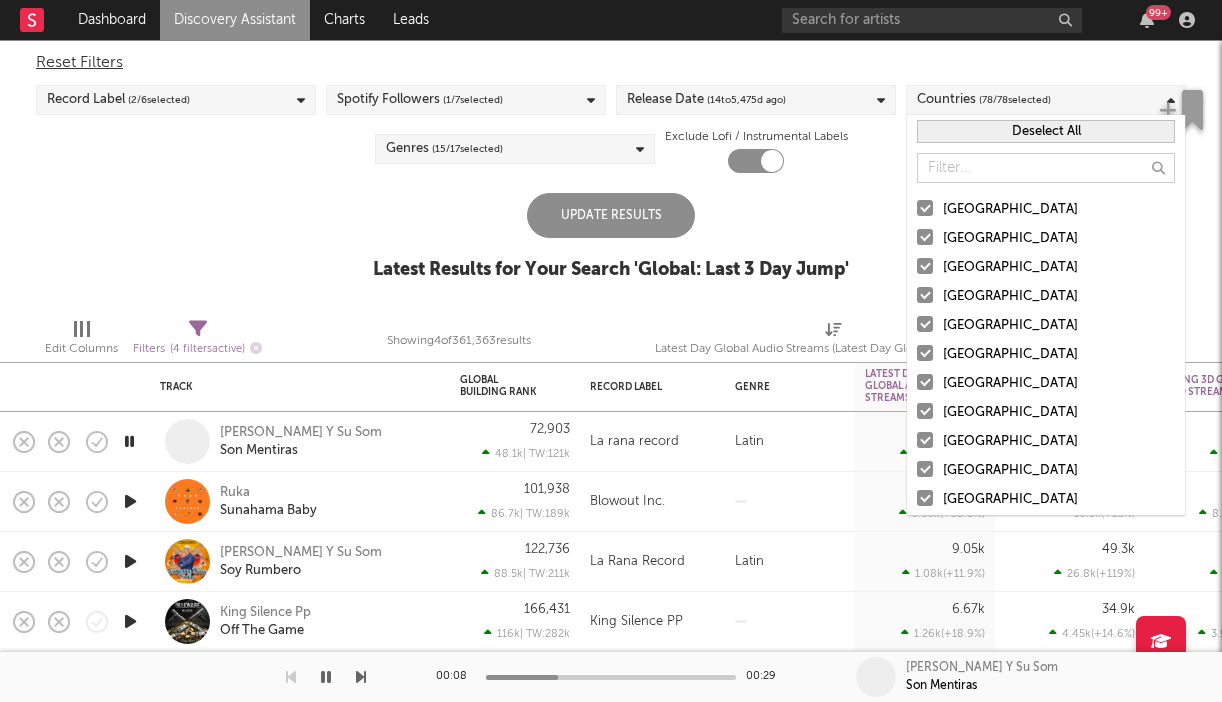 click on "Deselect All" at bounding box center (1046, 131) 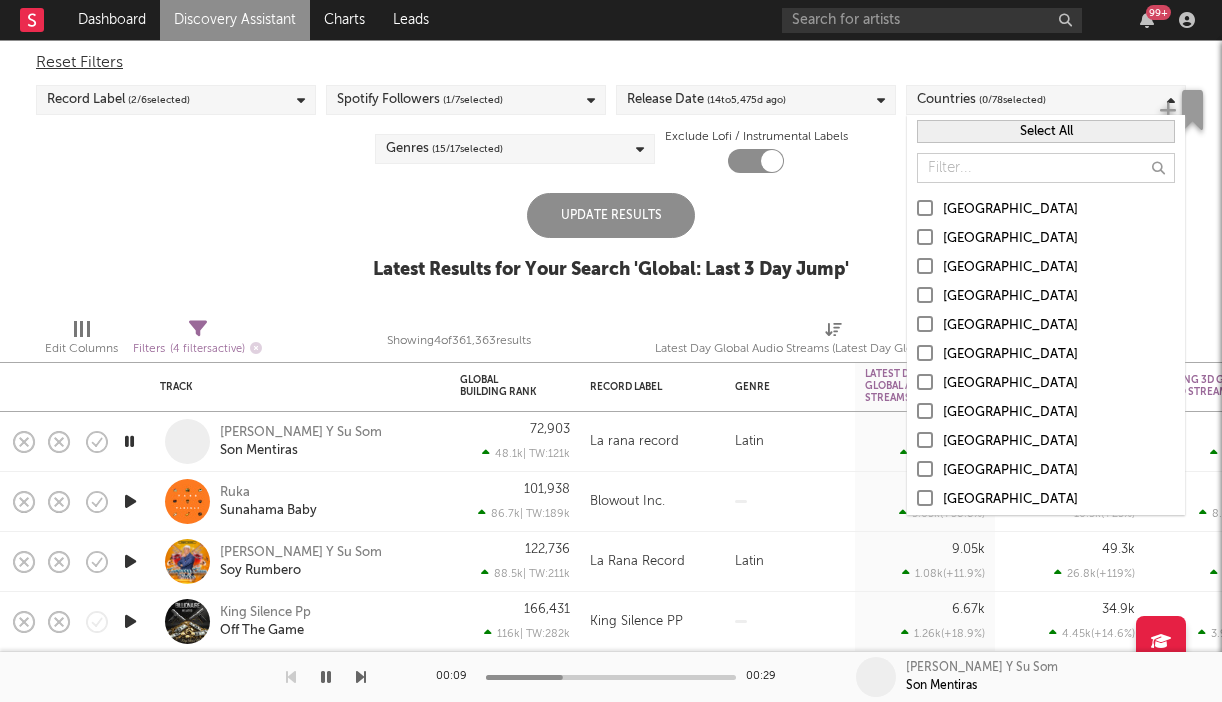 click on "Select All" at bounding box center (1046, 131) 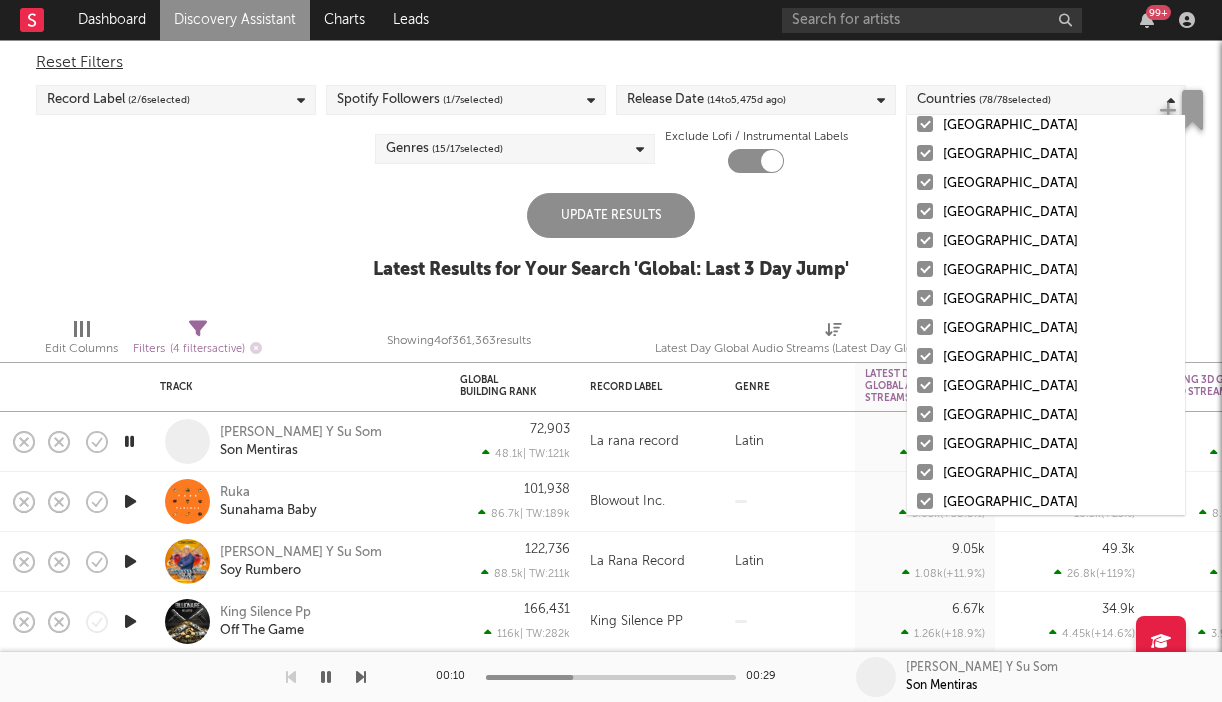 scroll, scrollTop: 932, scrollLeft: 0, axis: vertical 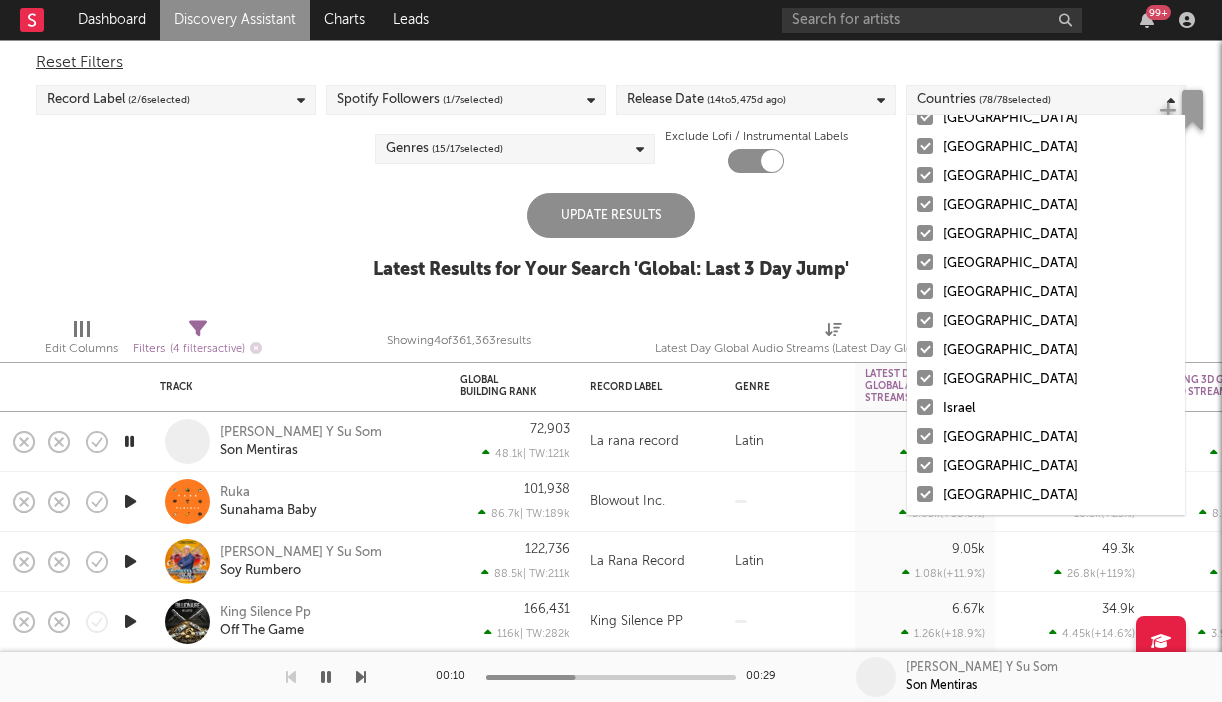 click on "Update Results" at bounding box center (611, 215) 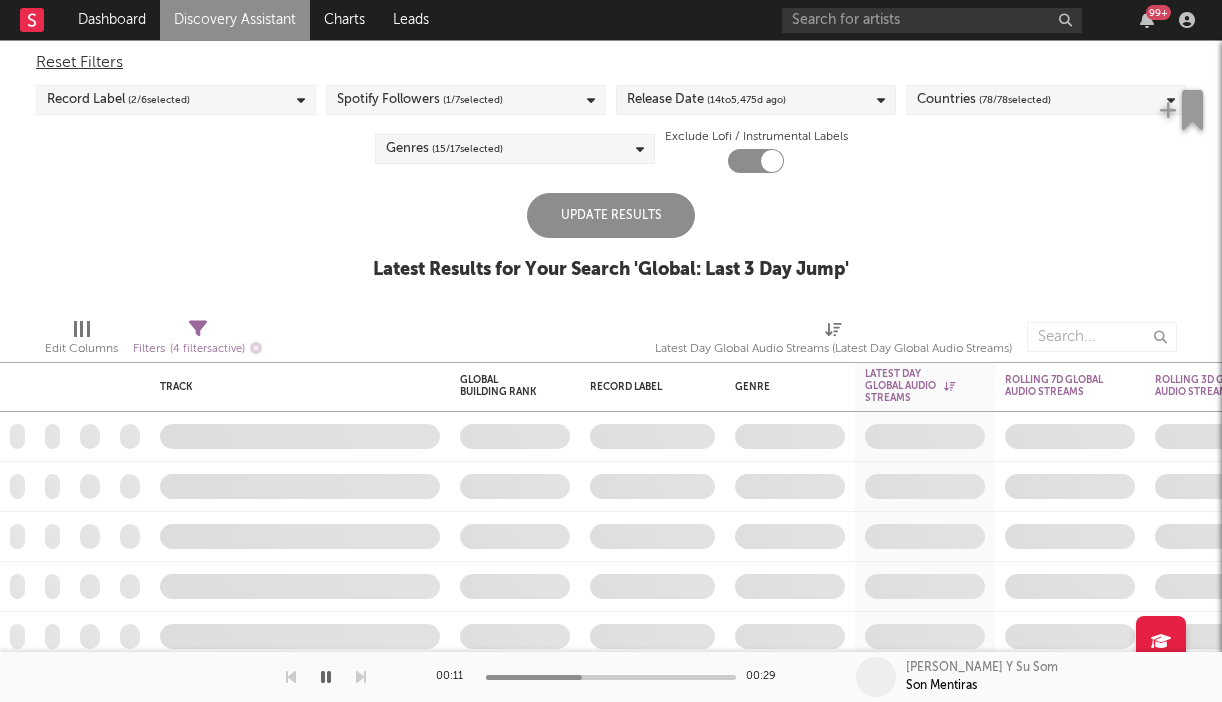 click on "Update Results" at bounding box center (611, 215) 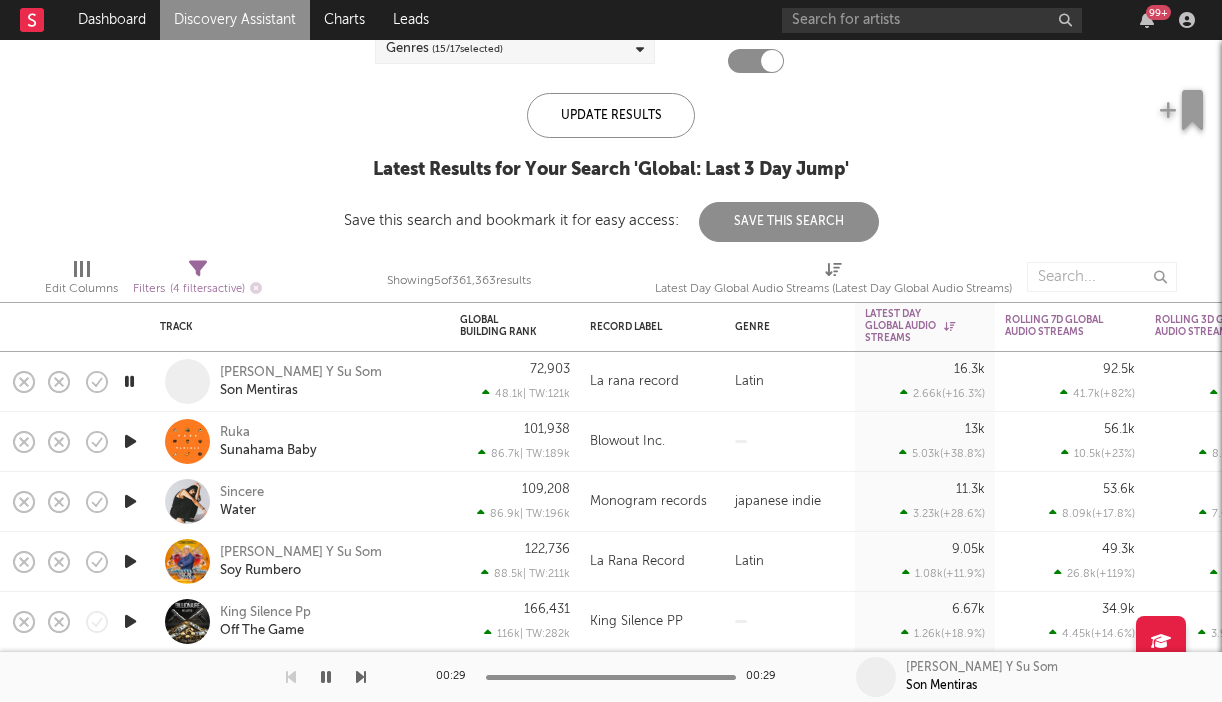 click on "Discovery Assistant" at bounding box center (235, 20) 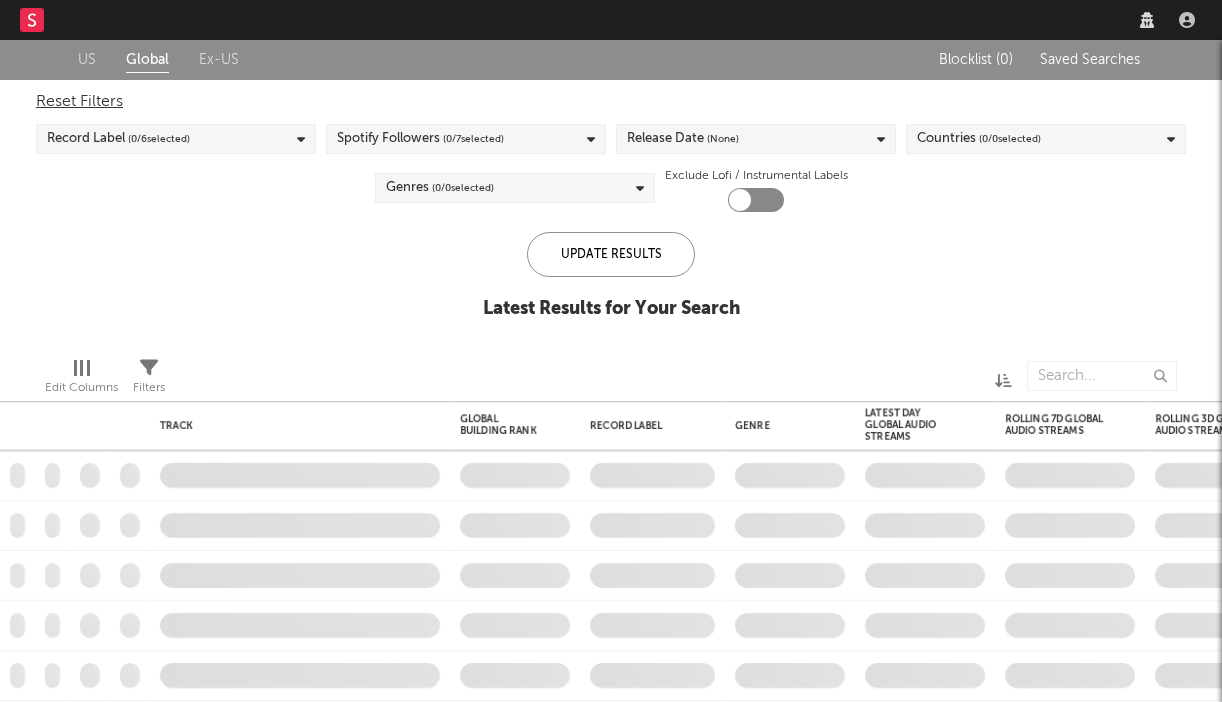 scroll, scrollTop: 0, scrollLeft: 0, axis: both 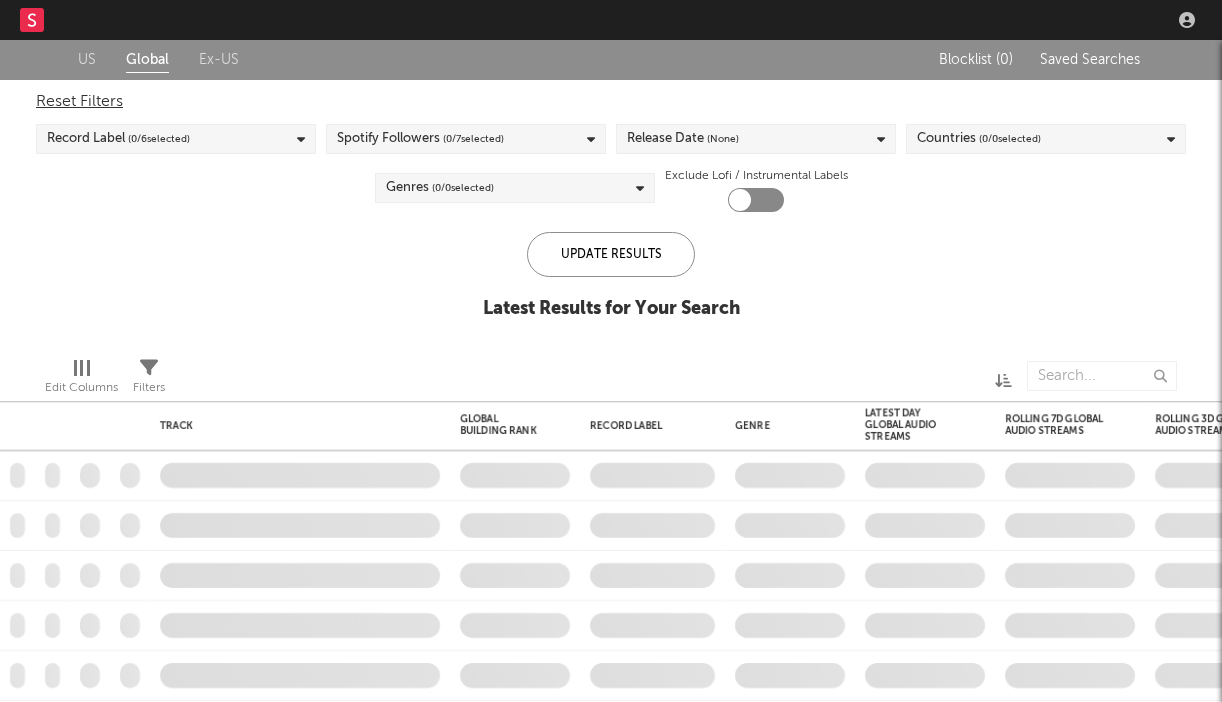 checkbox on "true" 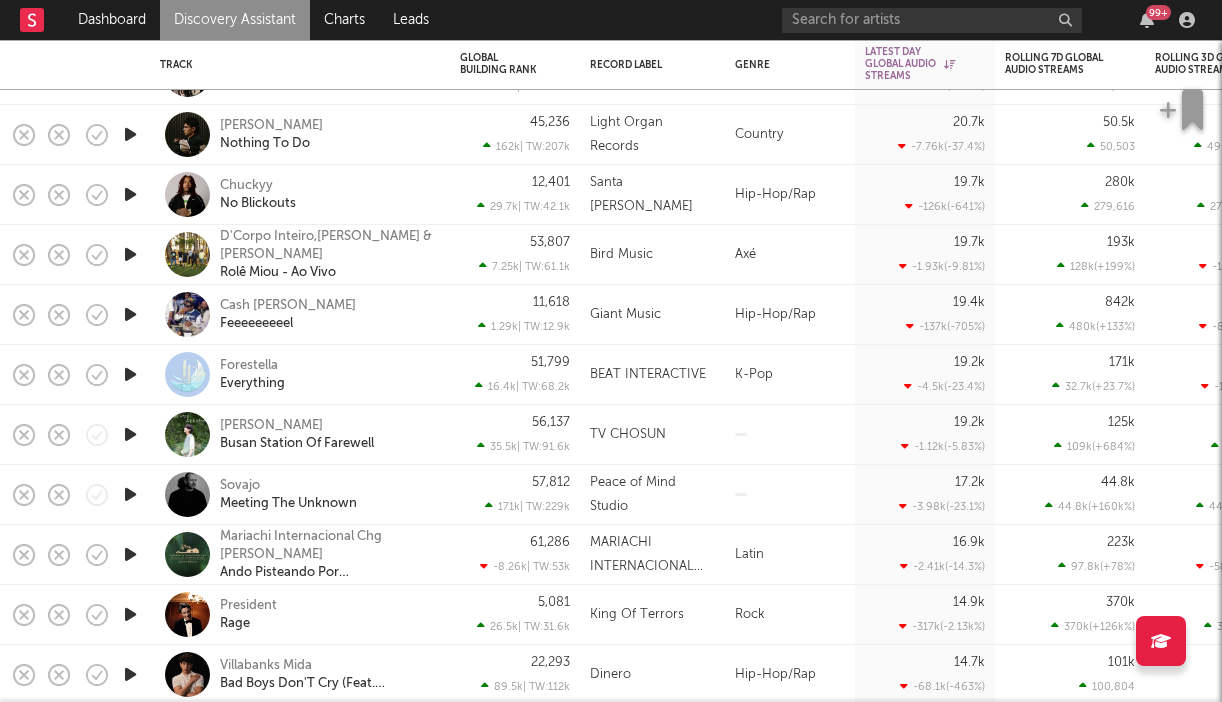click at bounding box center (130, 314) 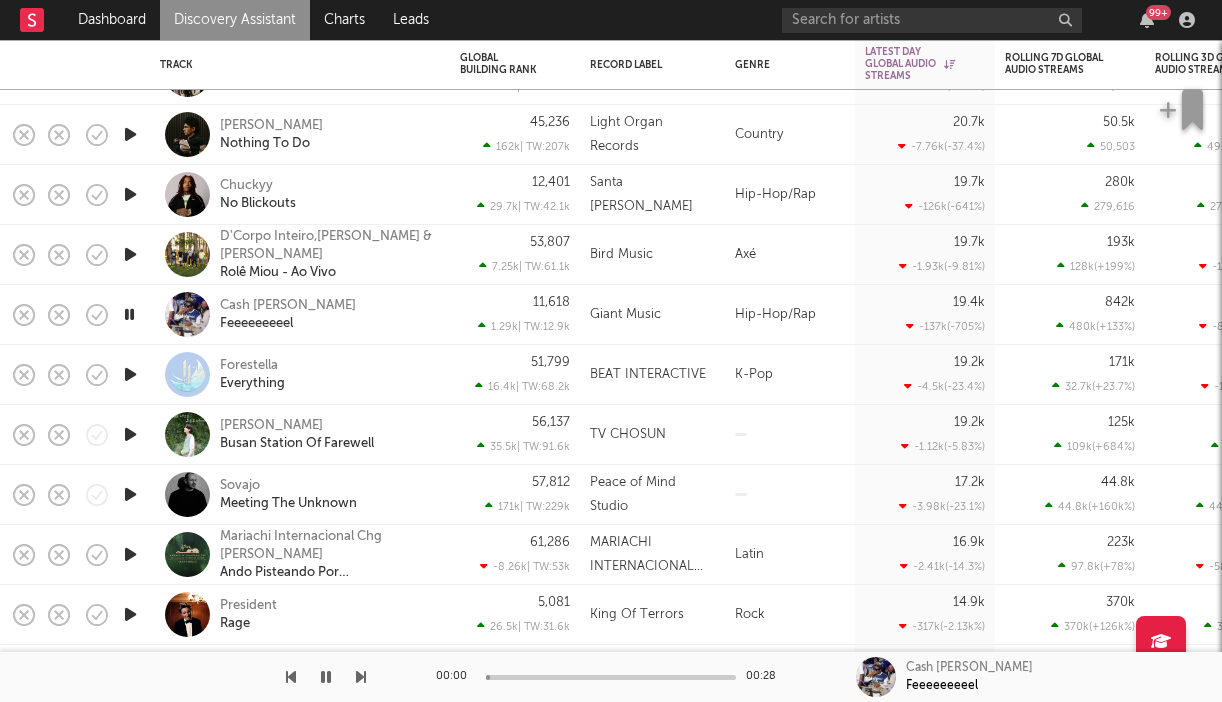 click on "Cash [PERSON_NAME] Feeeeeeeeel" at bounding box center (327, 315) 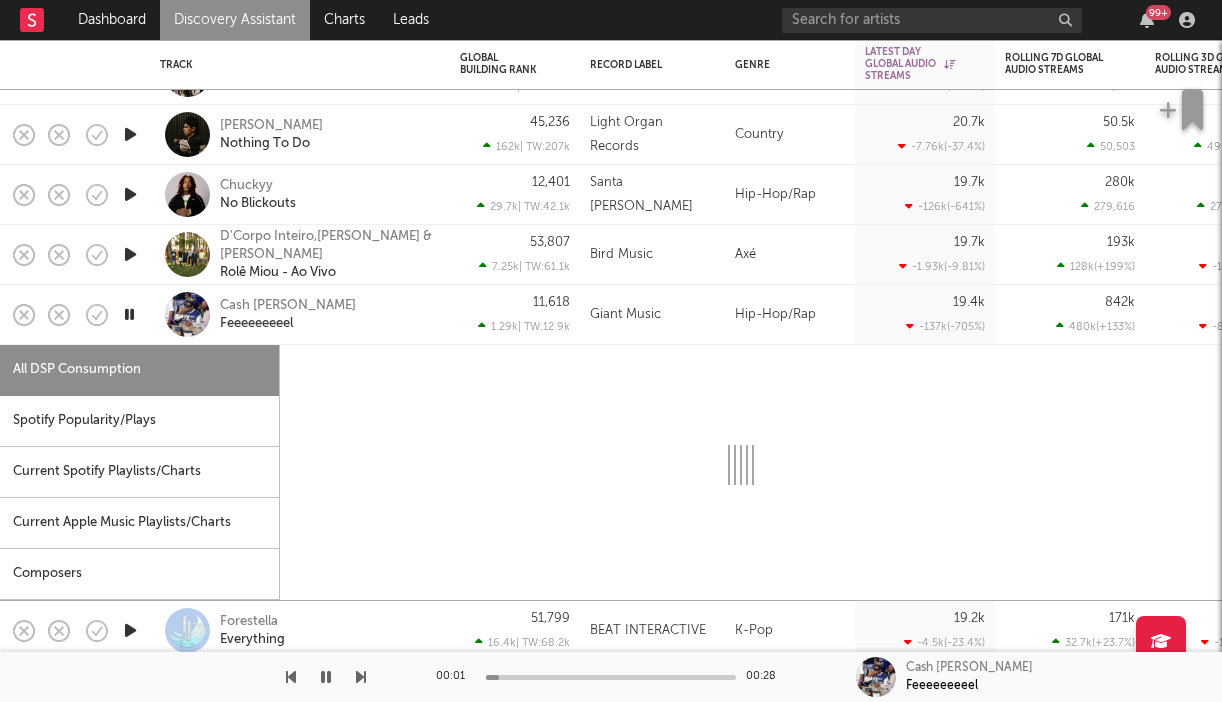 select on "1w" 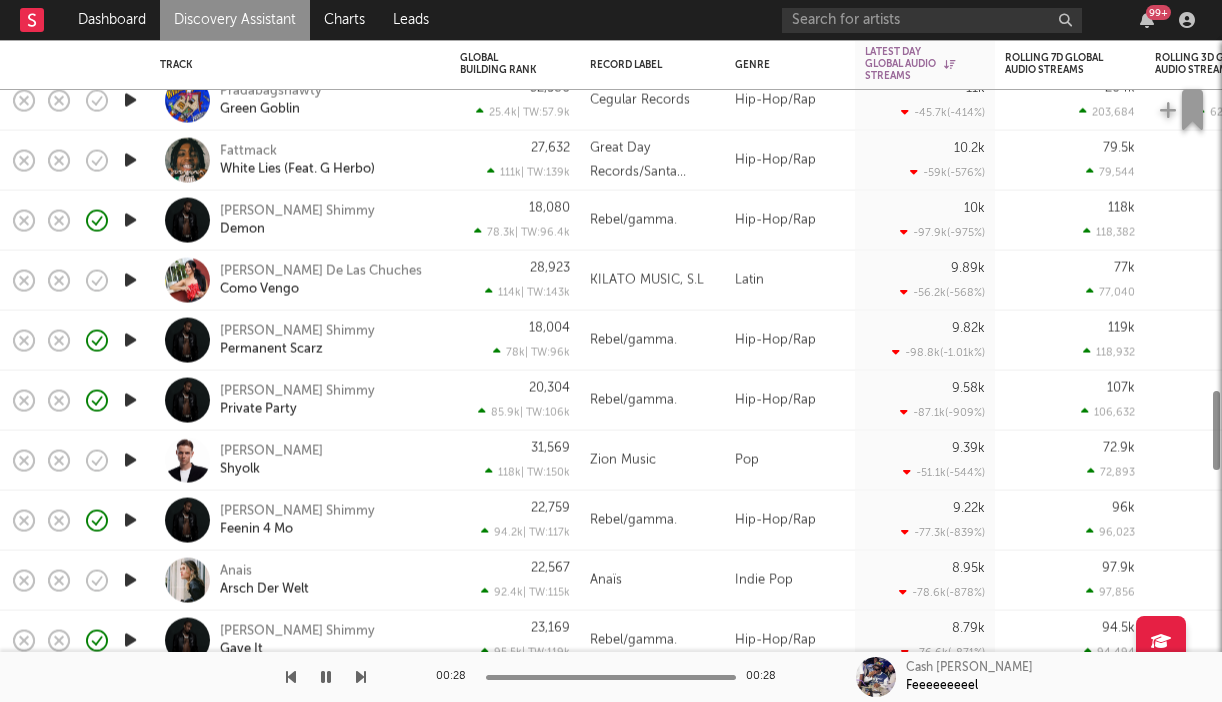 select on "1w" 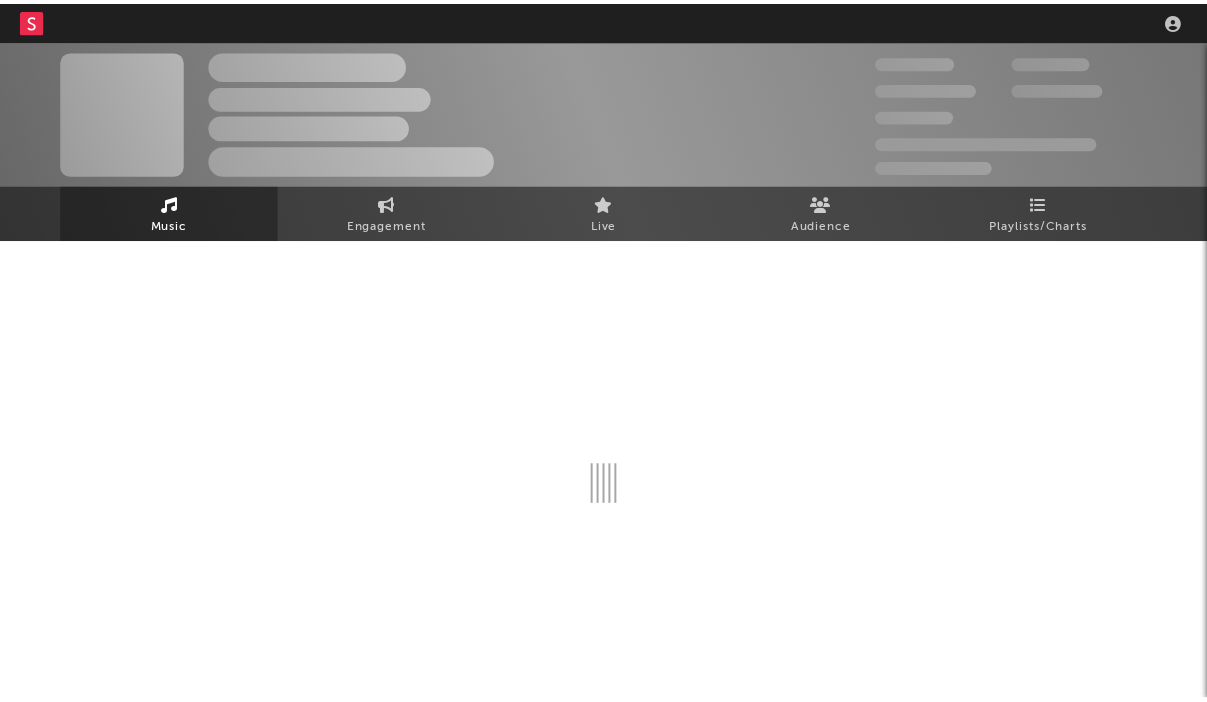 scroll, scrollTop: 0, scrollLeft: 0, axis: both 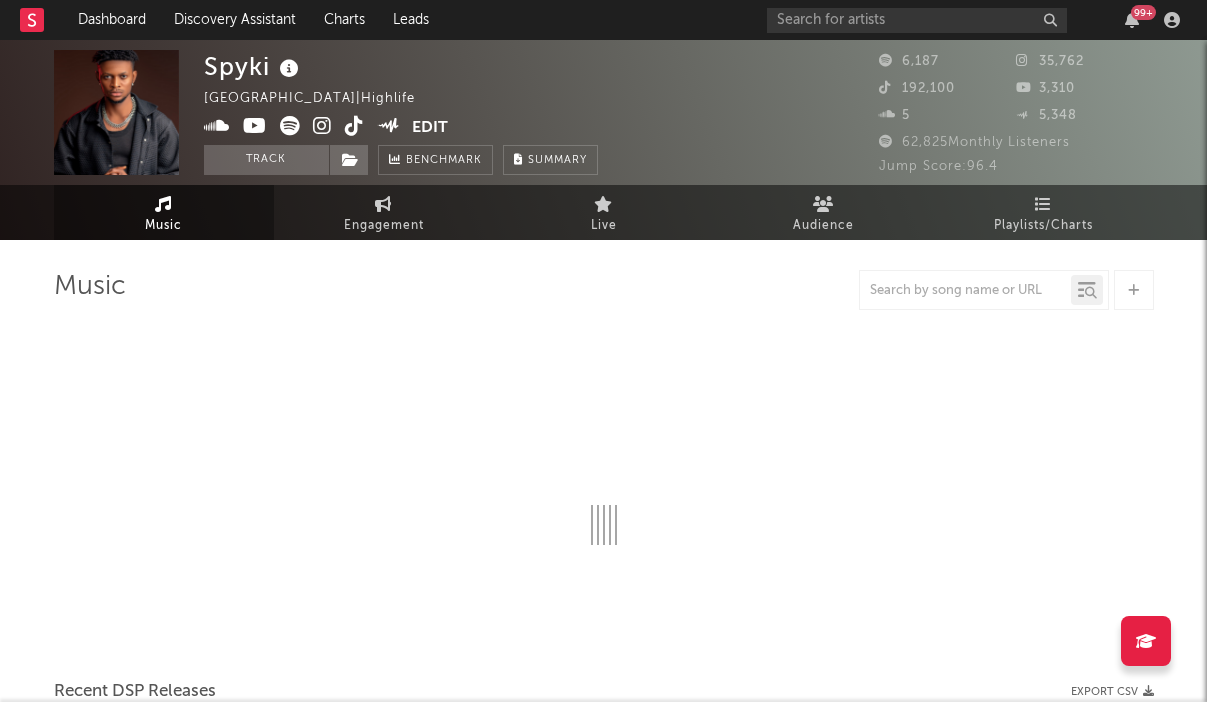 select on "6m" 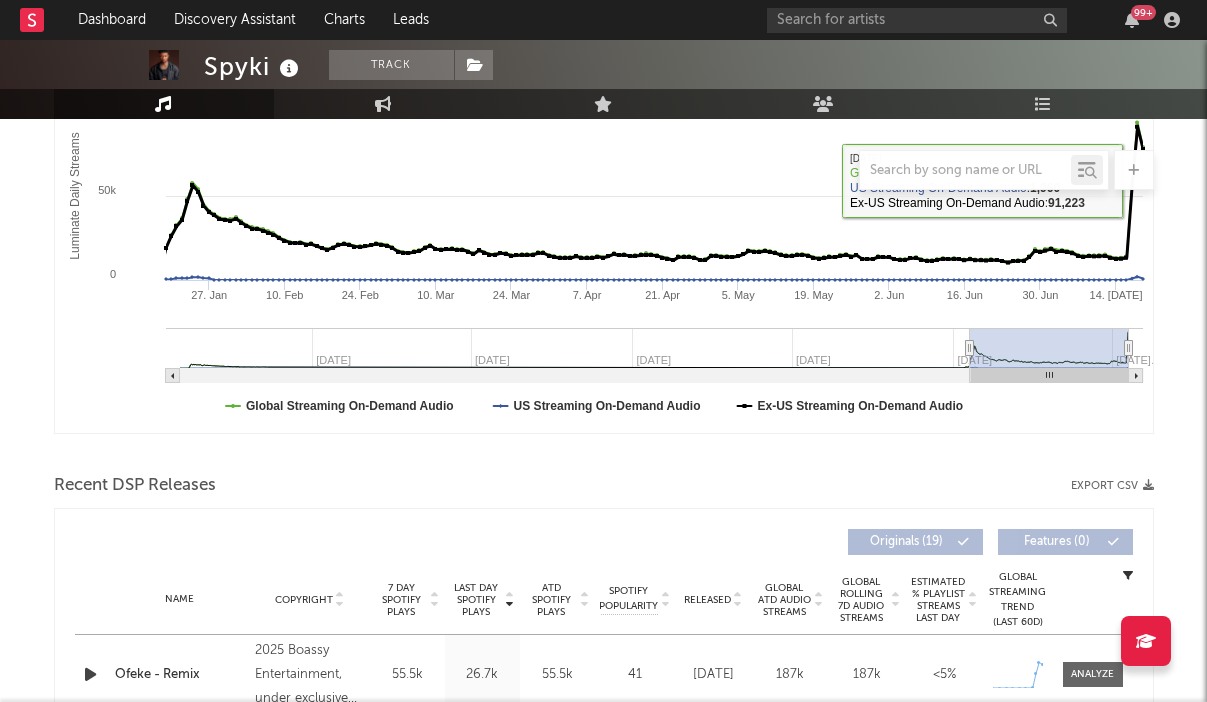 scroll, scrollTop: 645, scrollLeft: 0, axis: vertical 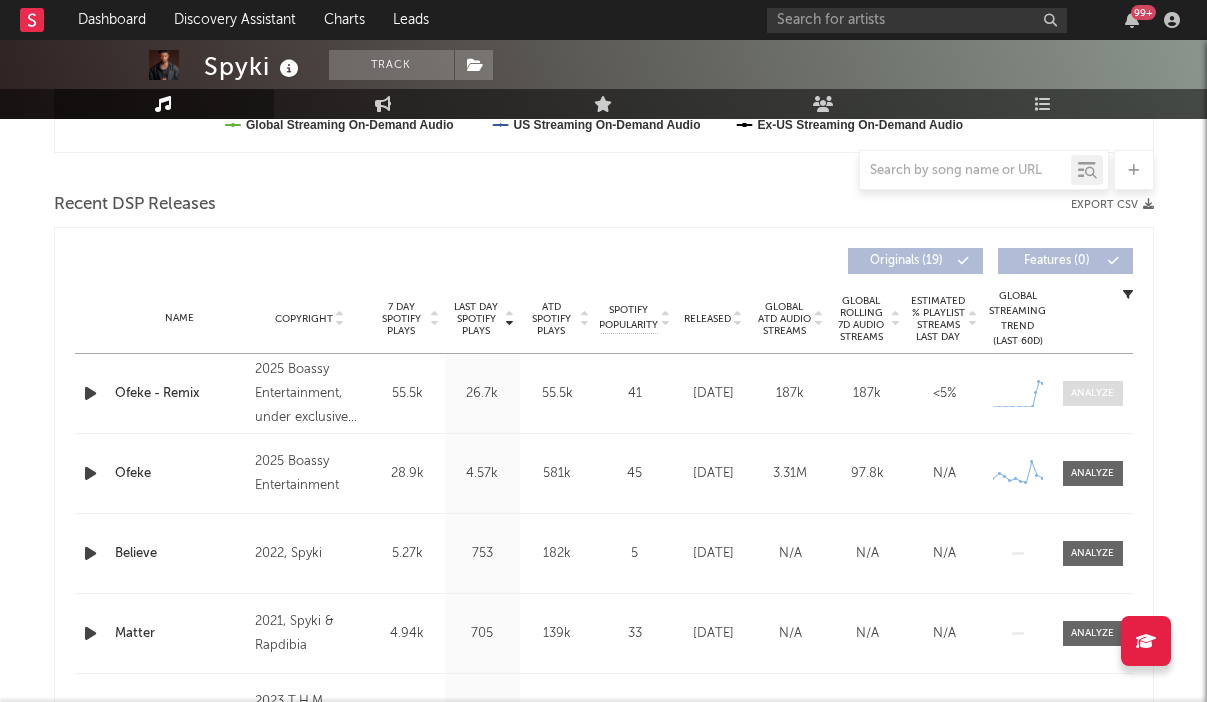 click at bounding box center [1092, 393] 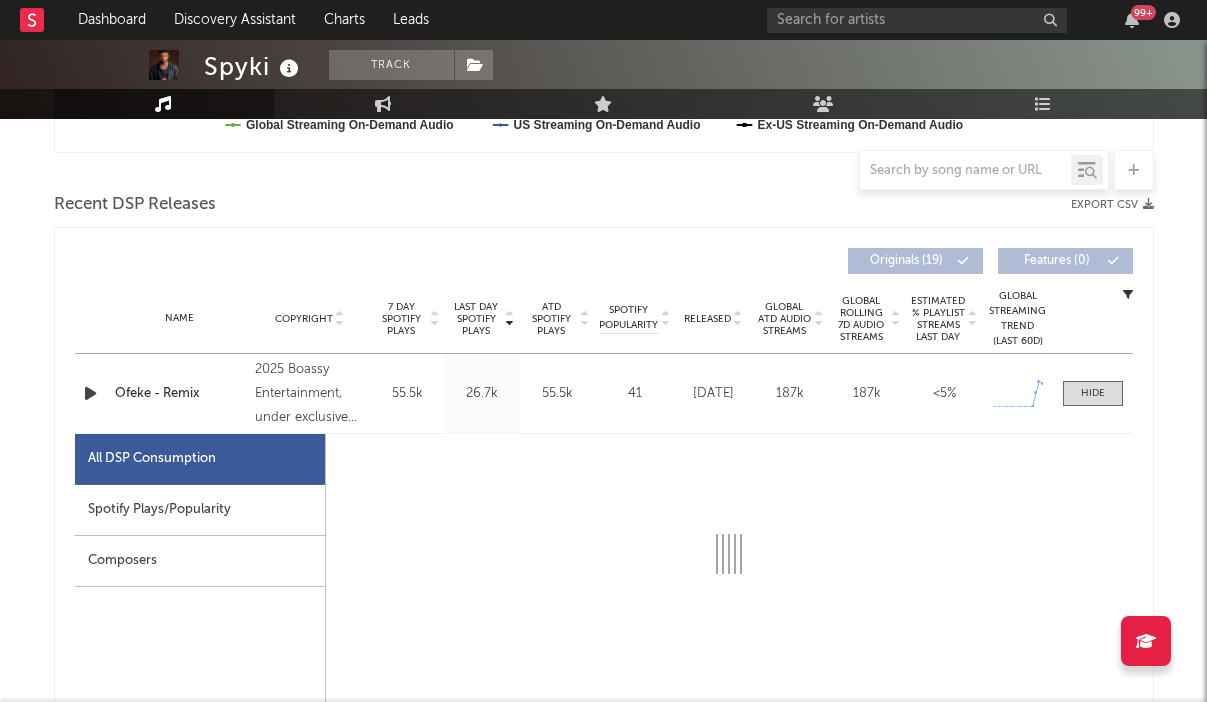 select on "1w" 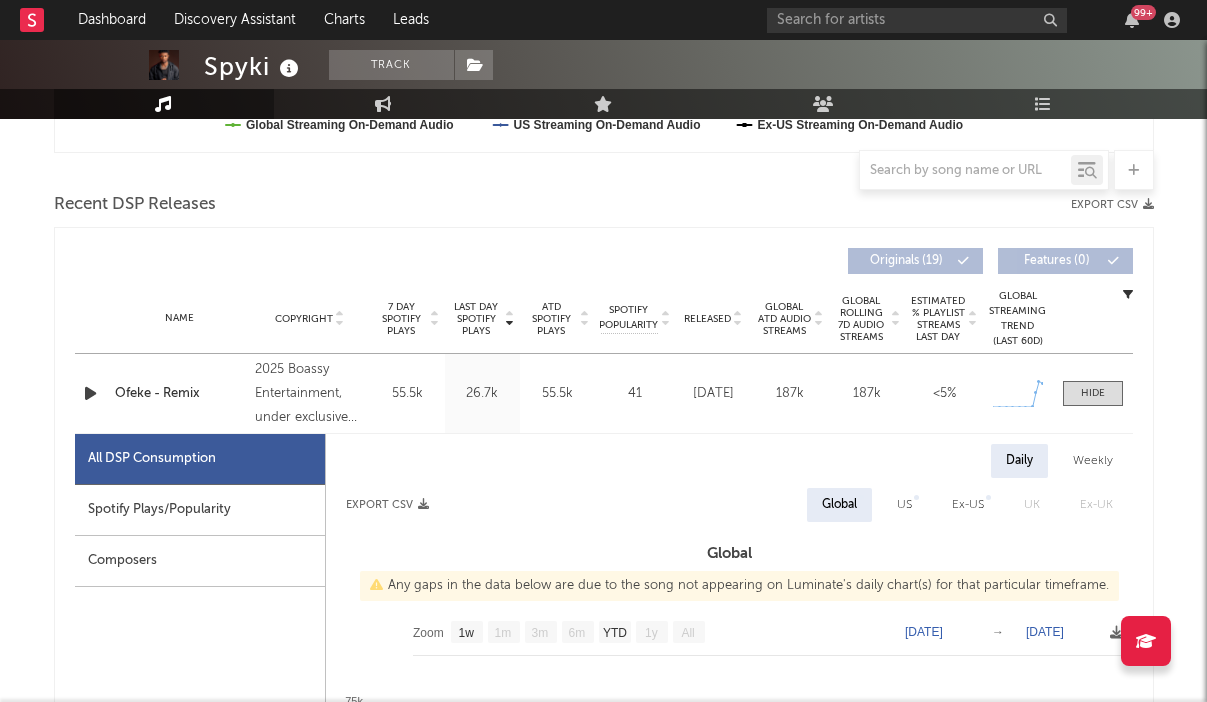 click on "Spotify Plays/Popularity" at bounding box center [200, 510] 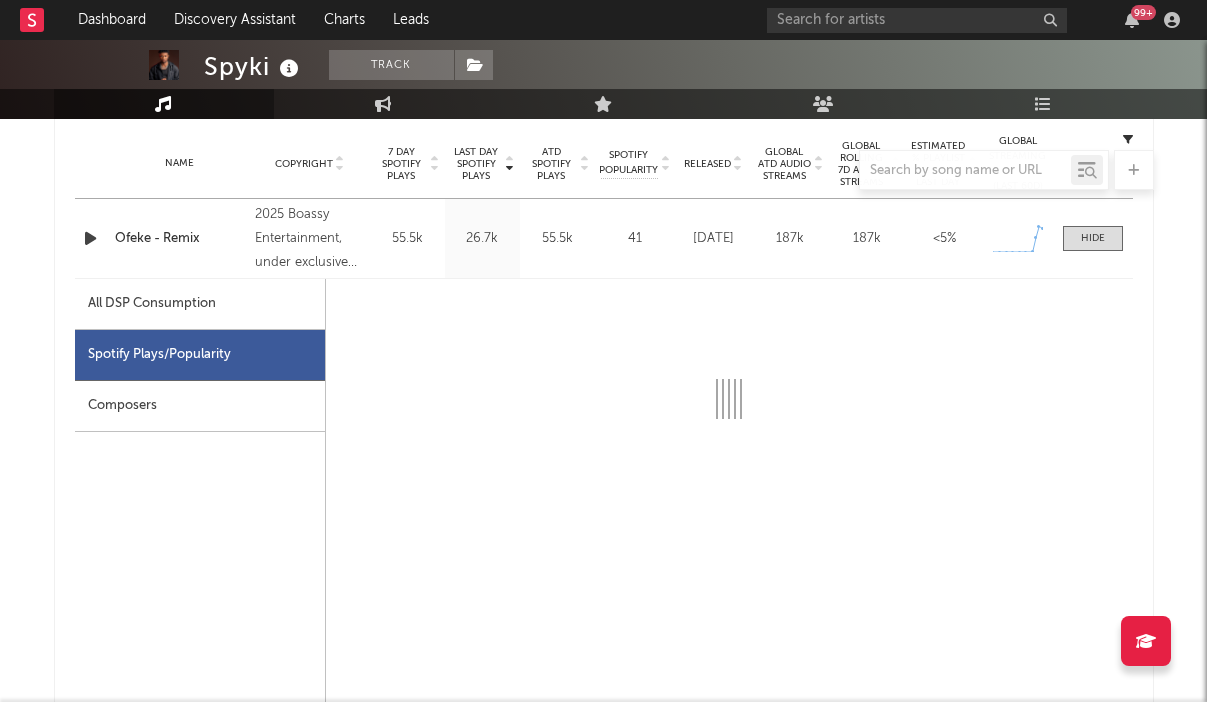 select on "1w" 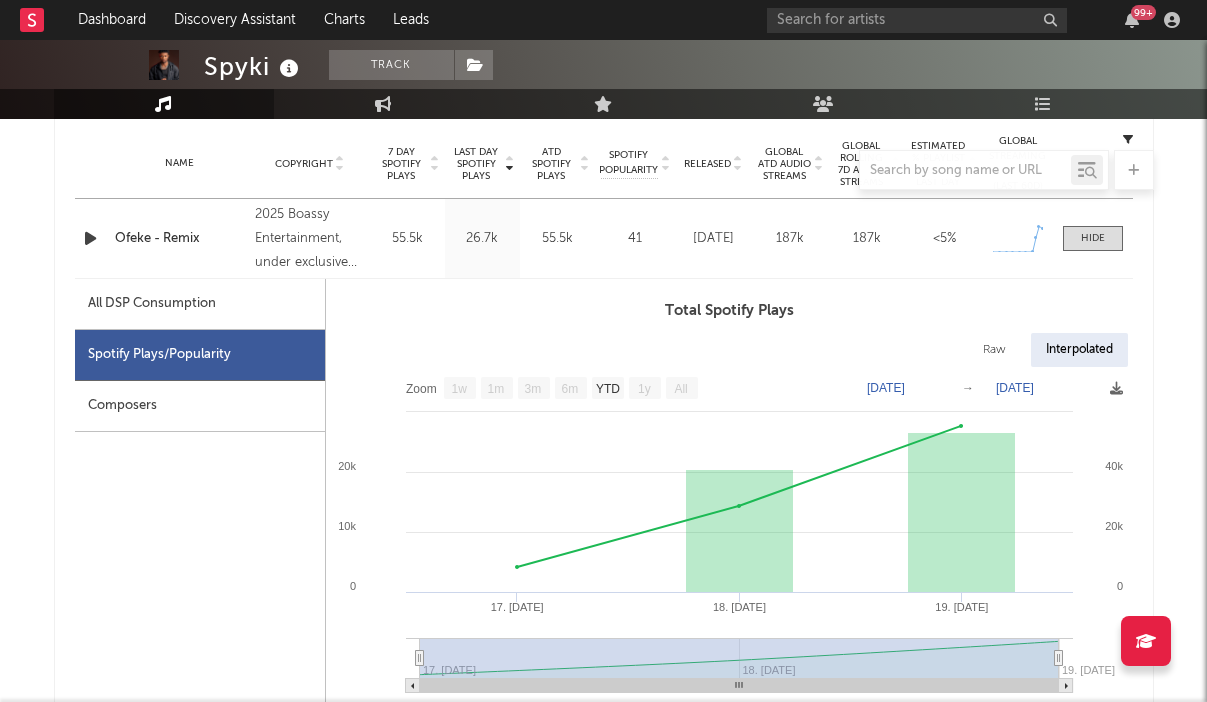 scroll, scrollTop: 810, scrollLeft: 0, axis: vertical 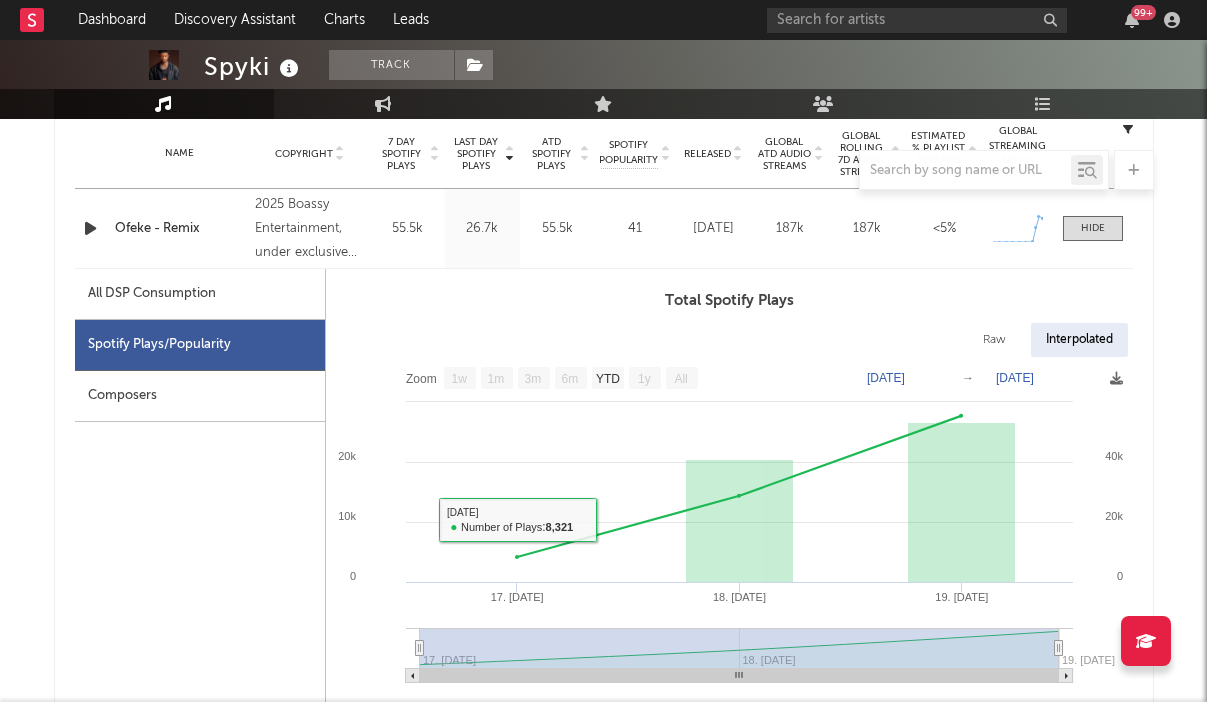 click on "All DSP Consumption" at bounding box center [200, 294] 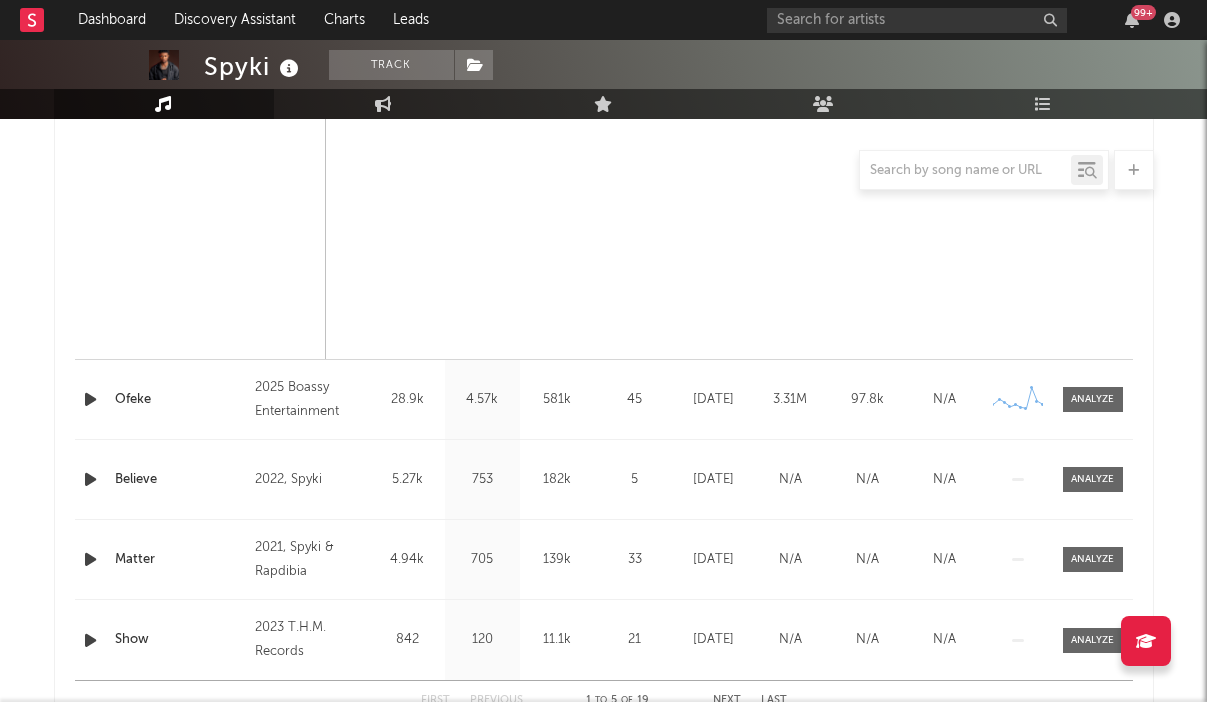scroll, scrollTop: 1684, scrollLeft: 0, axis: vertical 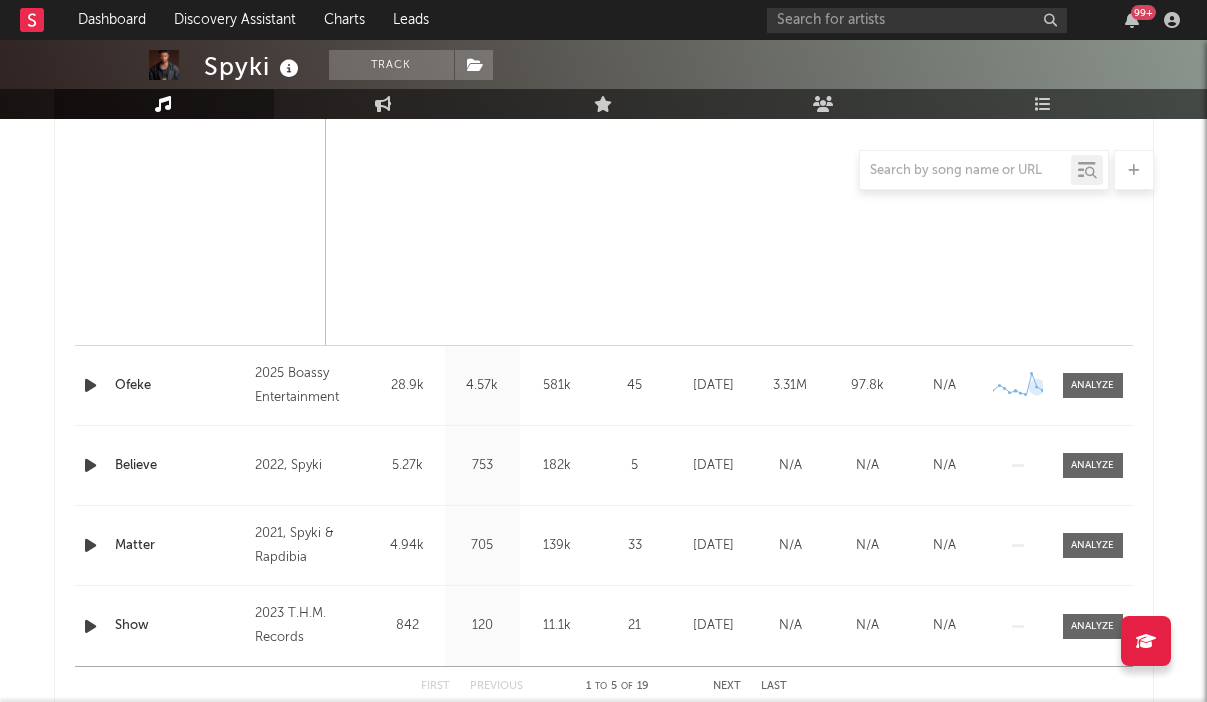 click at bounding box center (1090, 385) 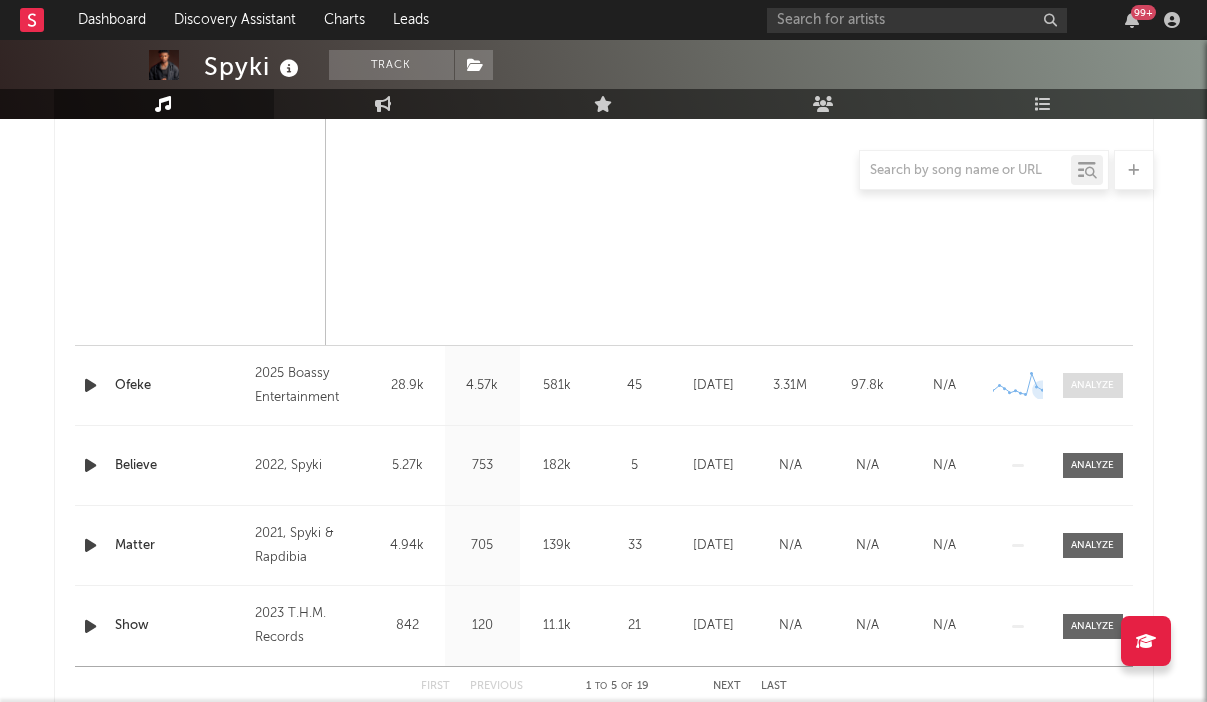 click at bounding box center (1092, 385) 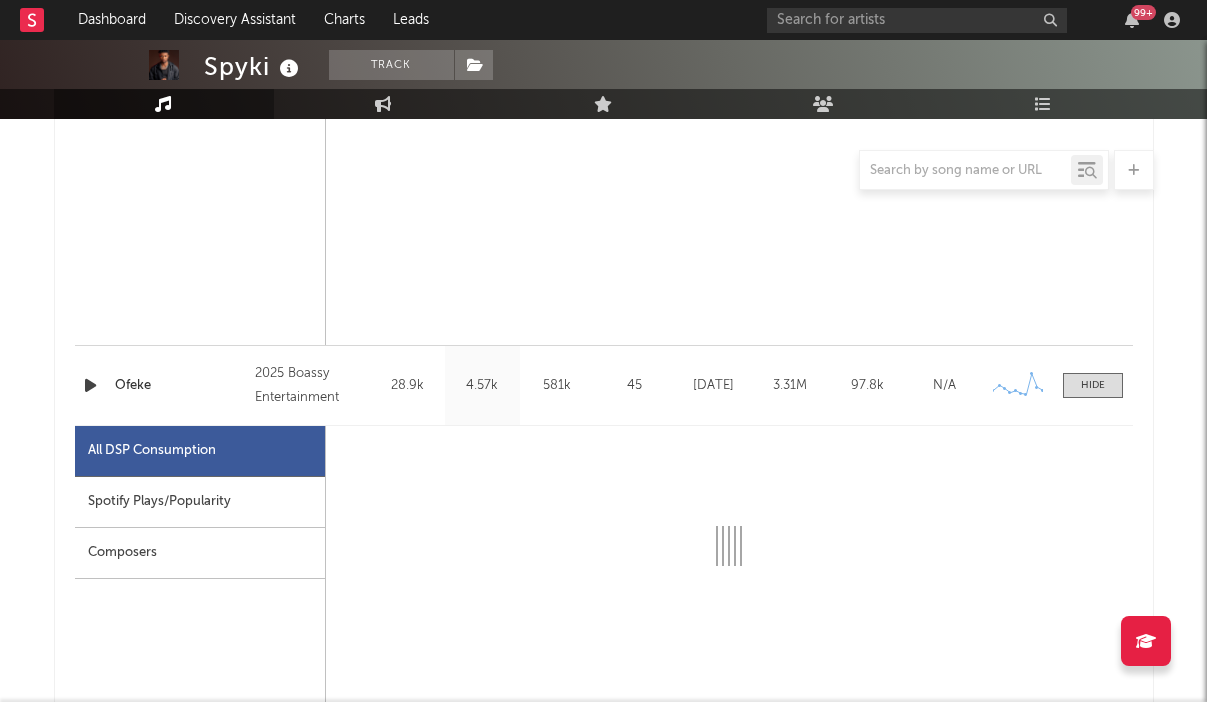 select on "6m" 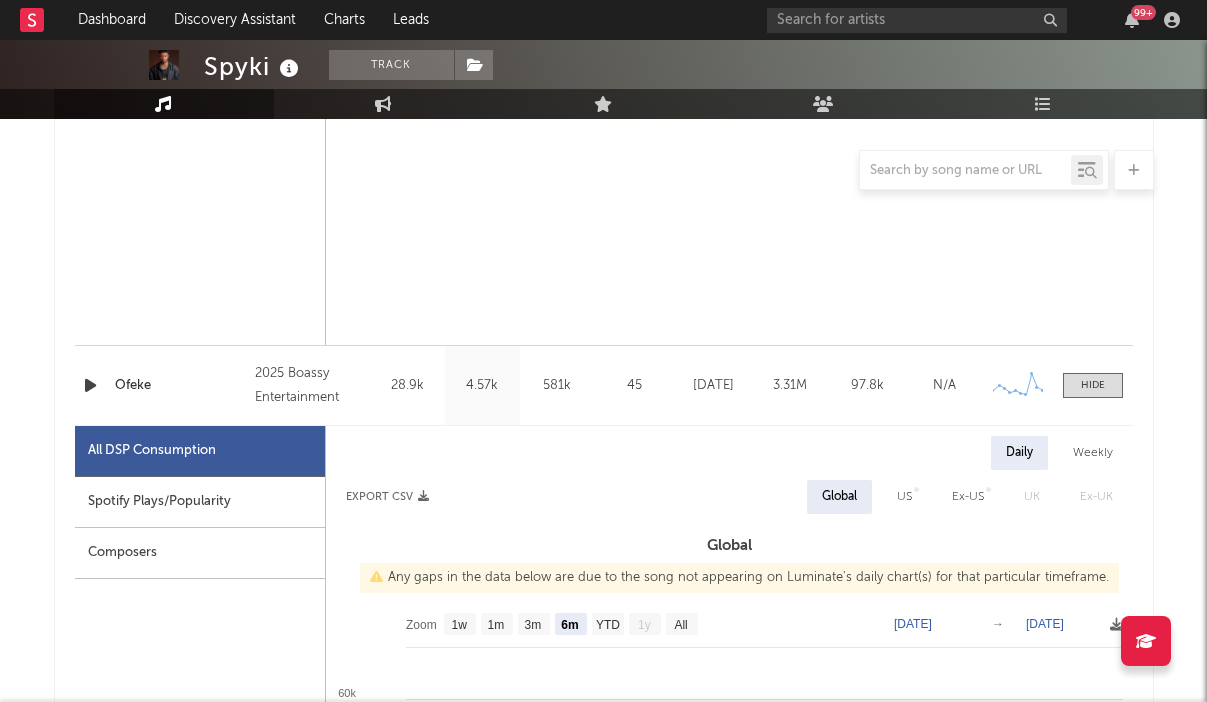 click on "Spotify Plays/Popularity" at bounding box center (200, 502) 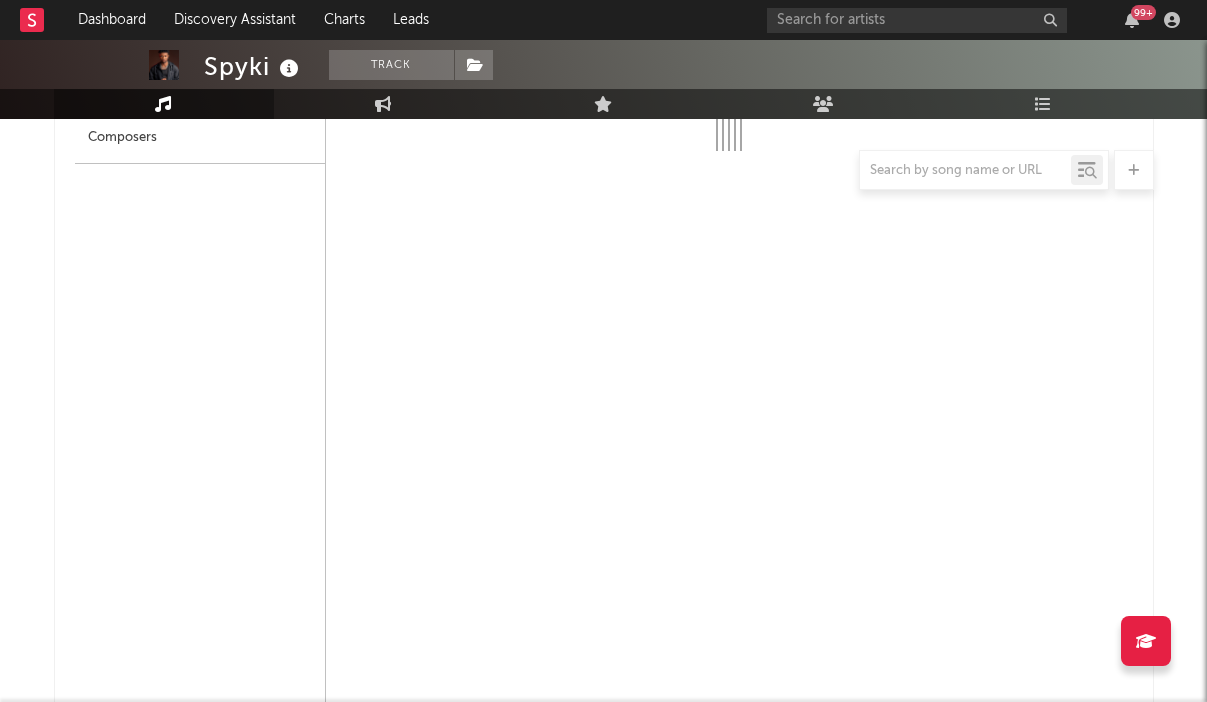 select on "6m" 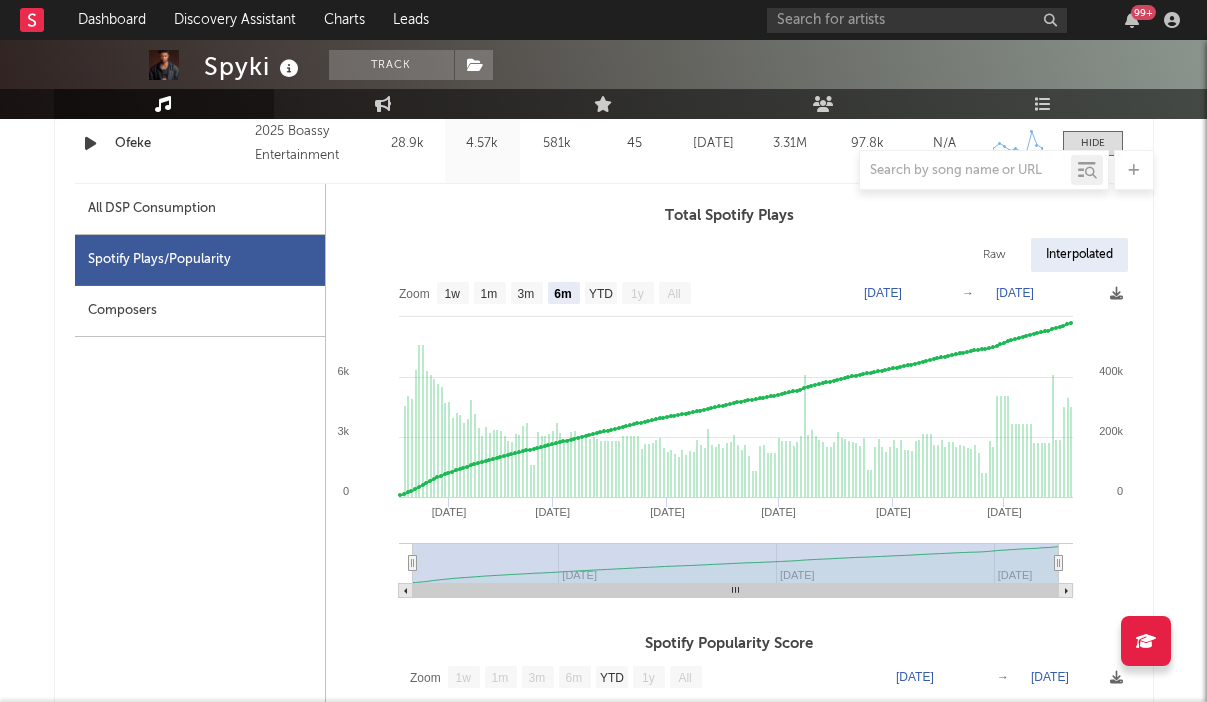 scroll, scrollTop: 1926, scrollLeft: 0, axis: vertical 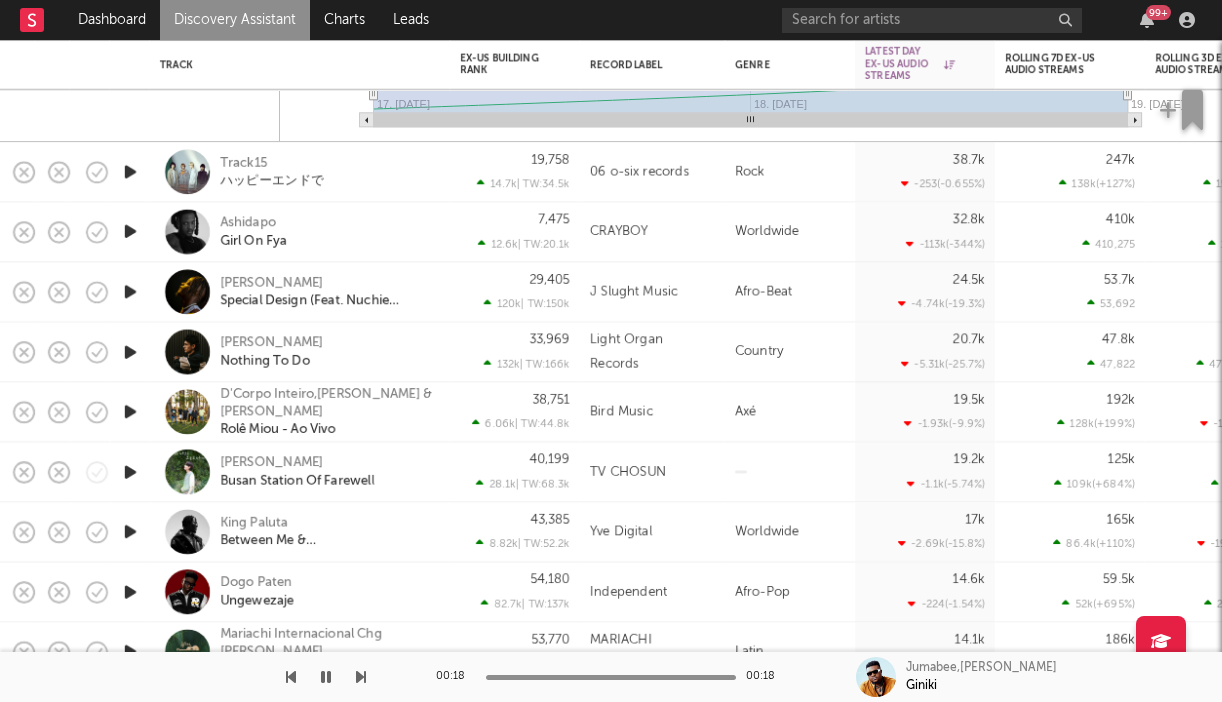 select on "1w" 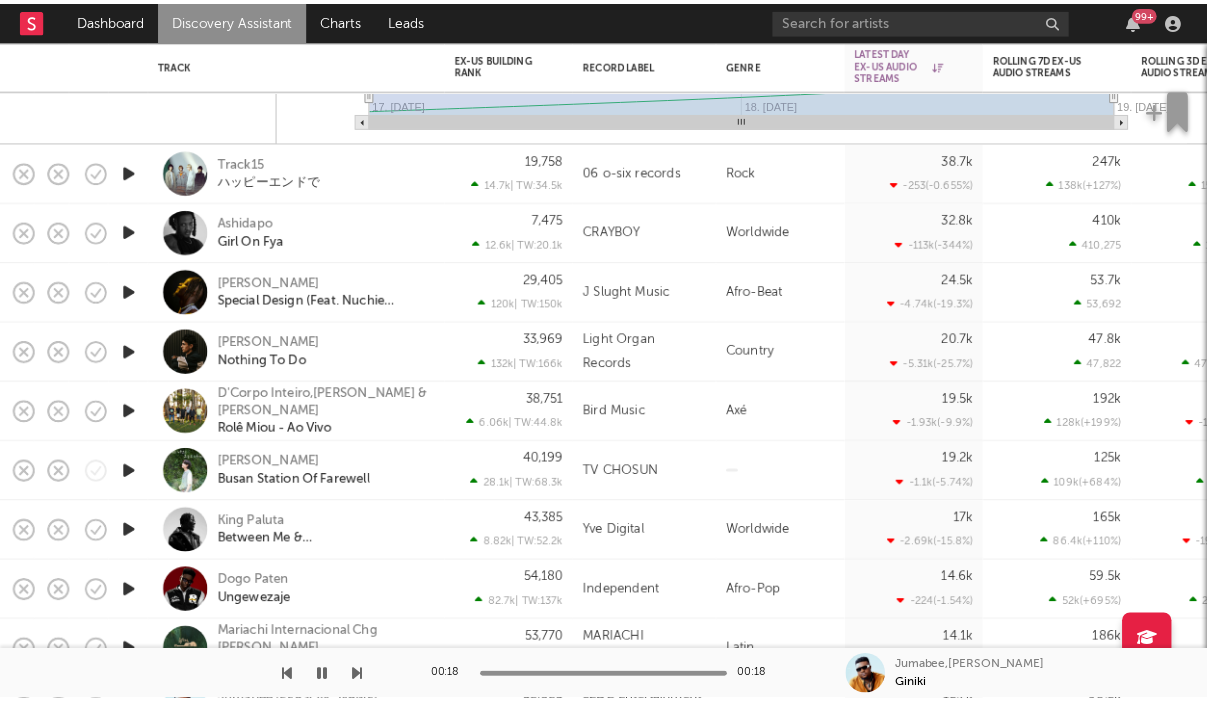 scroll, scrollTop: 0, scrollLeft: 0, axis: both 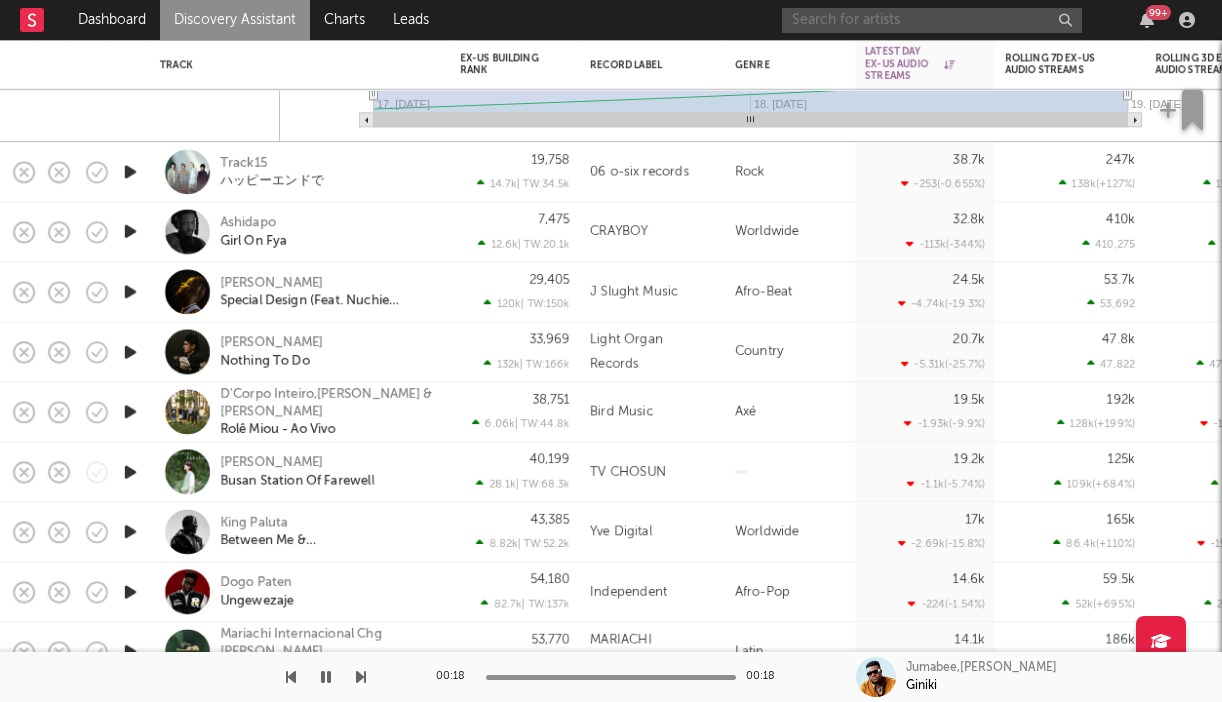 click at bounding box center (932, 20) 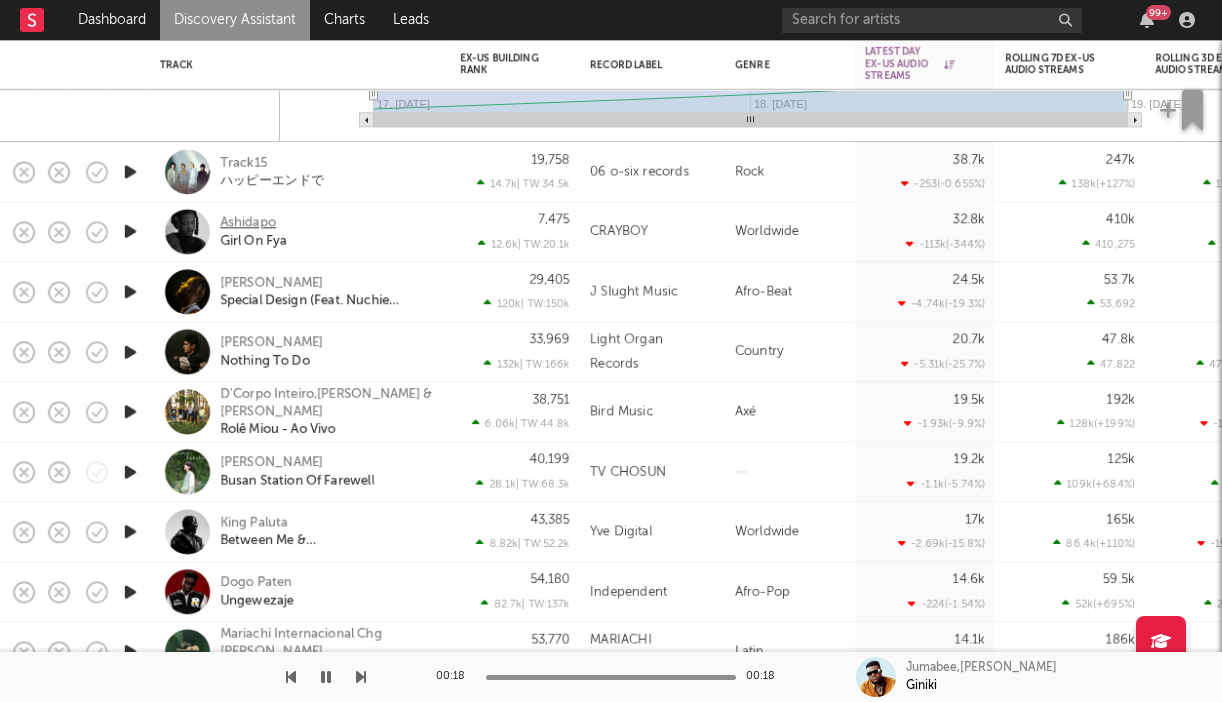 click on "Ashidapo" at bounding box center (248, 223) 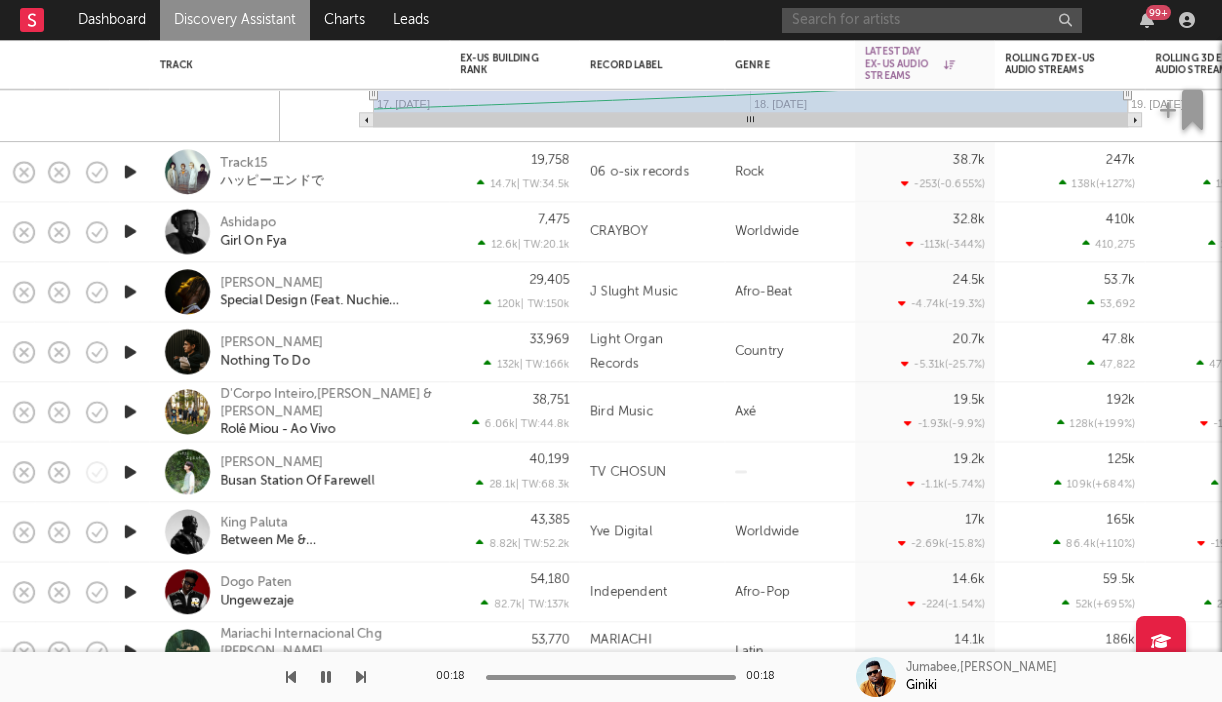 click at bounding box center (932, 20) 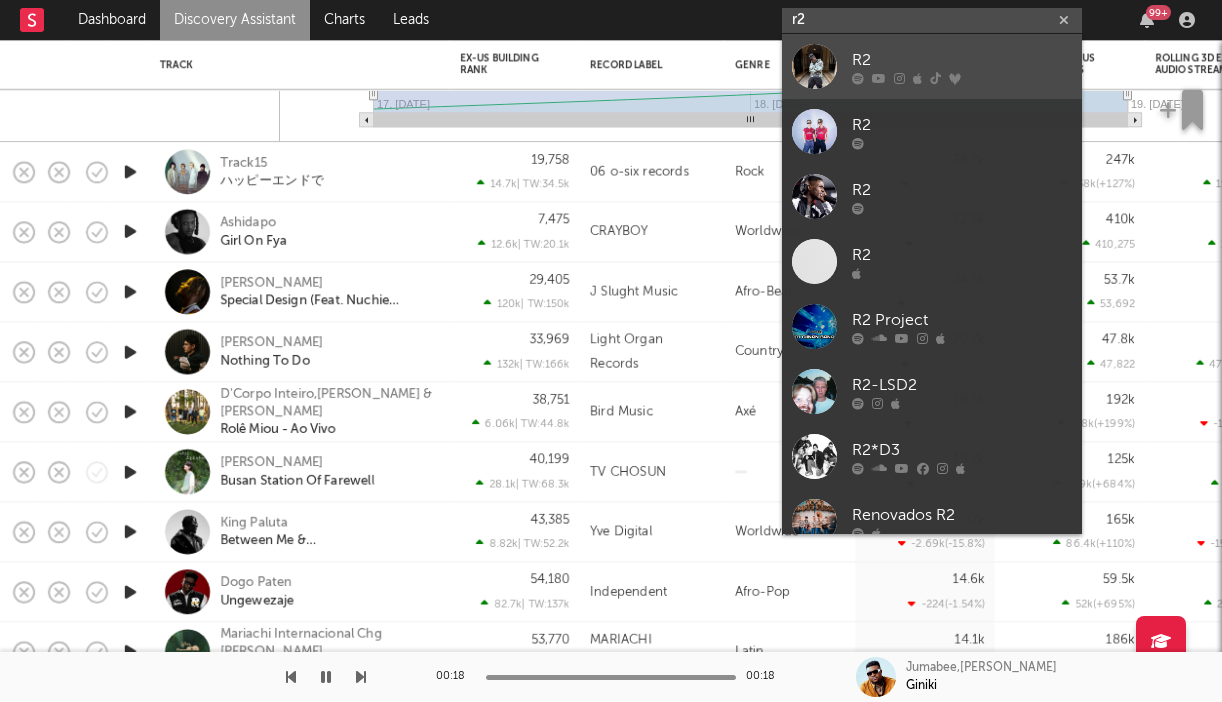 type on "r2" 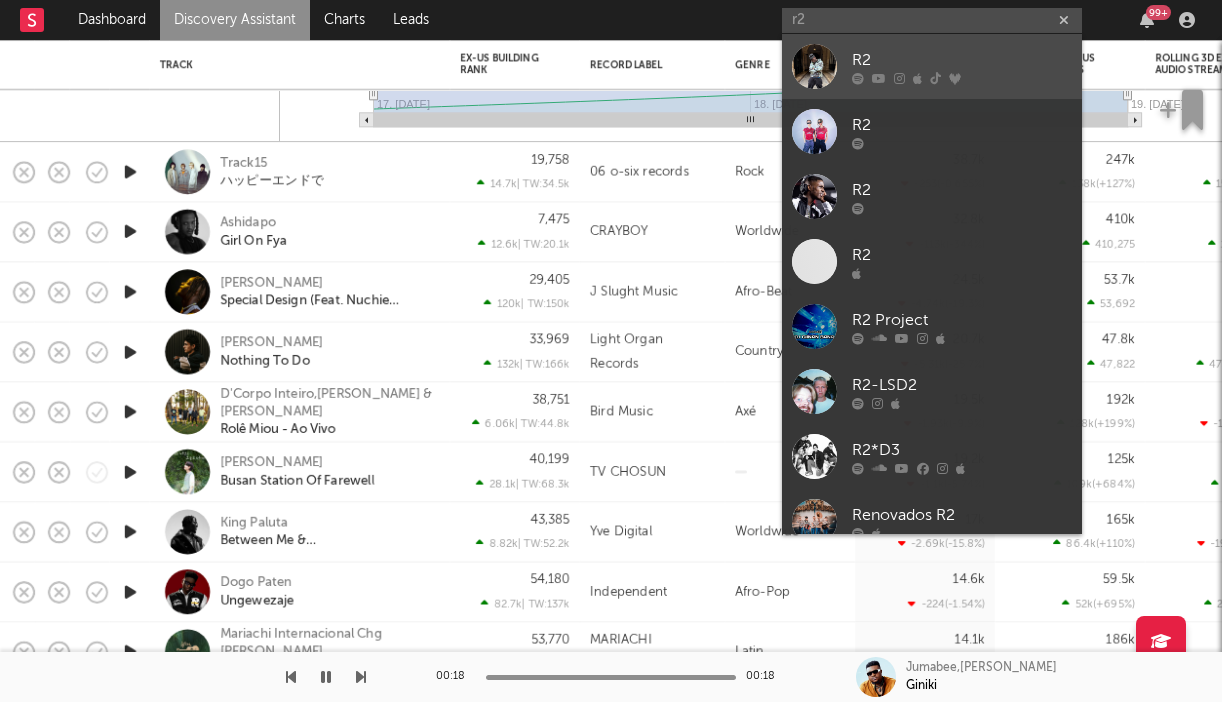 click on "R2" at bounding box center (932, 66) 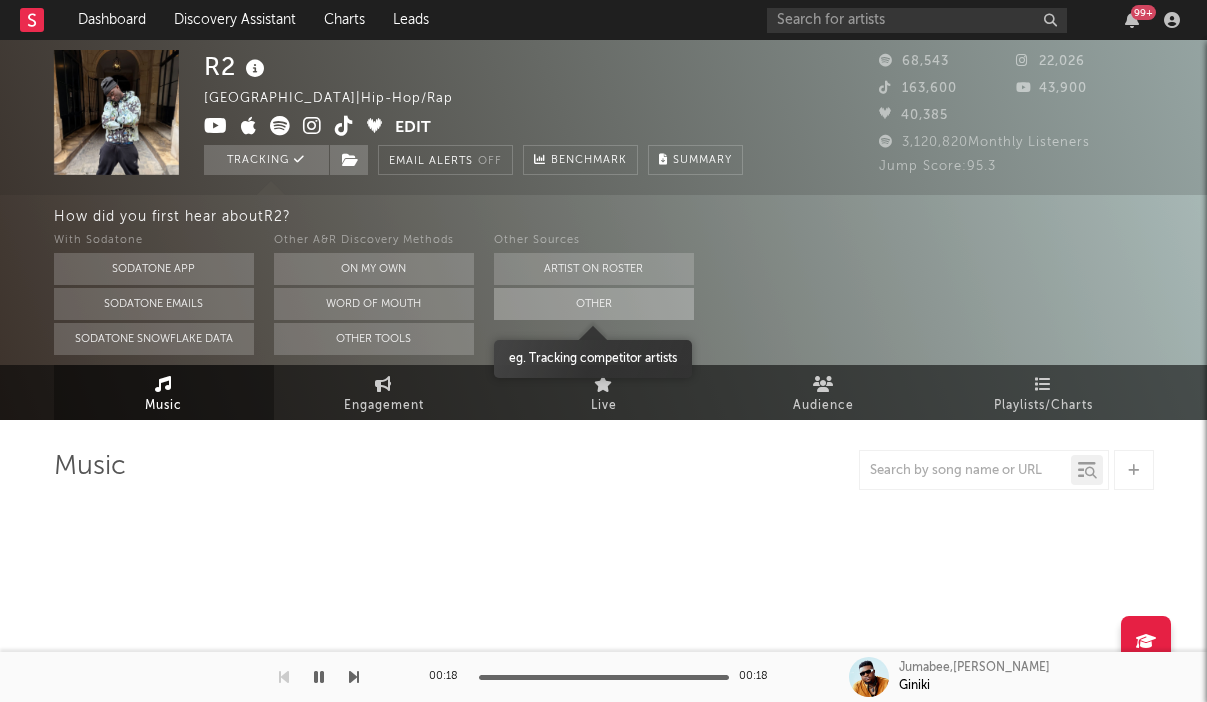 click on "Other" at bounding box center (594, 304) 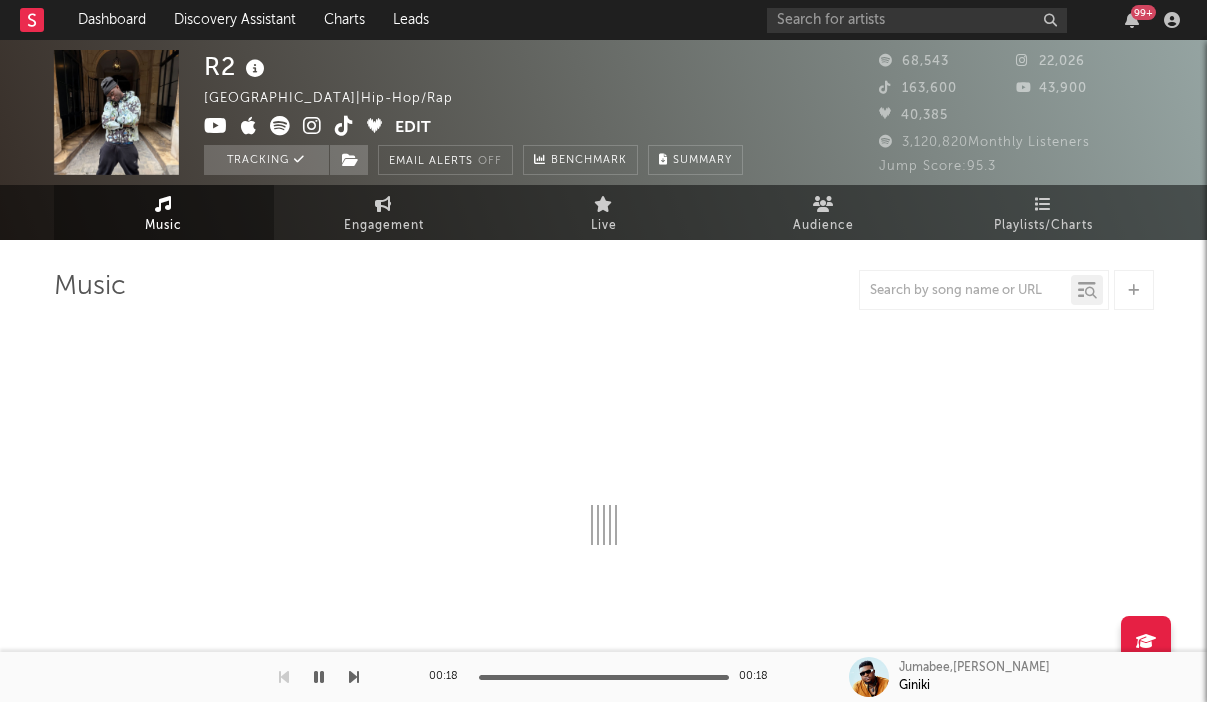 select on "6m" 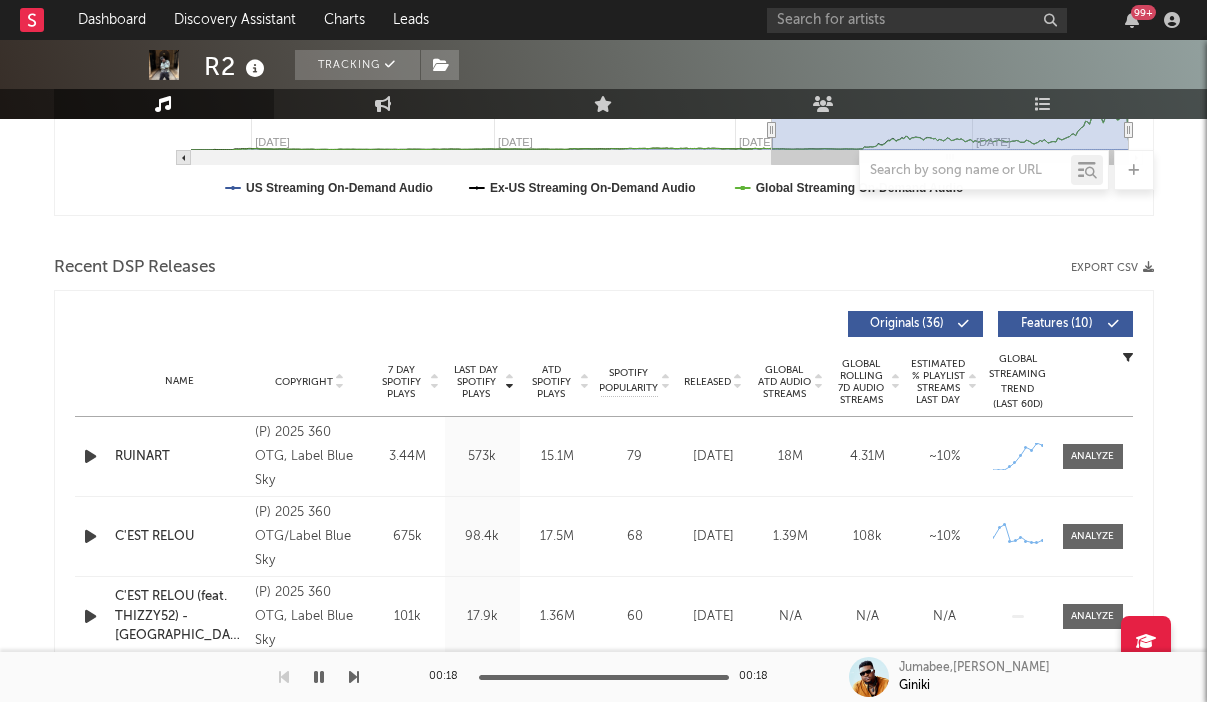 scroll, scrollTop: 743, scrollLeft: 0, axis: vertical 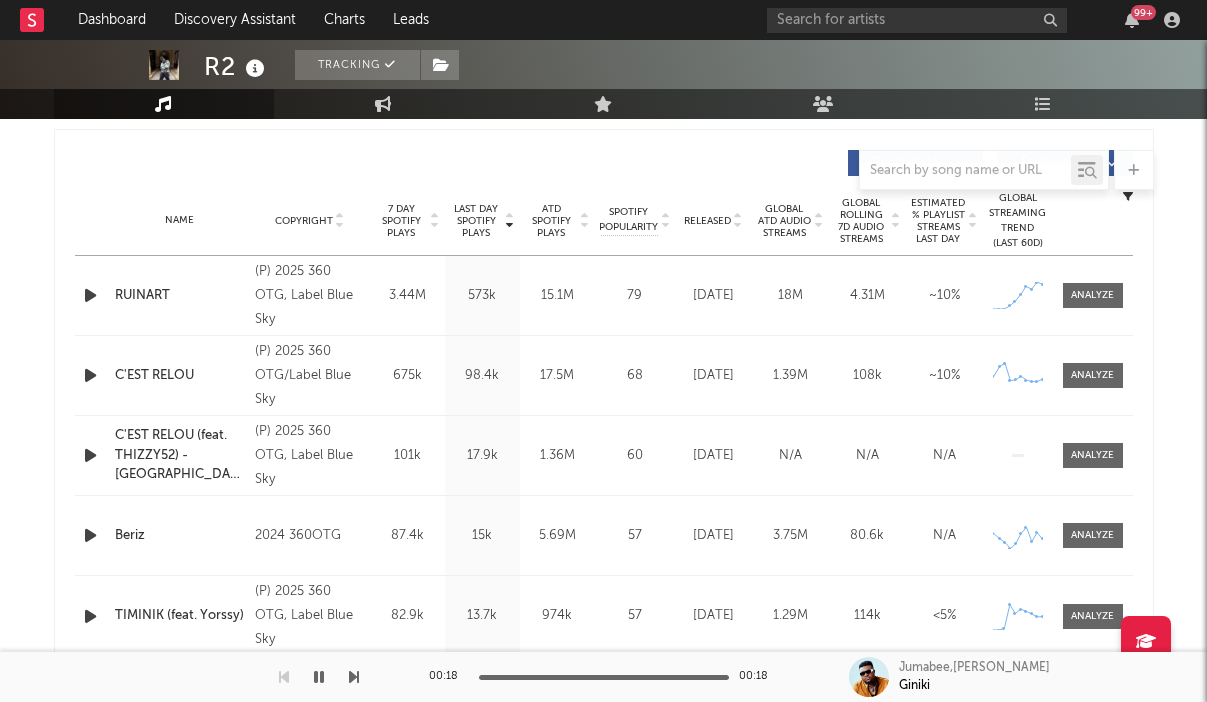 click at bounding box center [90, 295] 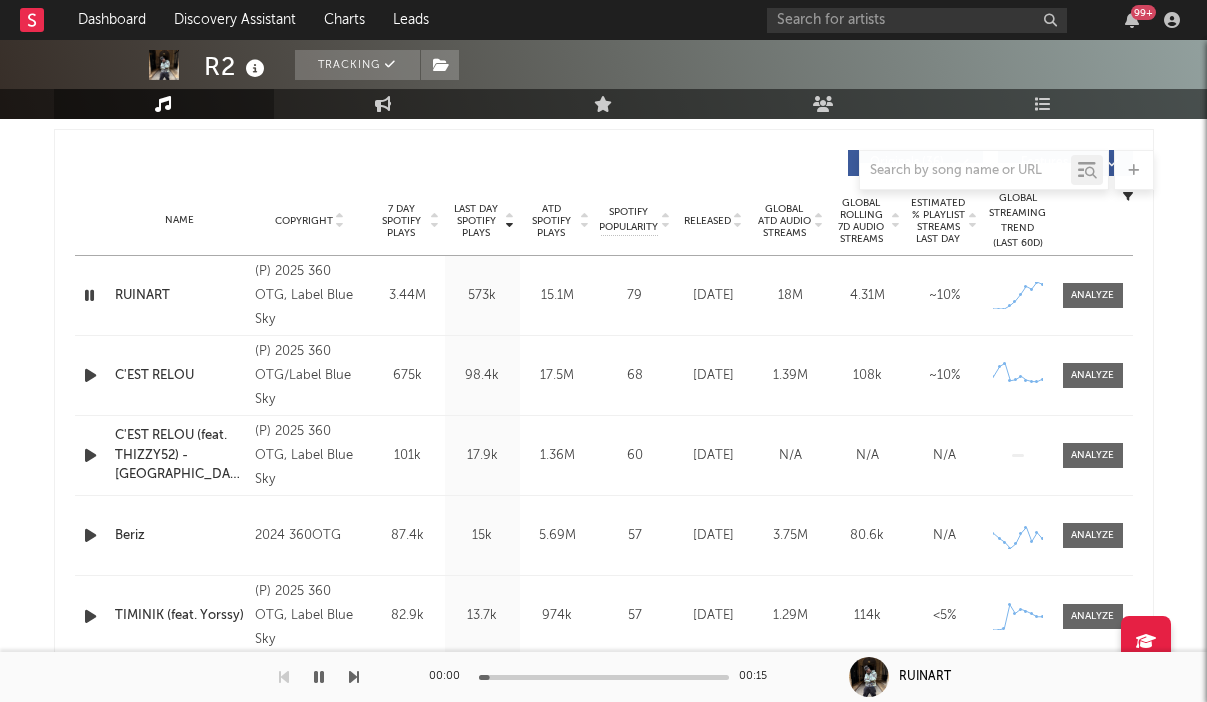 click on "RUINART" at bounding box center (180, 296) 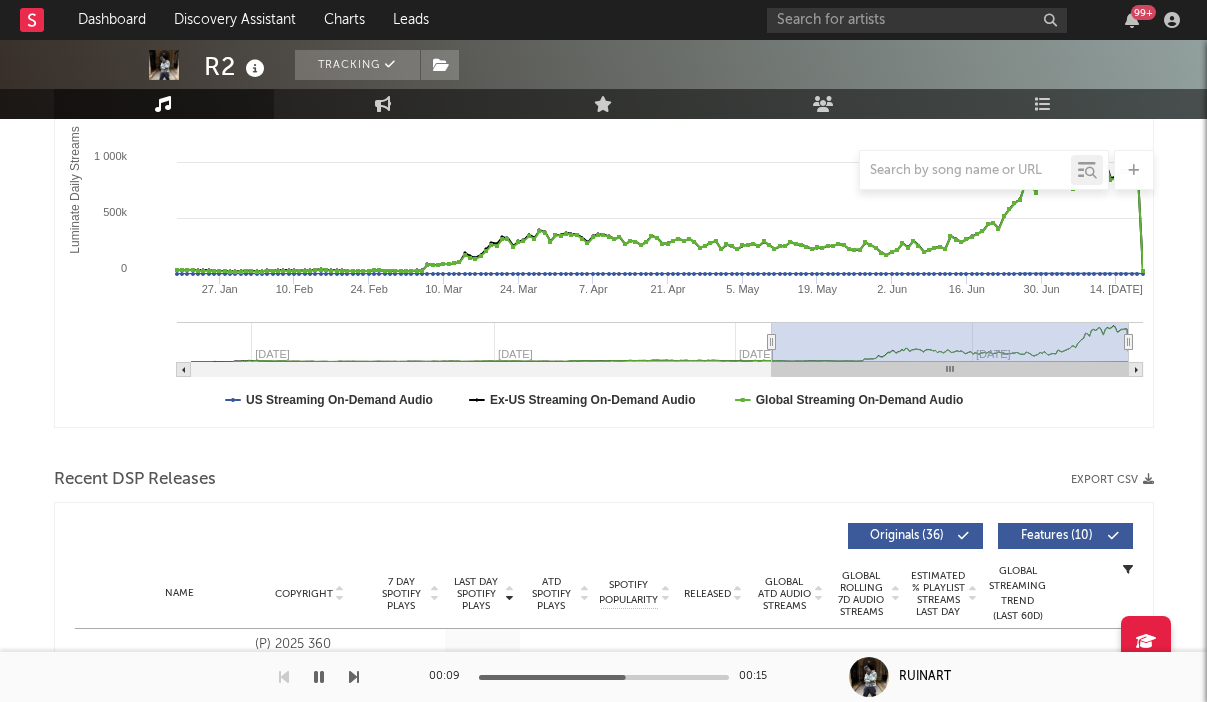 scroll, scrollTop: 762, scrollLeft: 0, axis: vertical 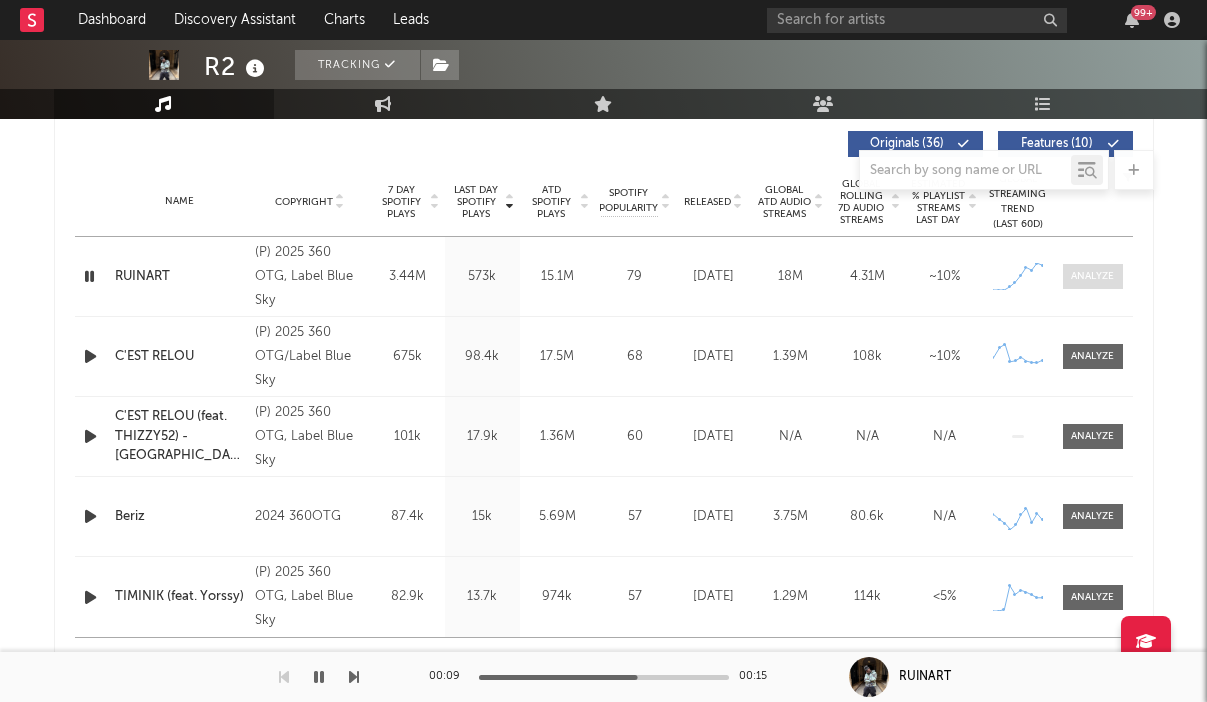 click at bounding box center [1092, 276] 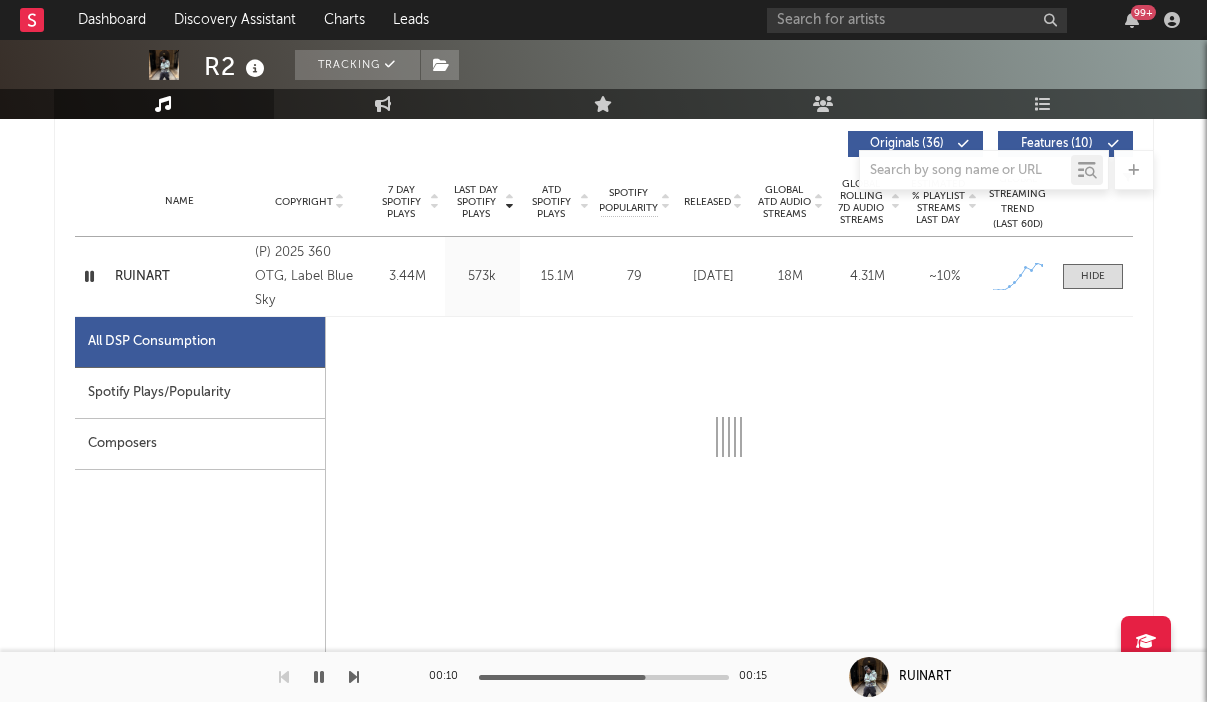click on "Spotify Plays/Popularity" at bounding box center [200, 393] 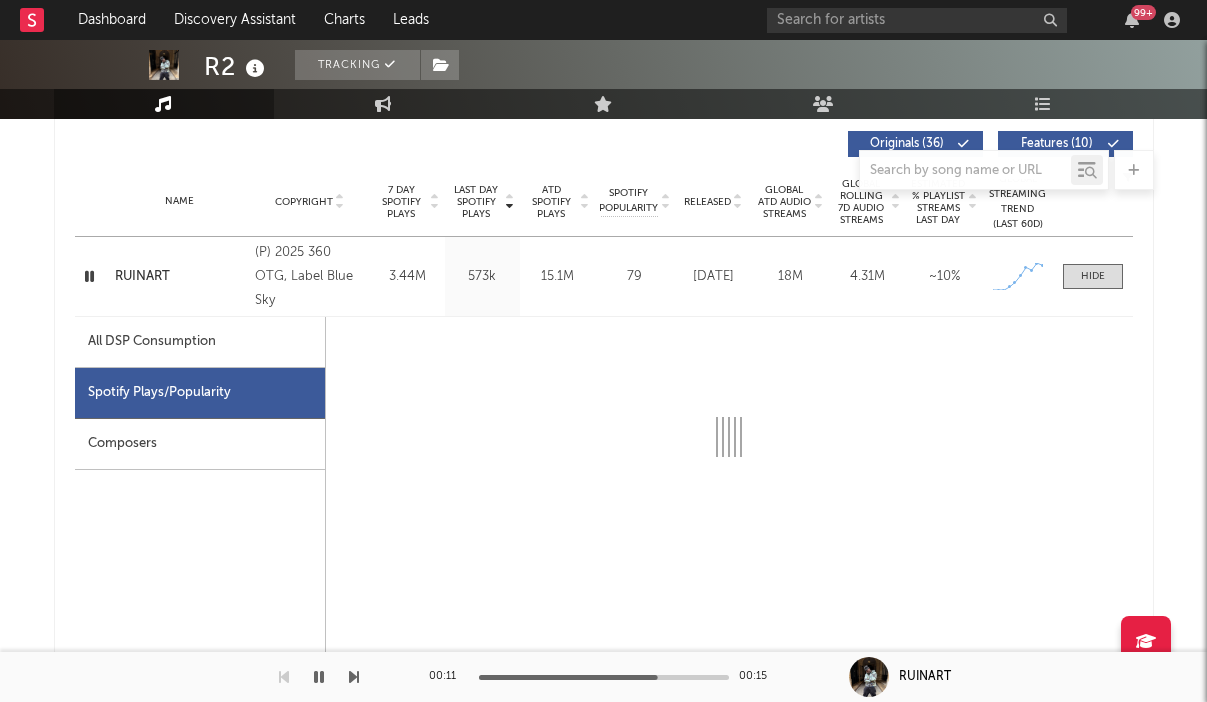 select on "1w" 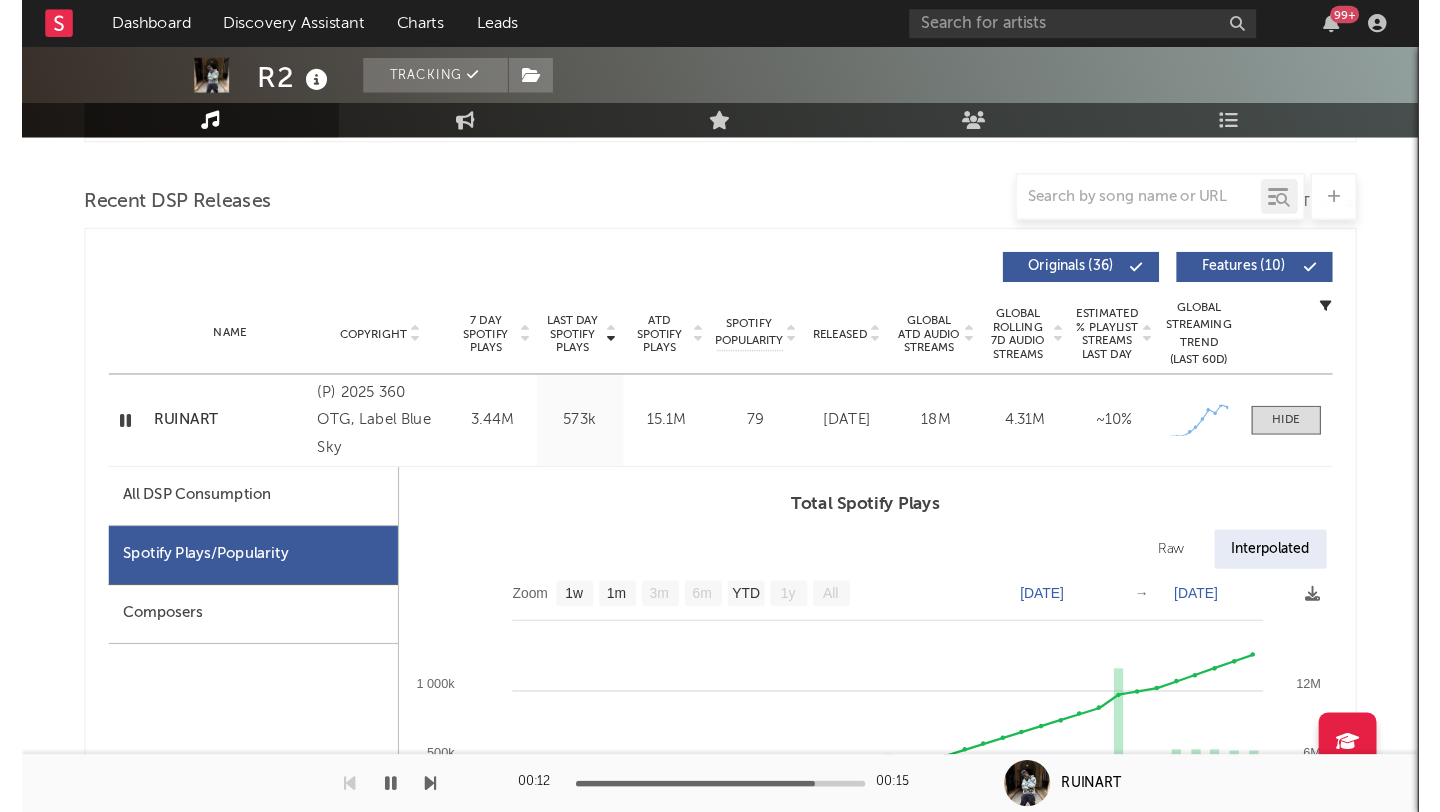 scroll, scrollTop: 521, scrollLeft: 0, axis: vertical 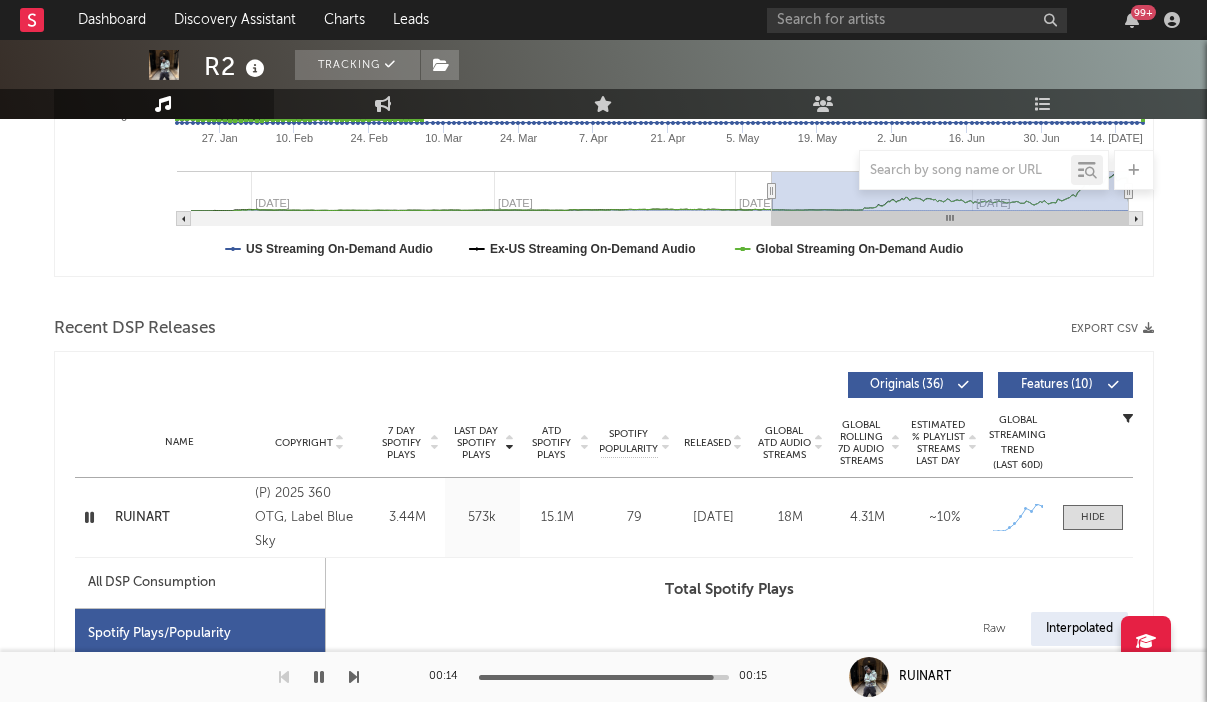 click on "Name RUINART Copyright (P) 2025 360 OTG, Label Blue Sky Label 360 OTG Album Names 7/7 : 24/24, RUINART Composer Names Hydro4k, Artro & Donnelli 7 Day Spotify Plays 3.44M Last Day Spotify Plays 573k ATD Spotify Plays 15.1M Spotify Popularity 79 Total US Streams N/A Total US SES N/A Total UK Streams N/A Total UK Audio Streams N/A UK Weekly Streams N/A UK Weekly Audio Streams N/A Released Jun 13, 2025 US ATD Audio Streams 59k US Rolling 7D Audio Streams 17.4k US Rolling WoW % Chg -4.67 Global ATD Audio Streams 18M Global Rolling 7D Audio Streams 4.31M Global Rolling WoW % Chg -15.5 Estimated % Playlist Streams Last Day ~ 10 % Global Streaming Trend (Last 60D) Created with Highcharts 10.3.3 Ex-US Streaming Trend (Last 60D) Created with Highcharts 10.3.3 US Streaming Trend (Last 60D) Created with Highcharts 10.3.3 Global Latest Day Audio Streams 17.9k US Latest Day Audio Streams 87" at bounding box center [604, 517] 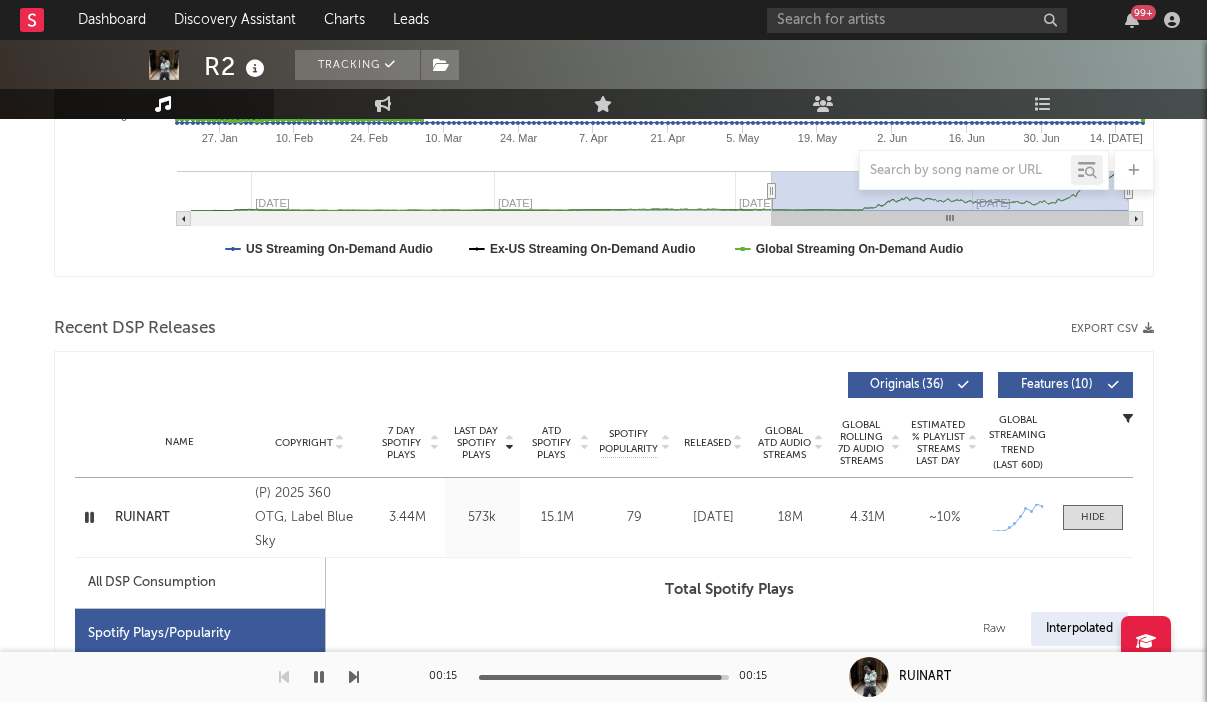 click at bounding box center [89, 517] 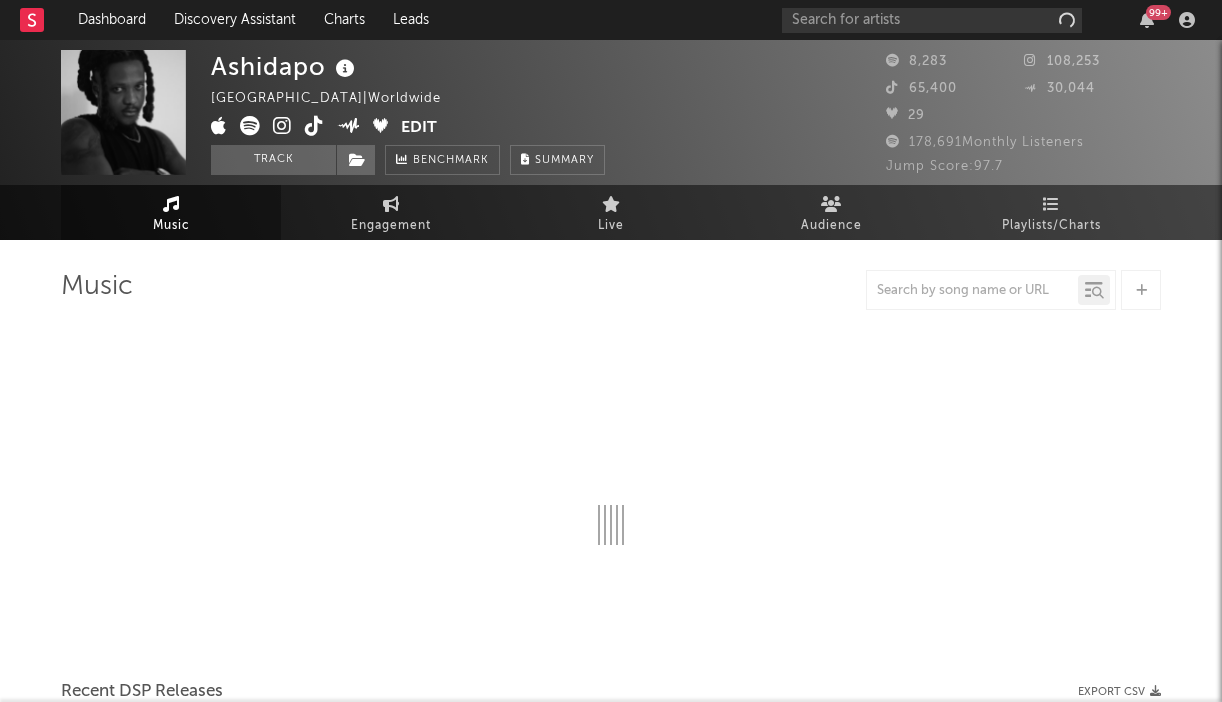 select on "6m" 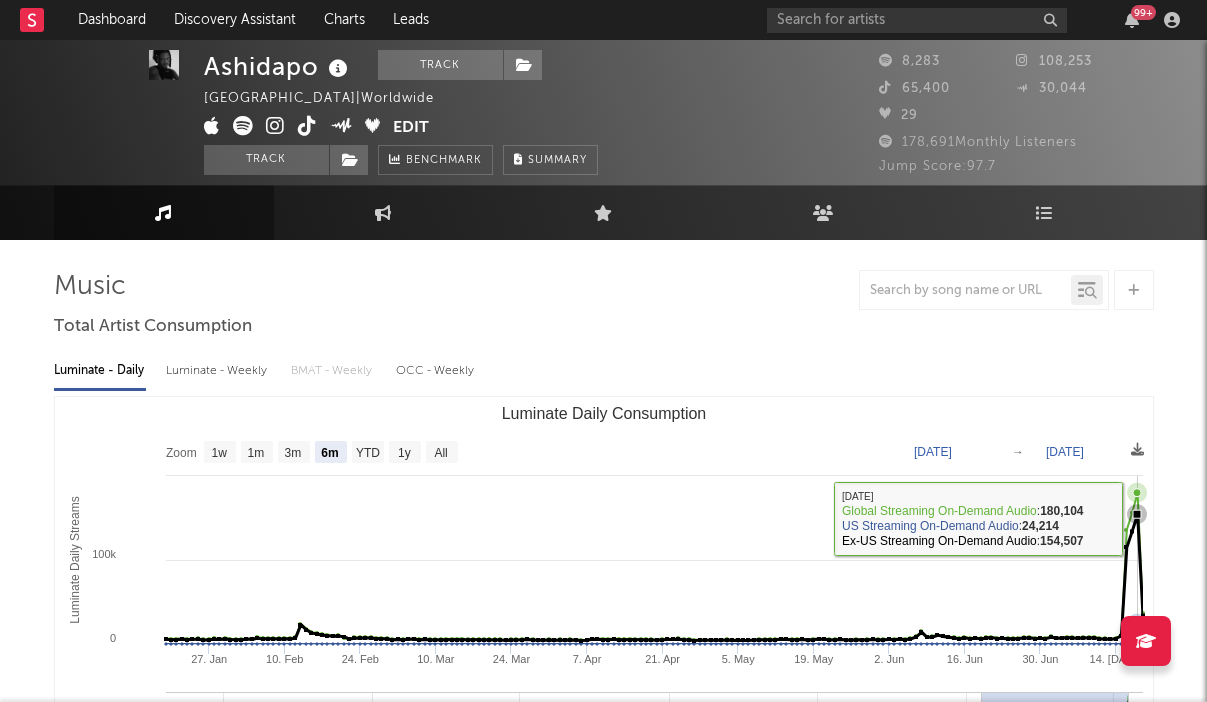 scroll, scrollTop: 687, scrollLeft: 0, axis: vertical 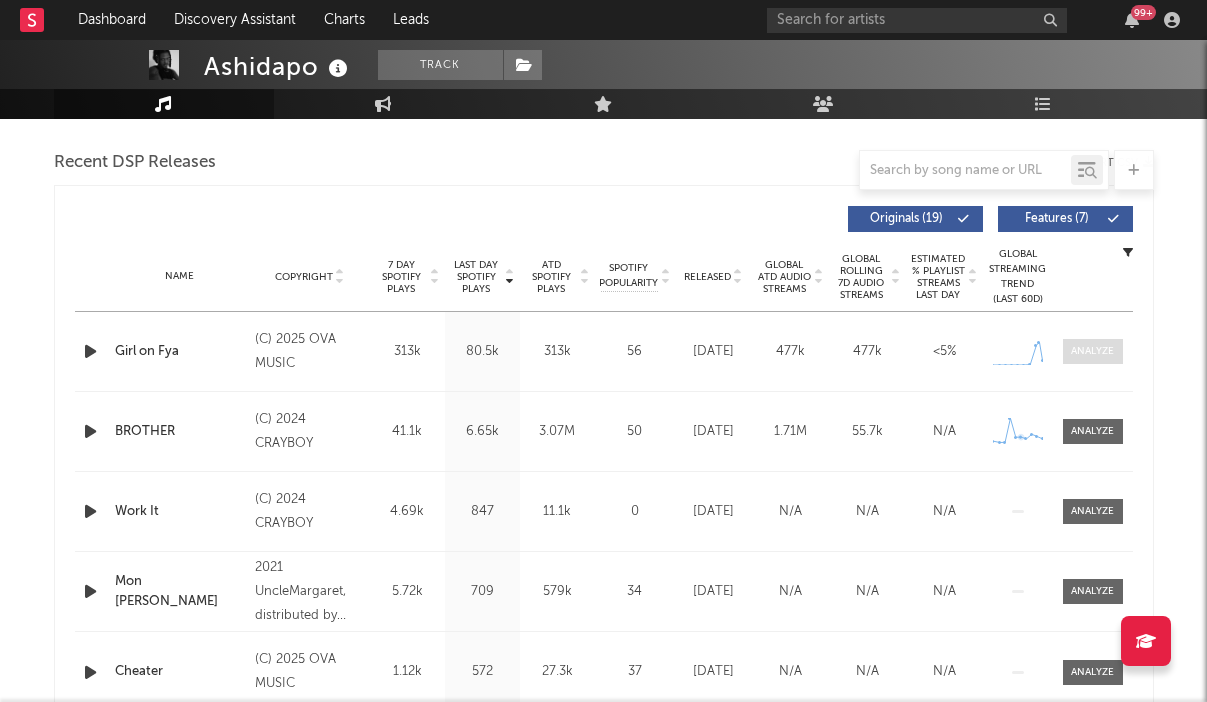 click at bounding box center (1092, 351) 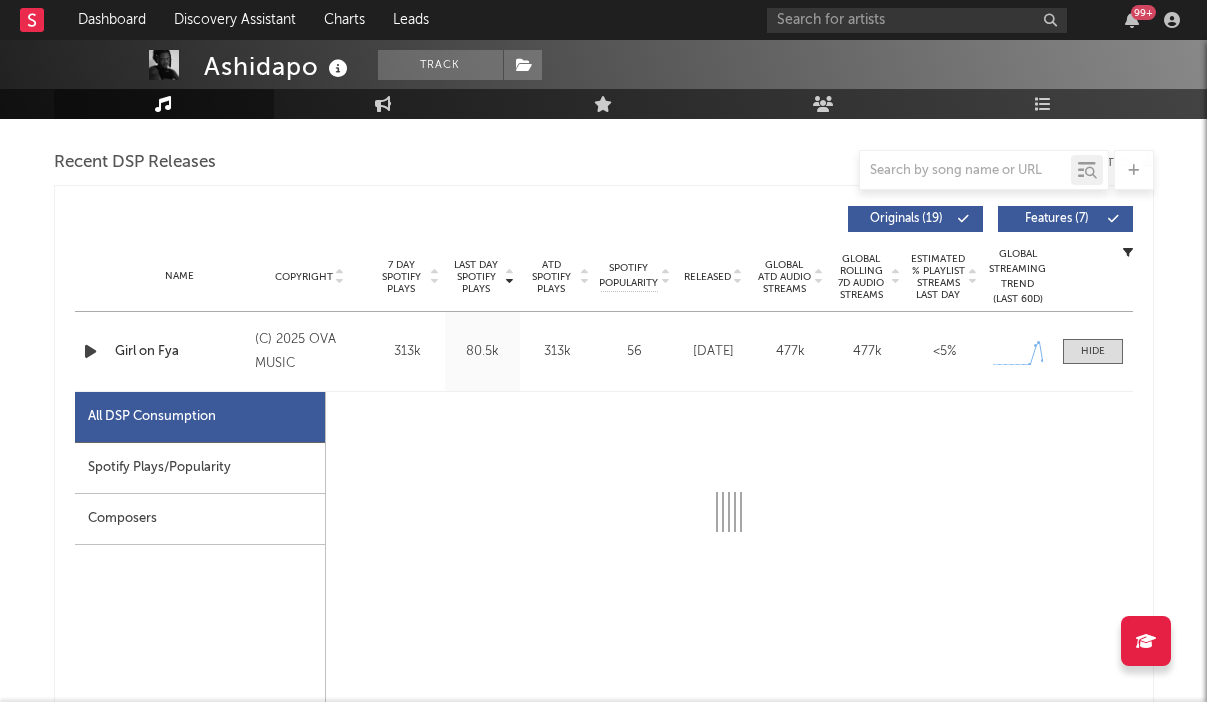 click on "Spotify Plays/Popularity" at bounding box center [200, 468] 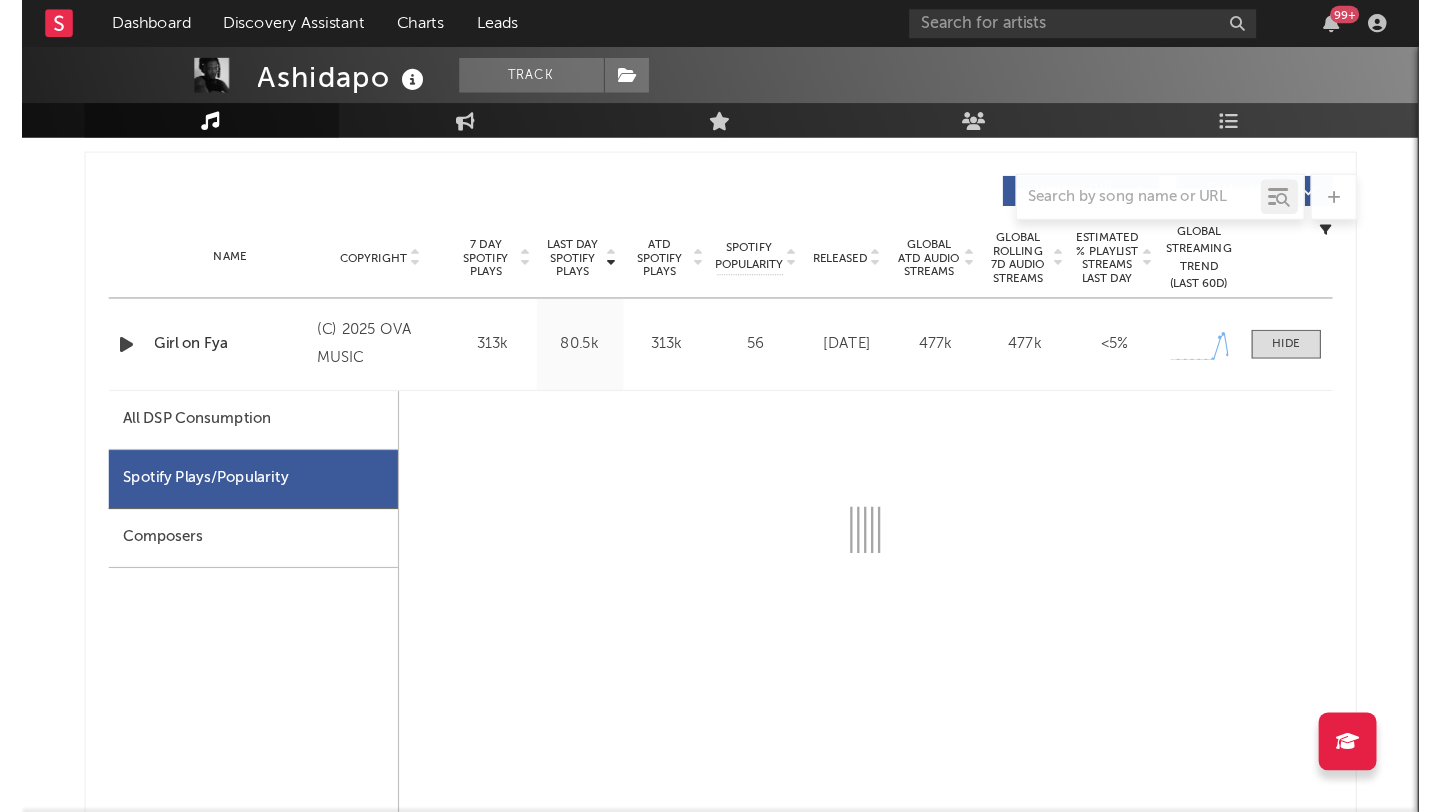 scroll, scrollTop: 856, scrollLeft: 0, axis: vertical 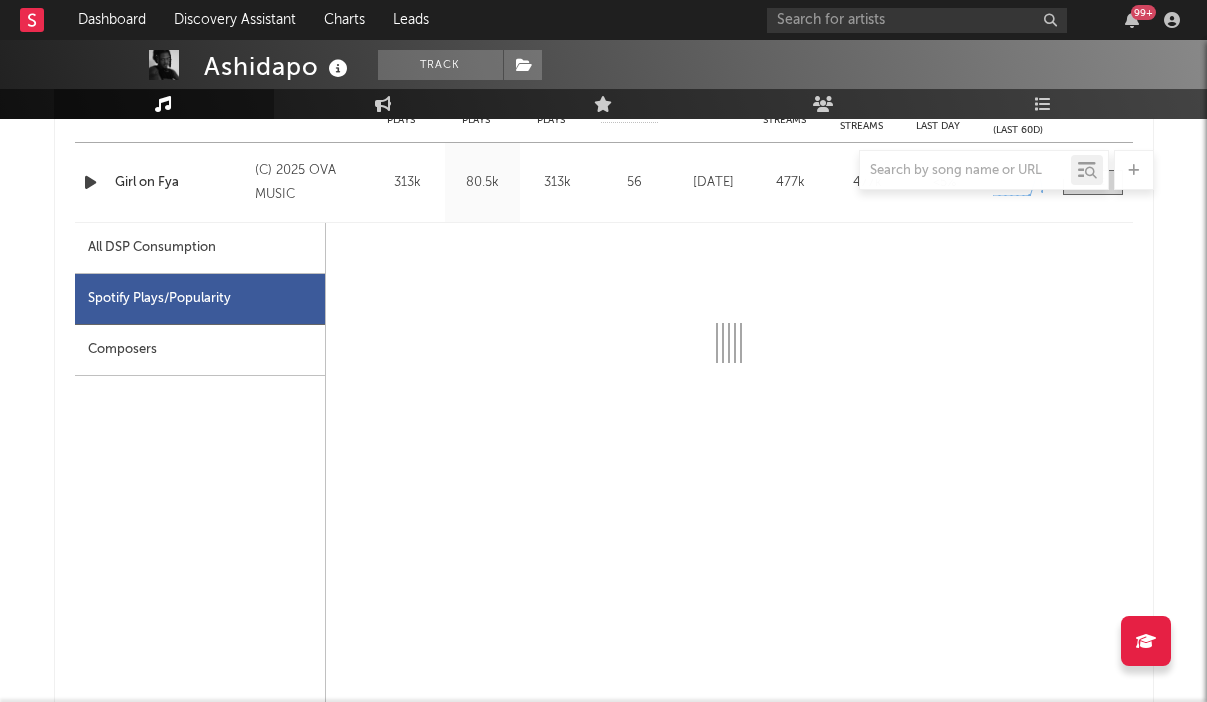 select on "1w" 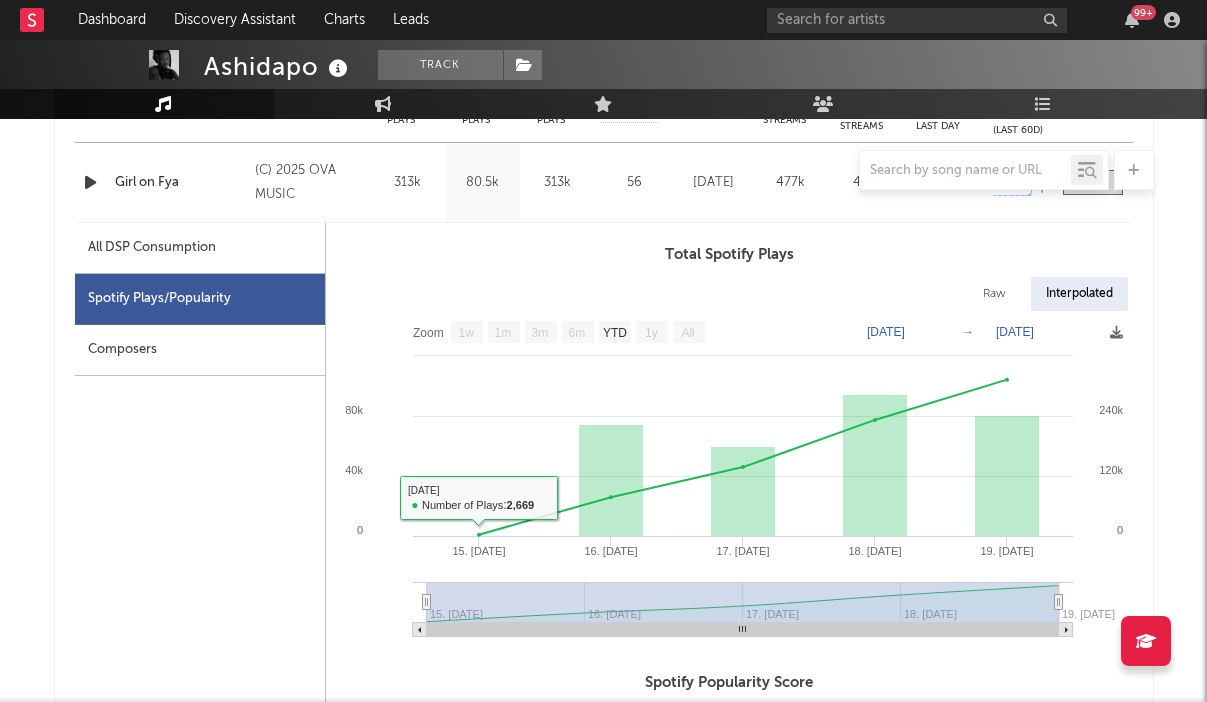 click on "All DSP Consumption" at bounding box center [200, 248] 